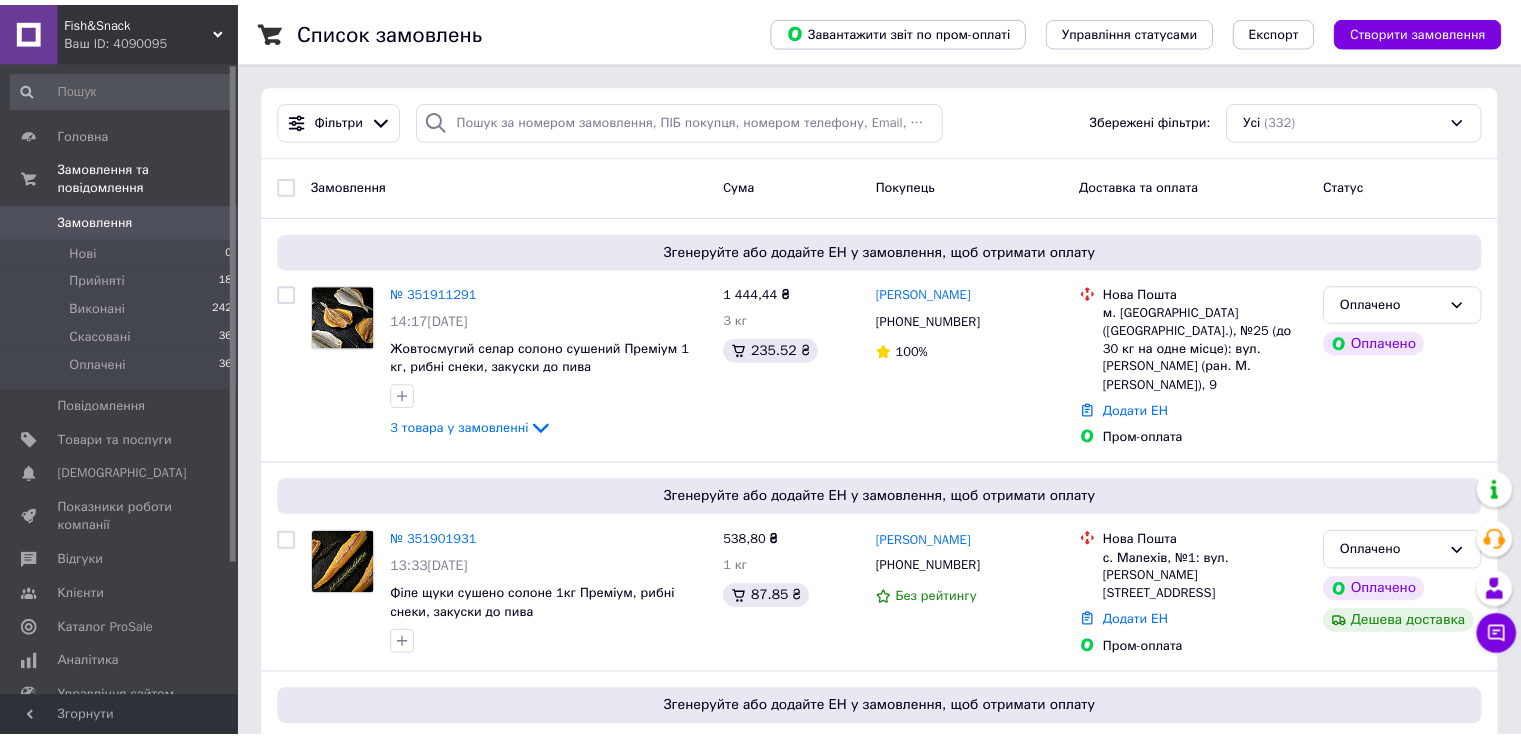 scroll, scrollTop: 0, scrollLeft: 0, axis: both 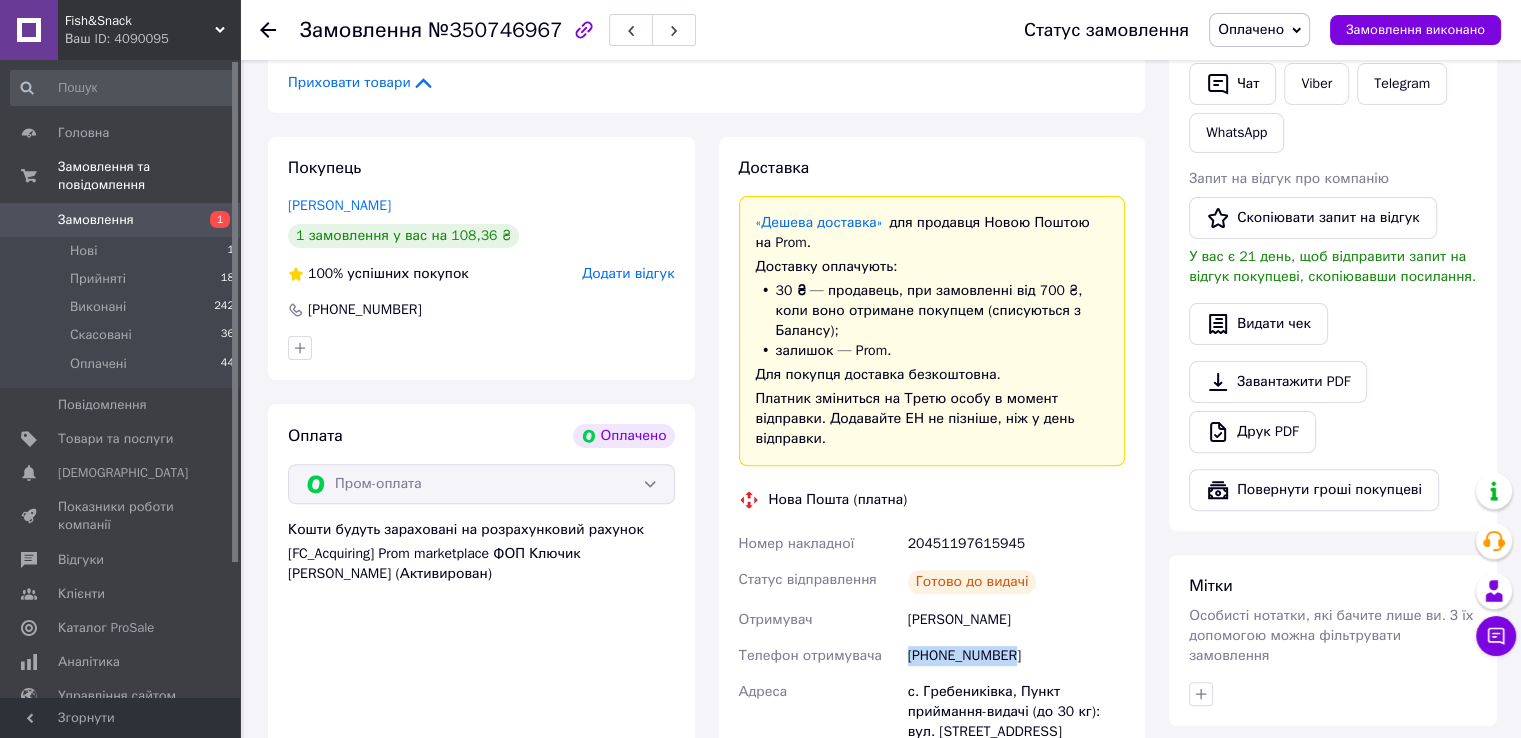 drag, startPoint x: 1001, startPoint y: 512, endPoint x: 866, endPoint y: 508, distance: 135.05925 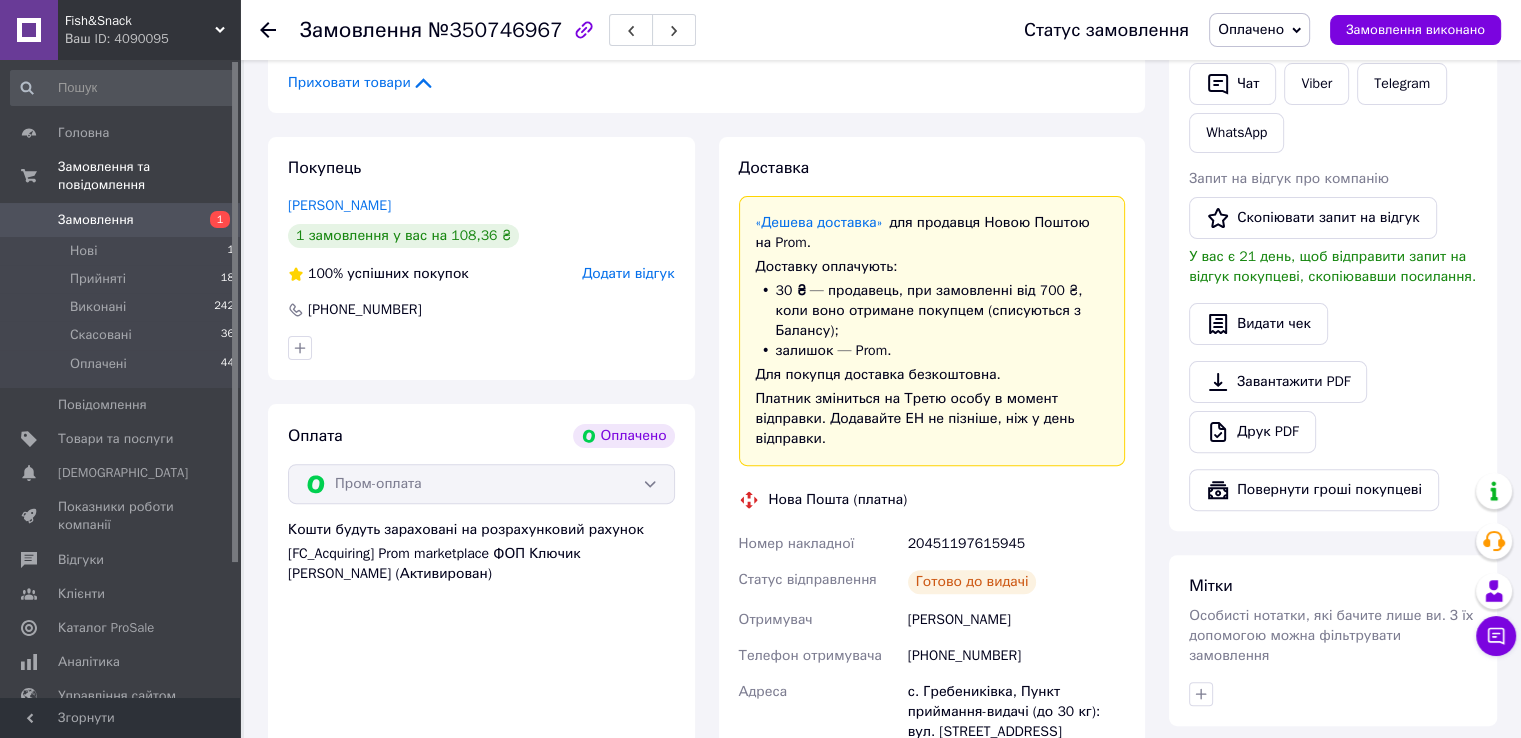 click on "20451197615945" at bounding box center [1016, 544] 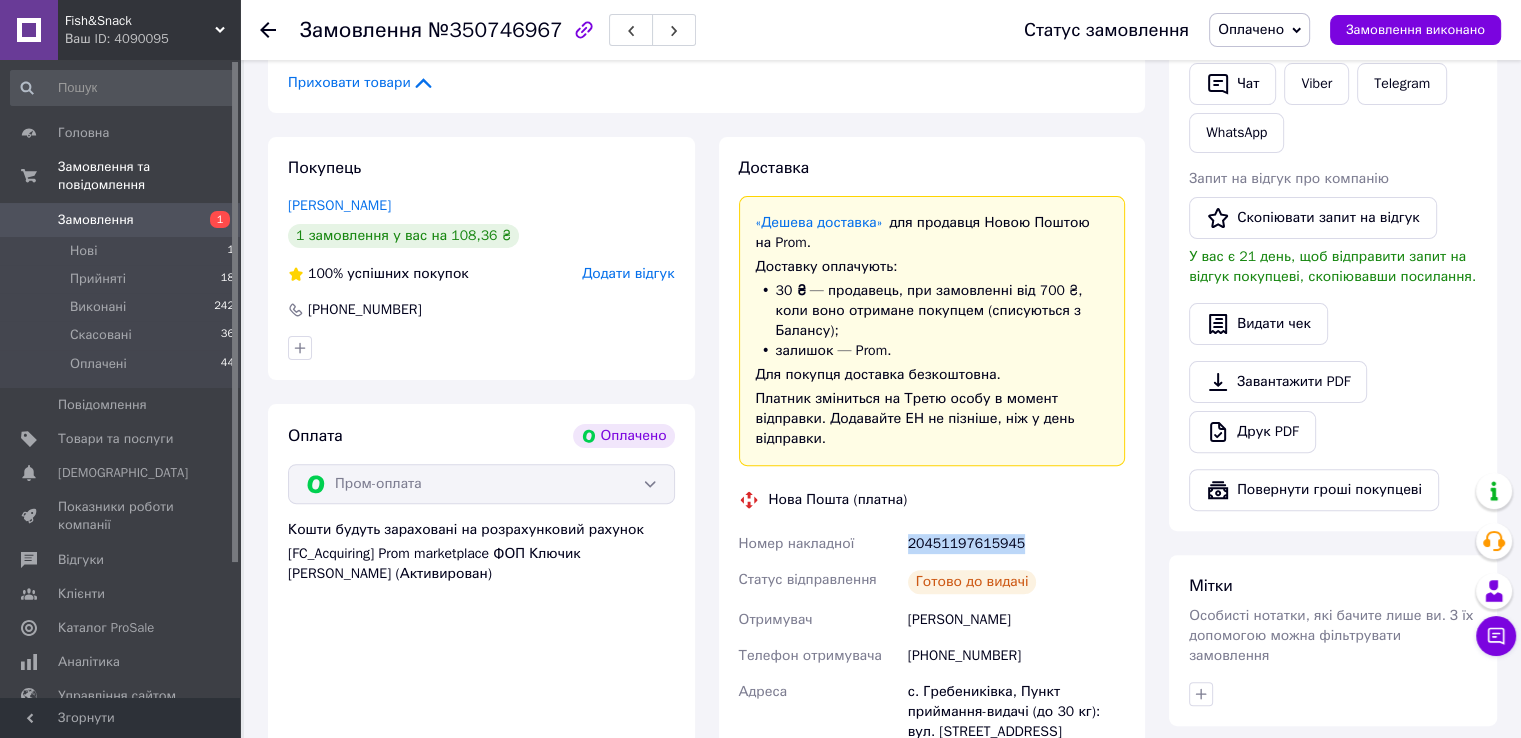 click on "20451197615945" at bounding box center (1016, 544) 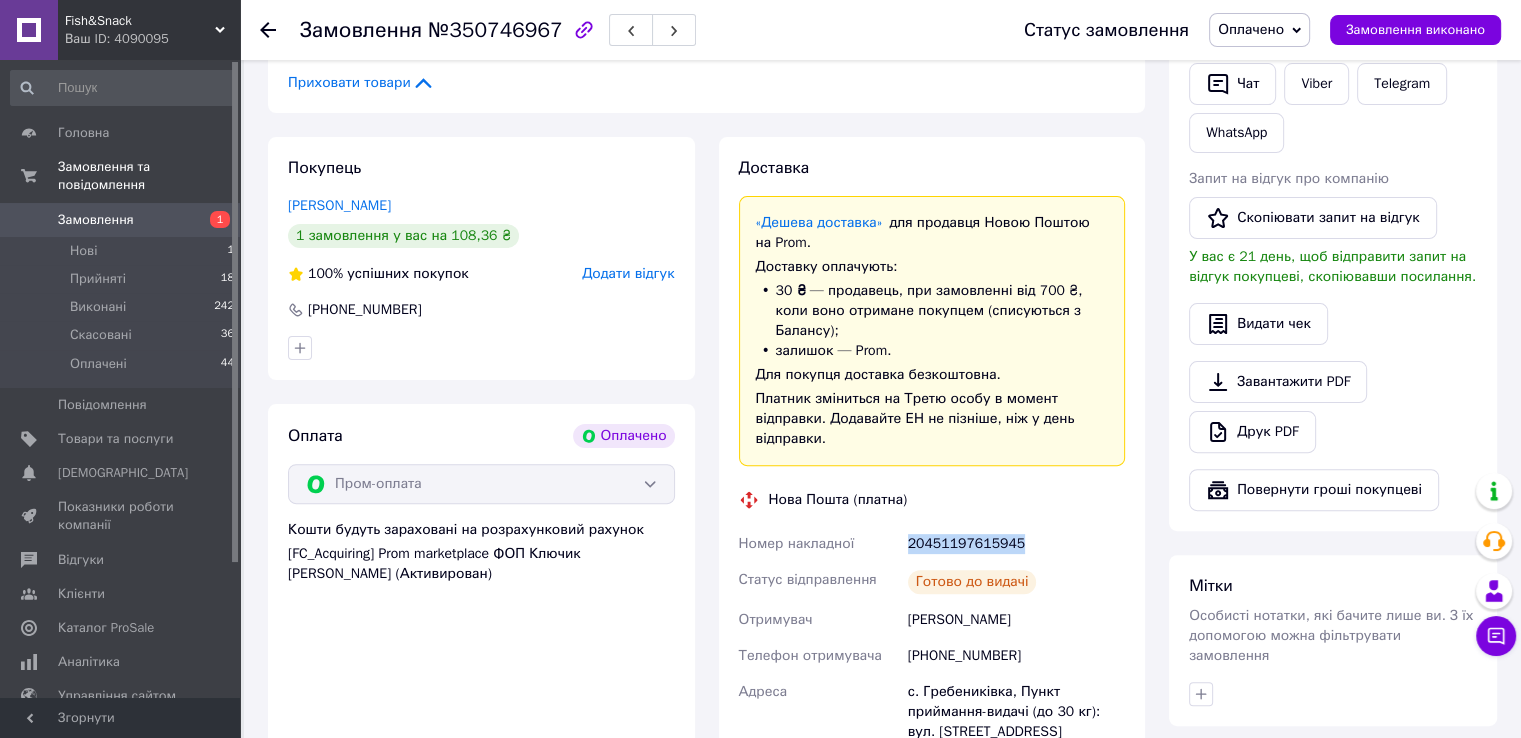 copy on "20451197615945" 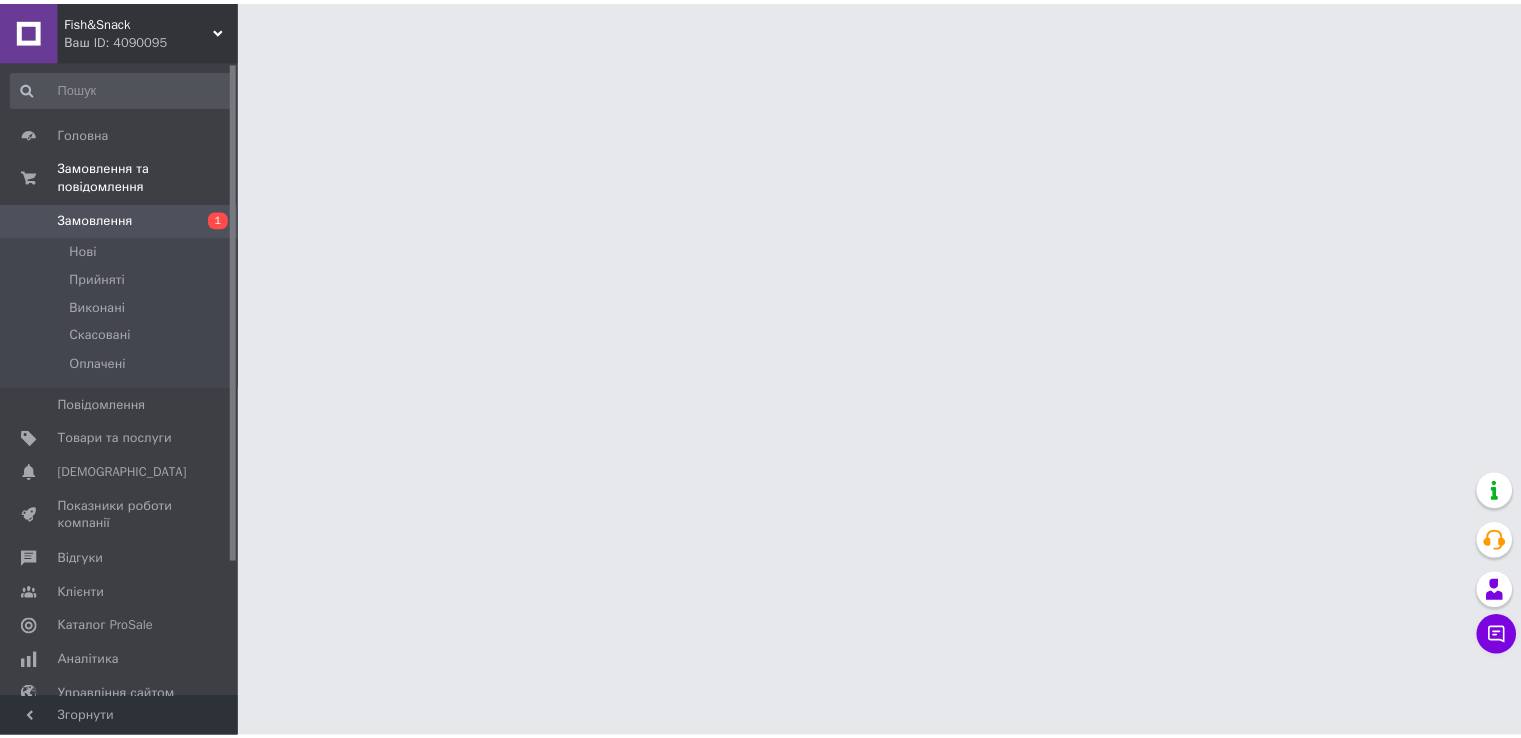scroll, scrollTop: 0, scrollLeft: 0, axis: both 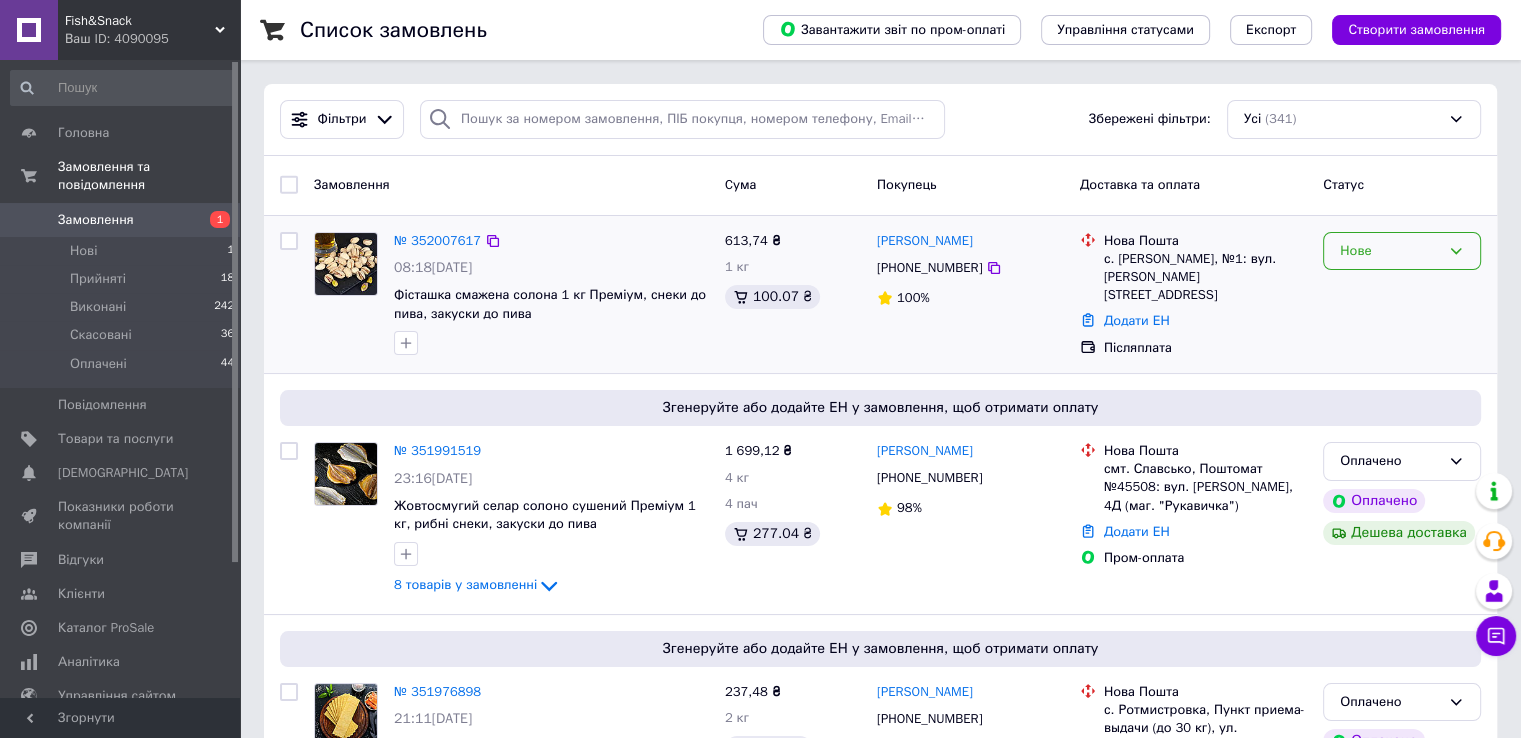 click on "Нове" at bounding box center (1390, 251) 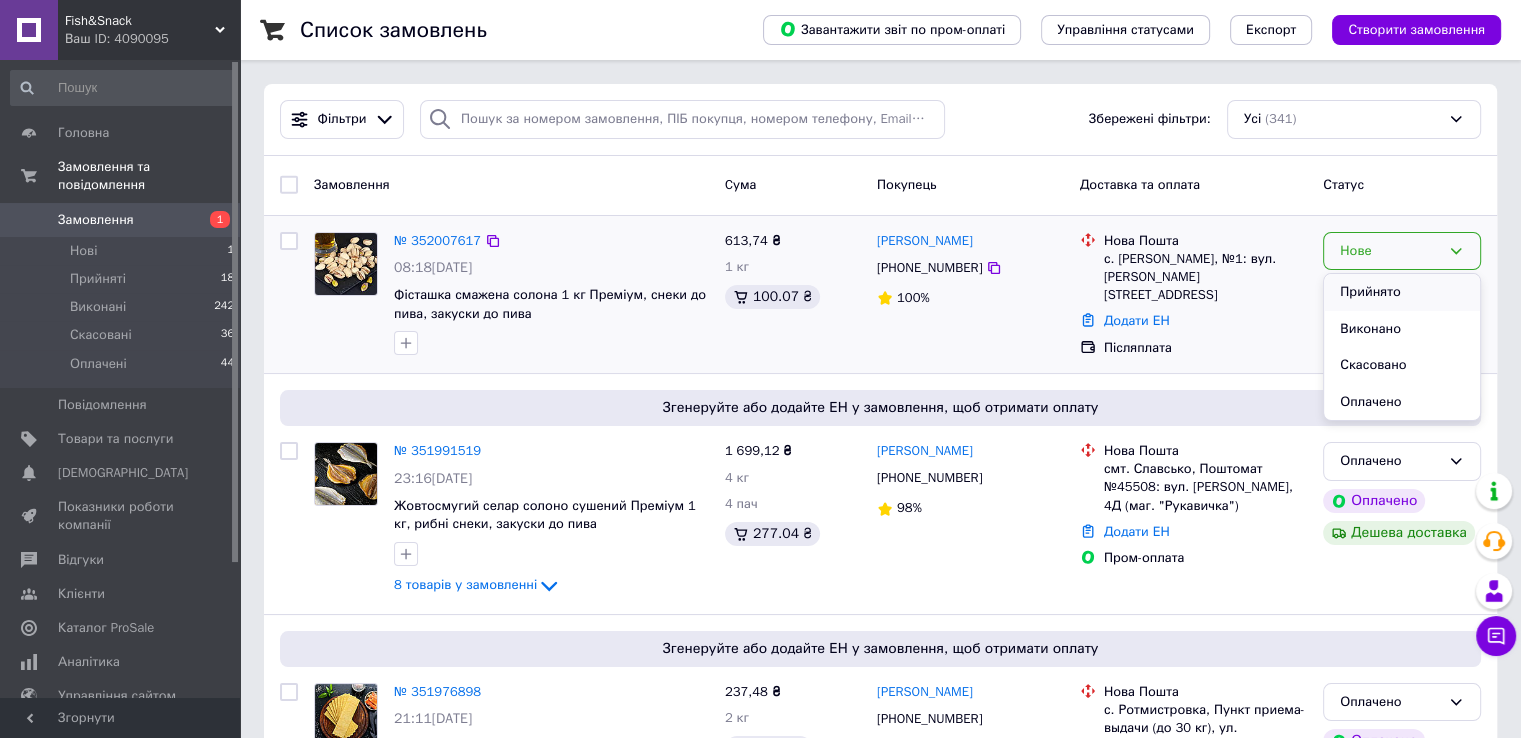 click on "Прийнято" at bounding box center [1402, 292] 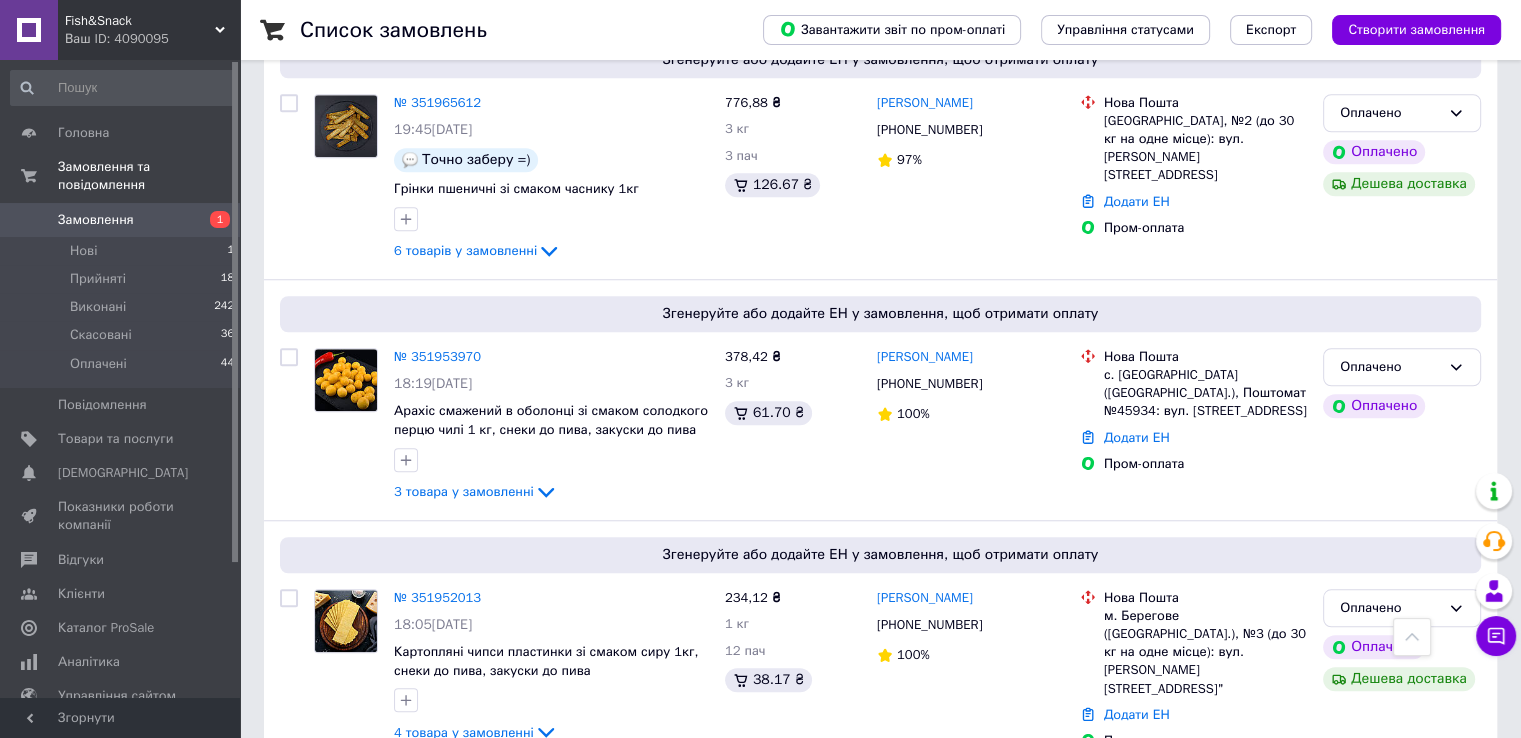 scroll, scrollTop: 1900, scrollLeft: 0, axis: vertical 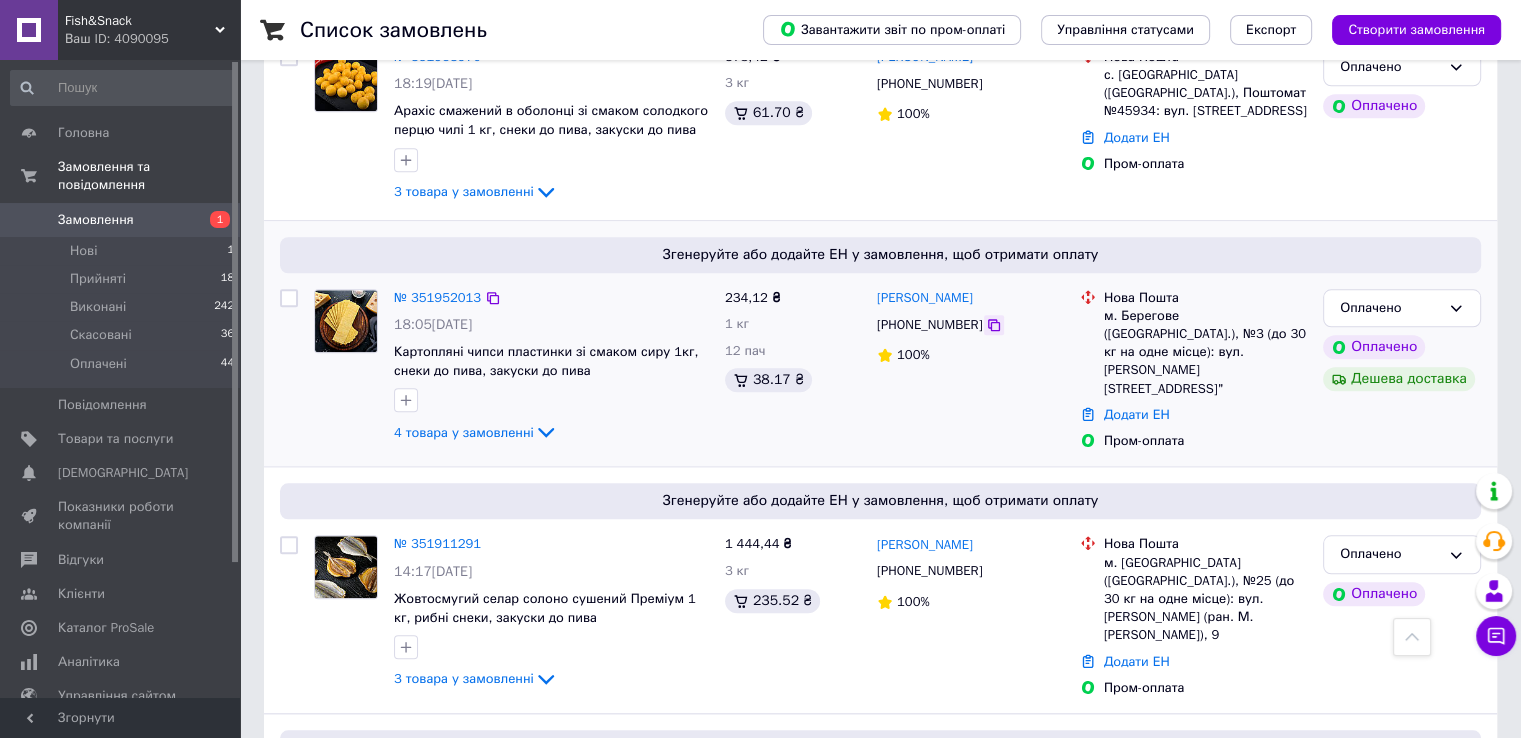 click 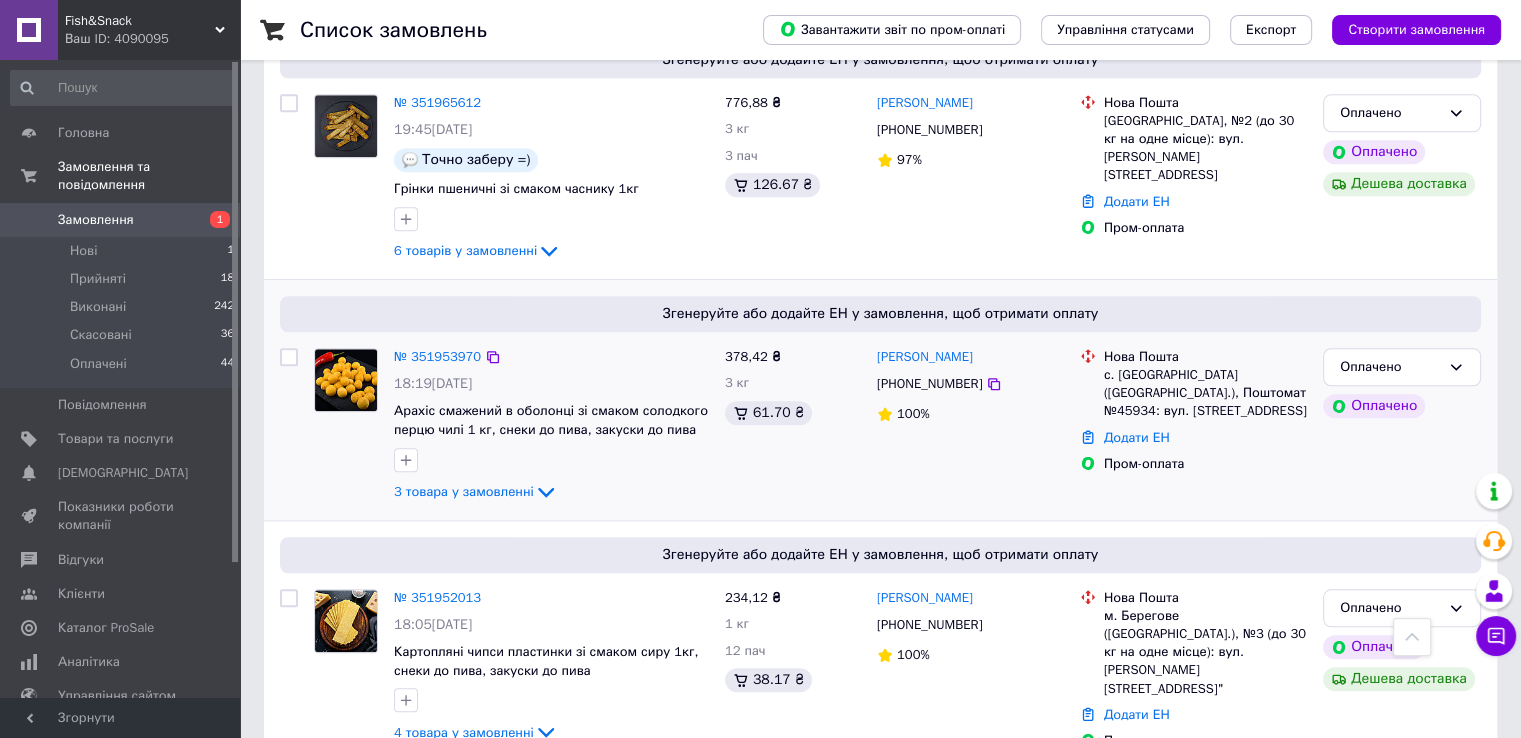scroll, scrollTop: 1500, scrollLeft: 0, axis: vertical 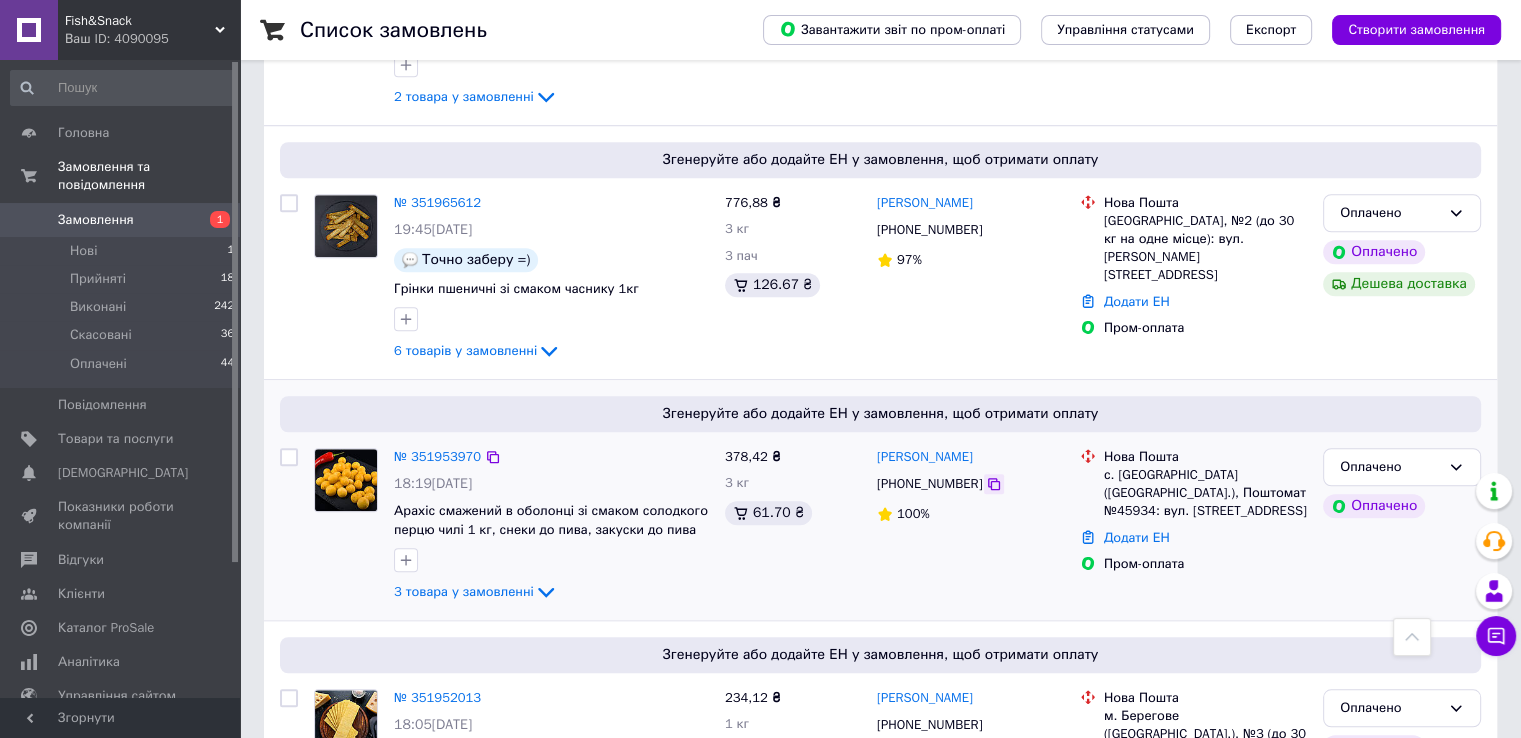 click 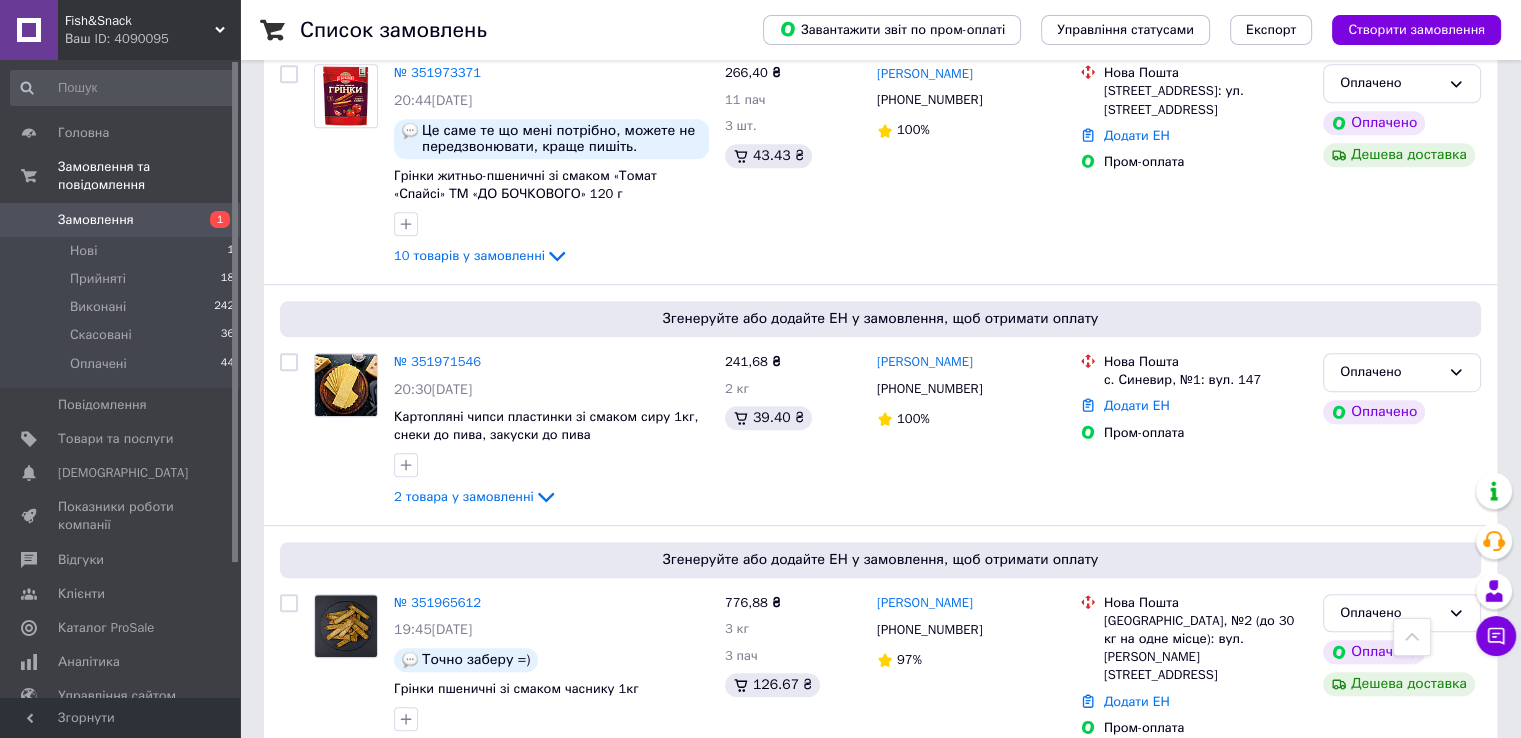 scroll, scrollTop: 1000, scrollLeft: 0, axis: vertical 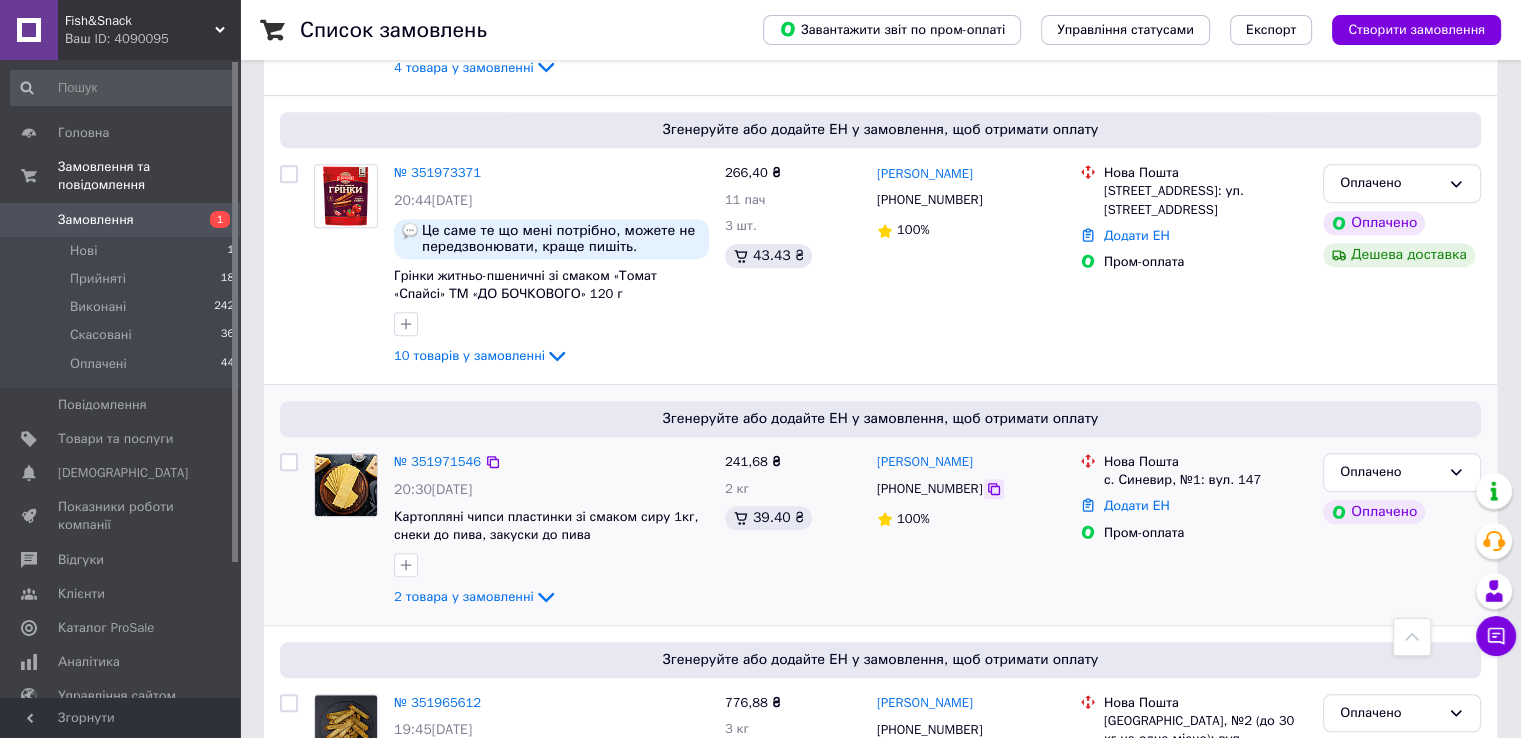click 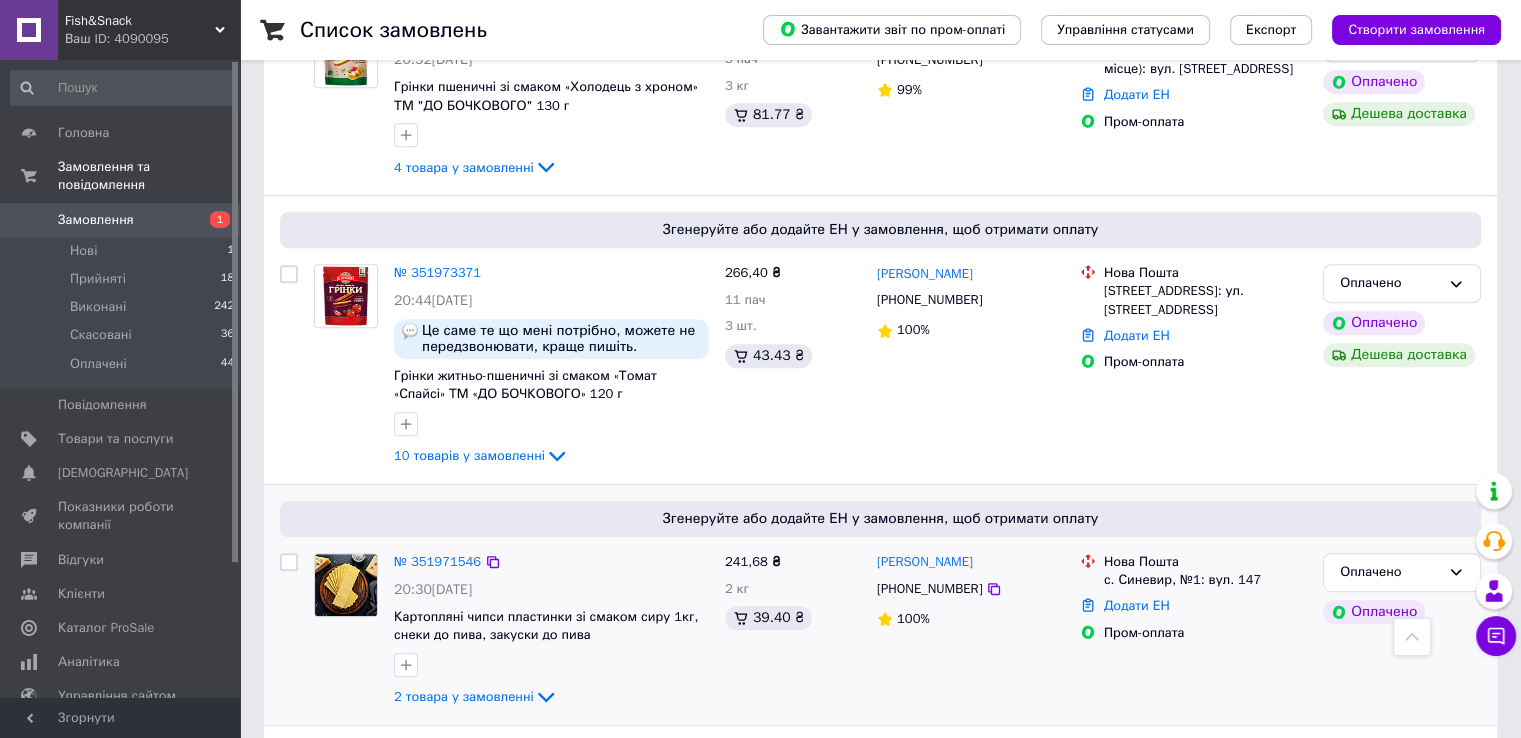 scroll, scrollTop: 800, scrollLeft: 0, axis: vertical 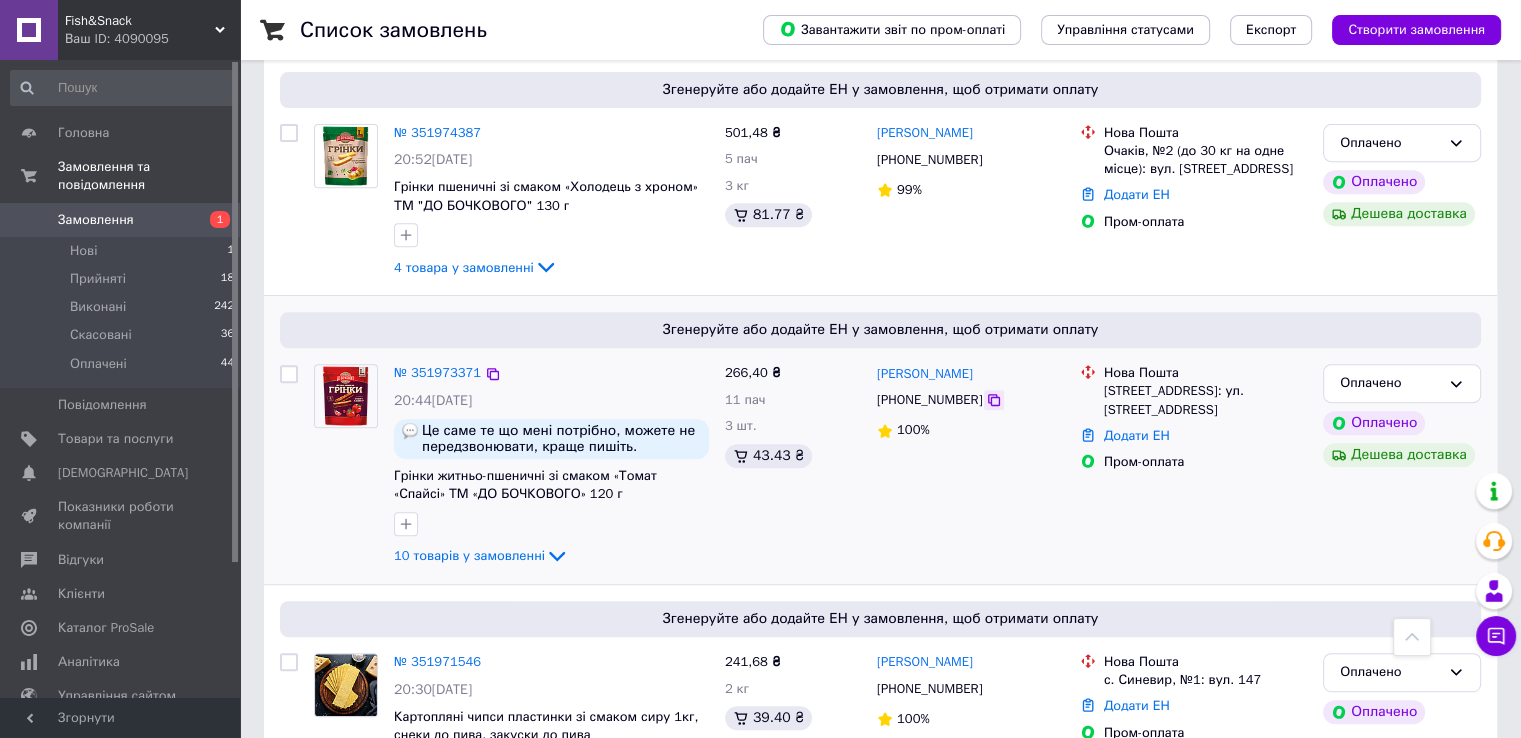 click 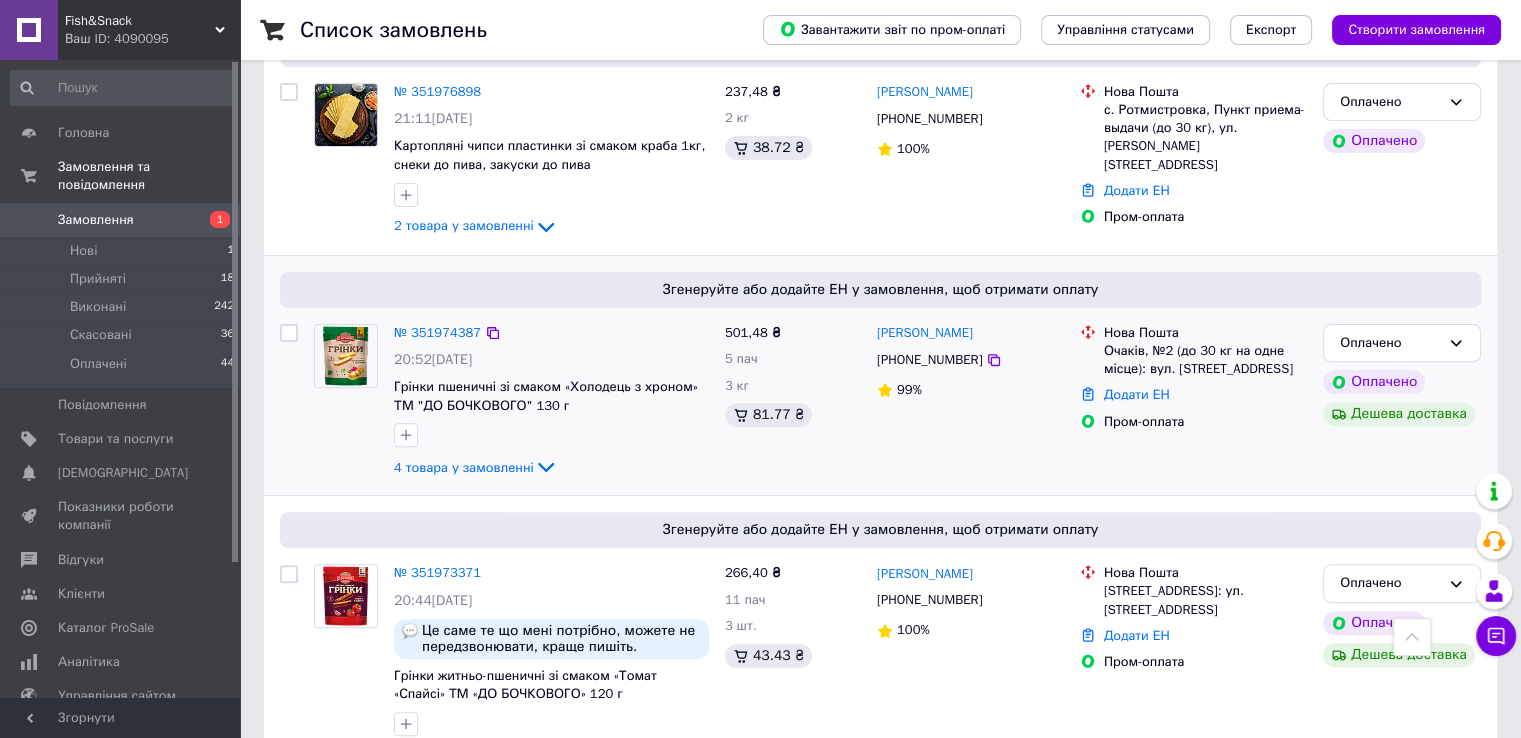 scroll, scrollTop: 500, scrollLeft: 0, axis: vertical 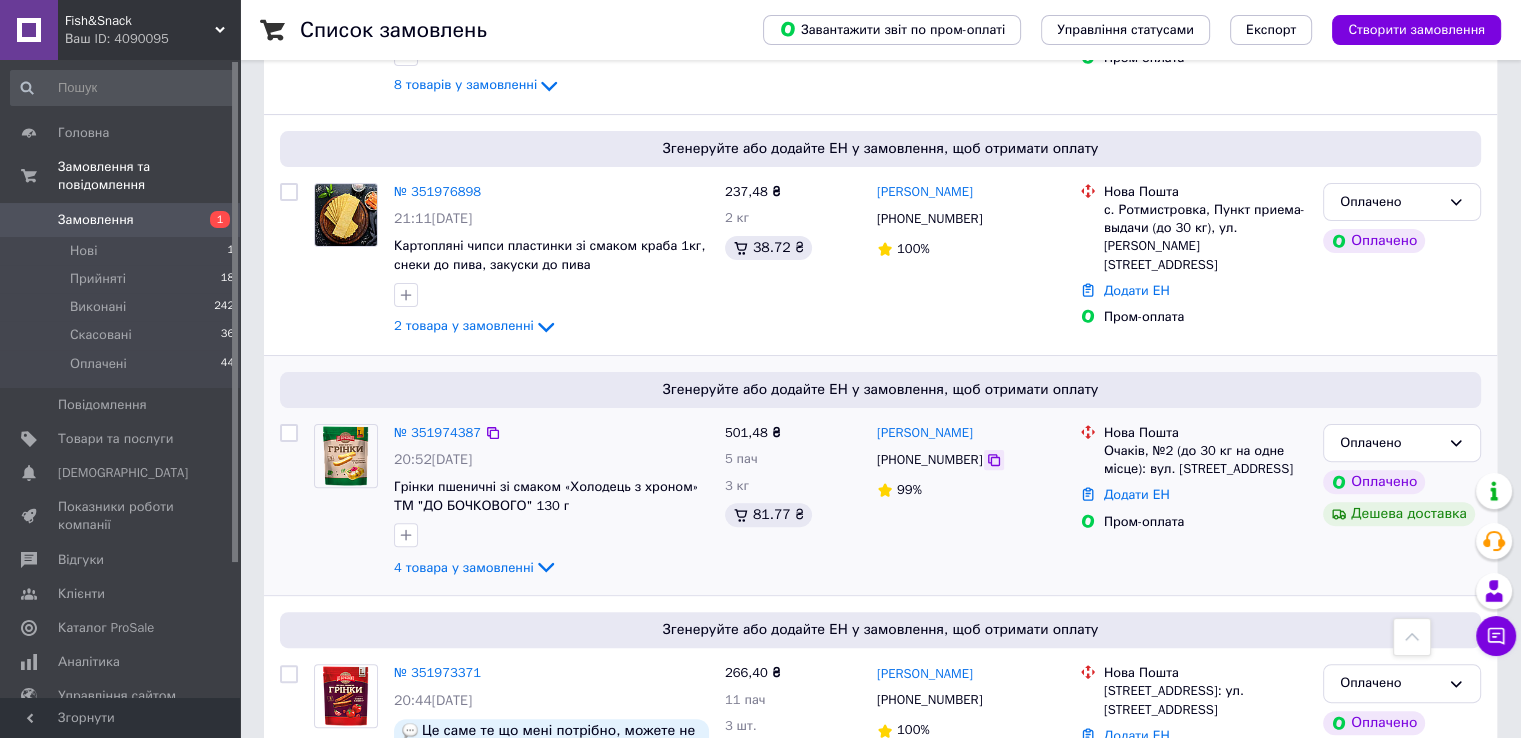 click 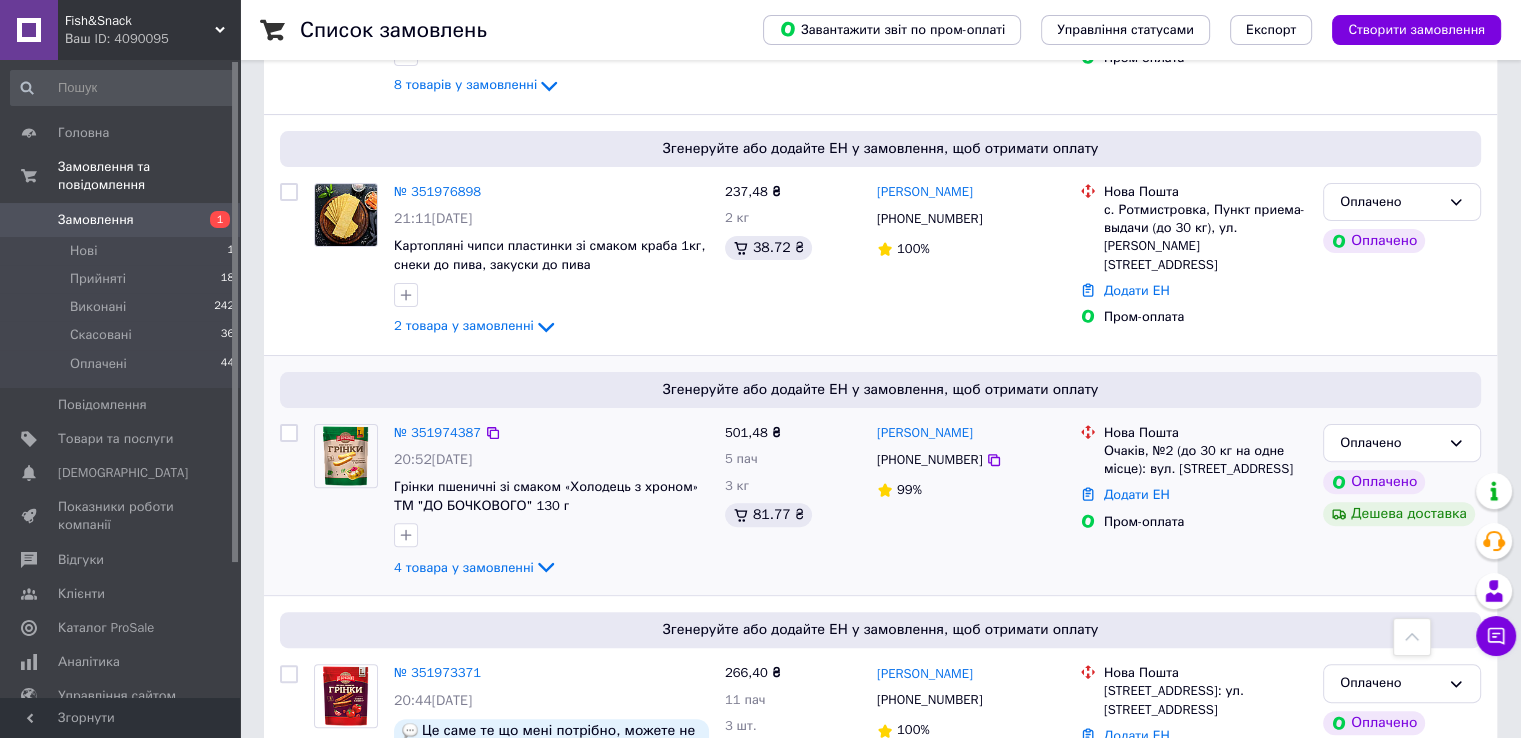 scroll, scrollTop: 300, scrollLeft: 0, axis: vertical 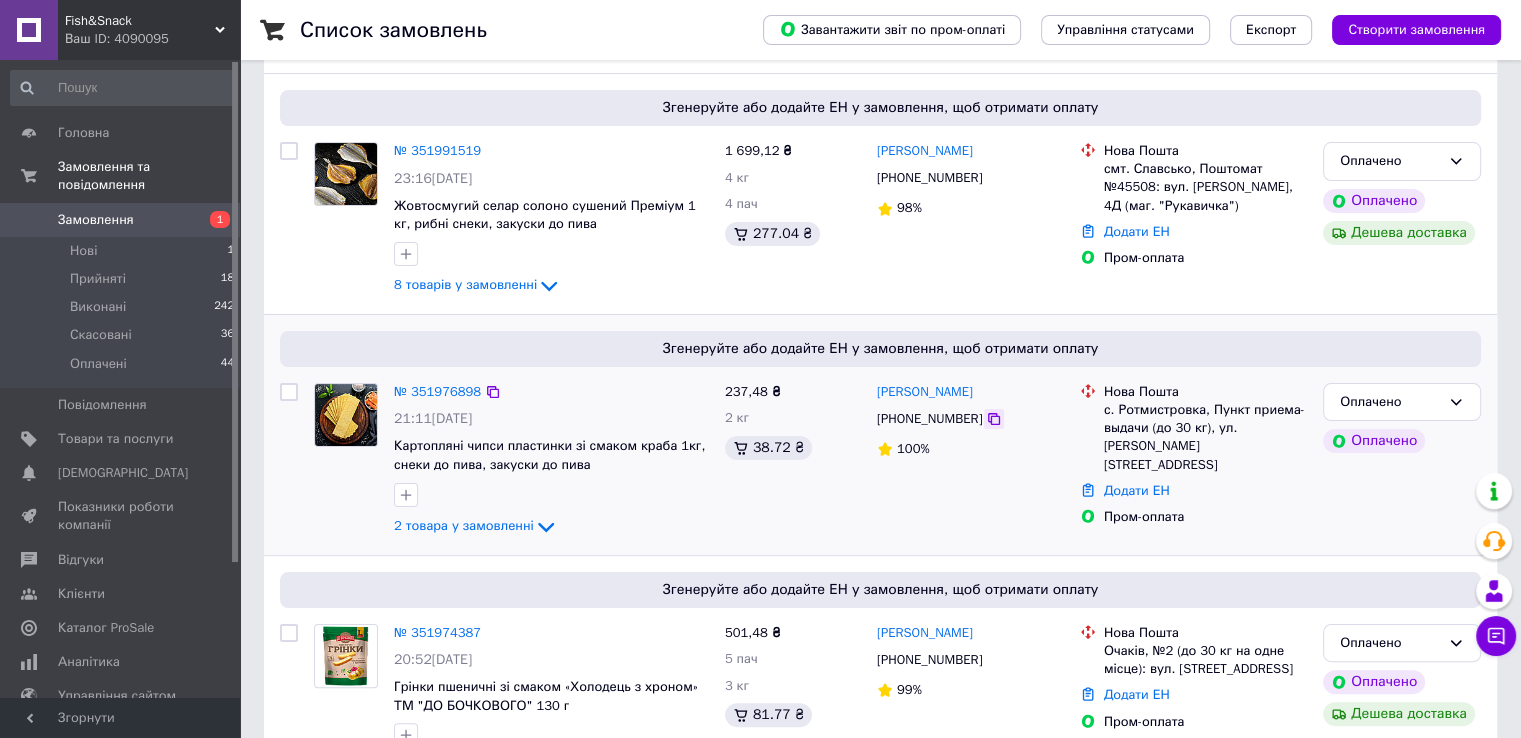 click 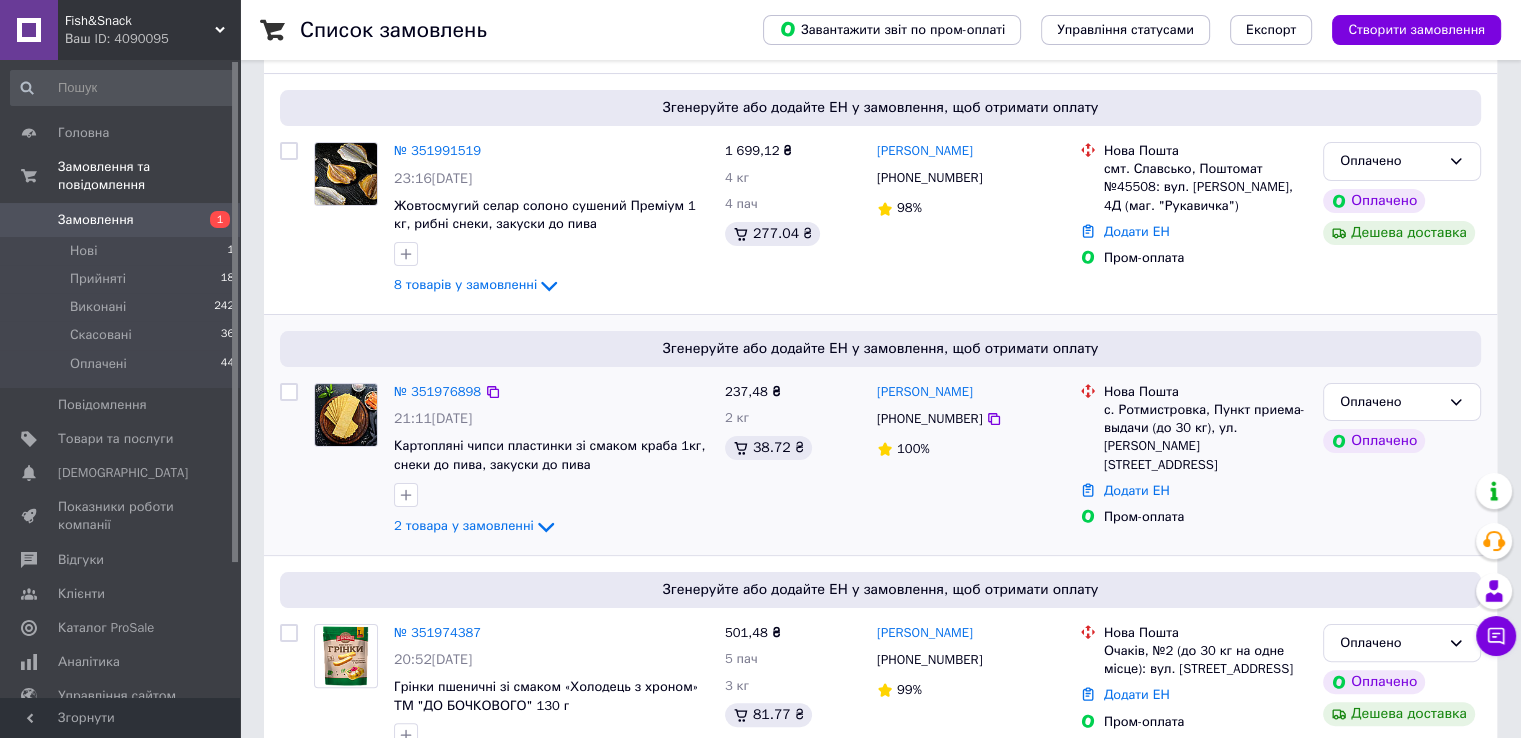 scroll, scrollTop: 100, scrollLeft: 0, axis: vertical 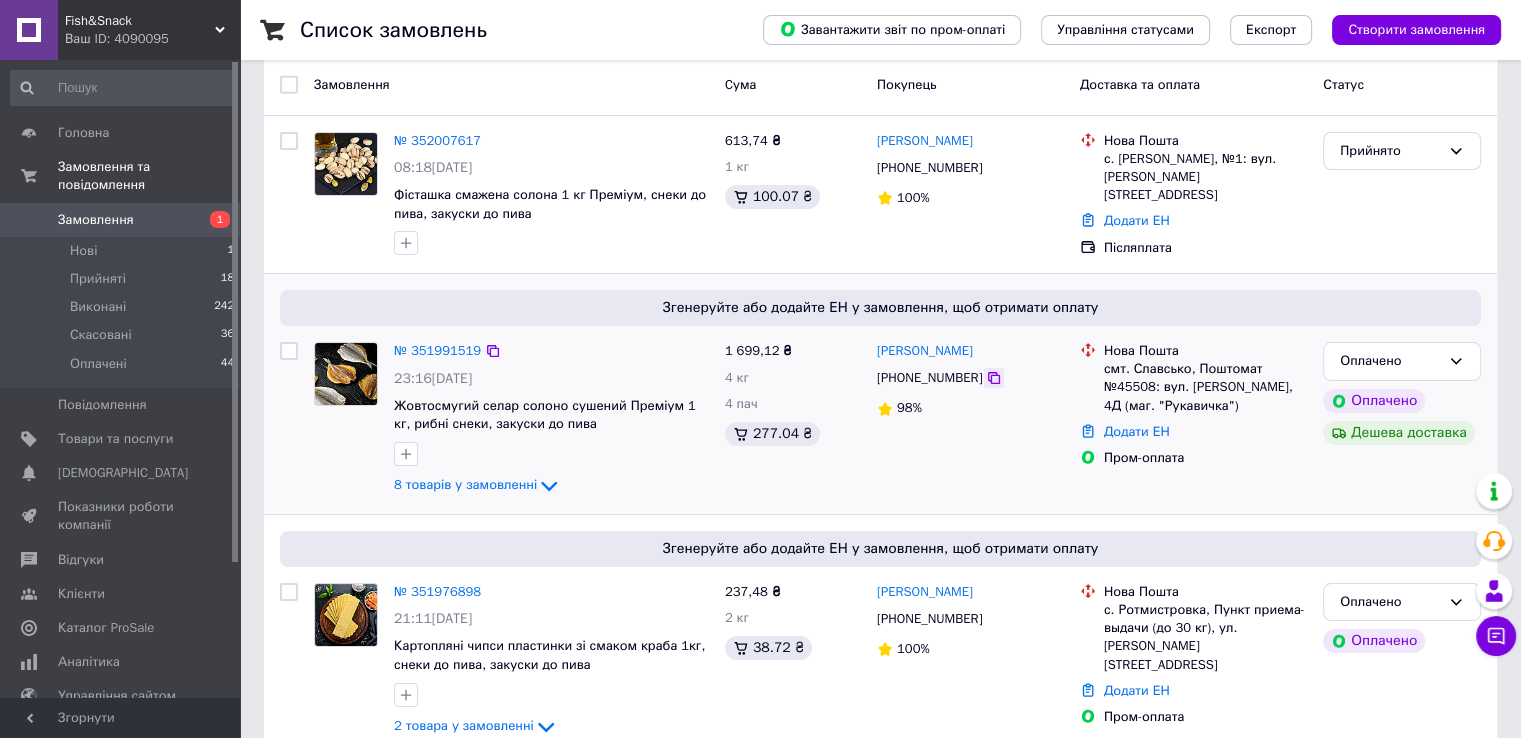 click 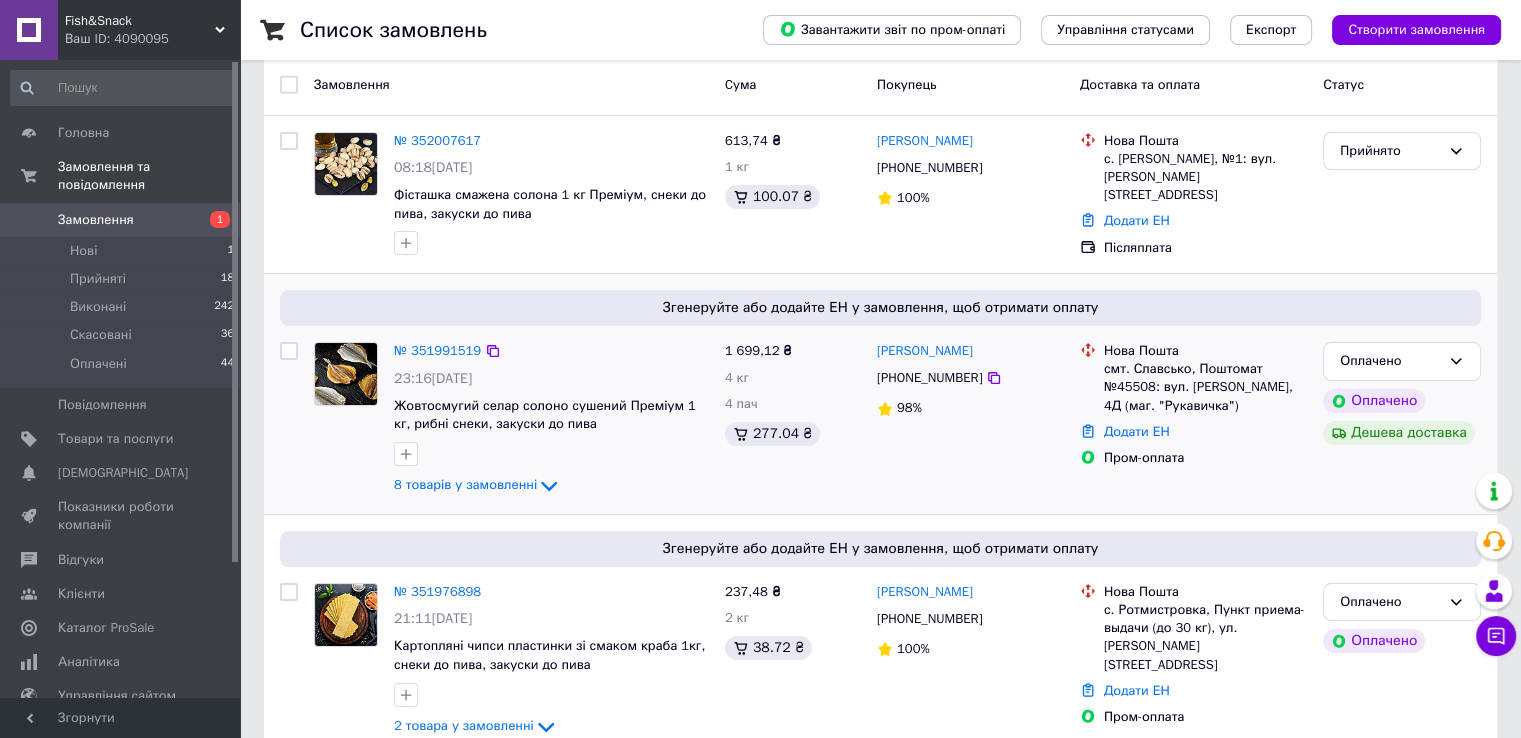 scroll, scrollTop: 0, scrollLeft: 0, axis: both 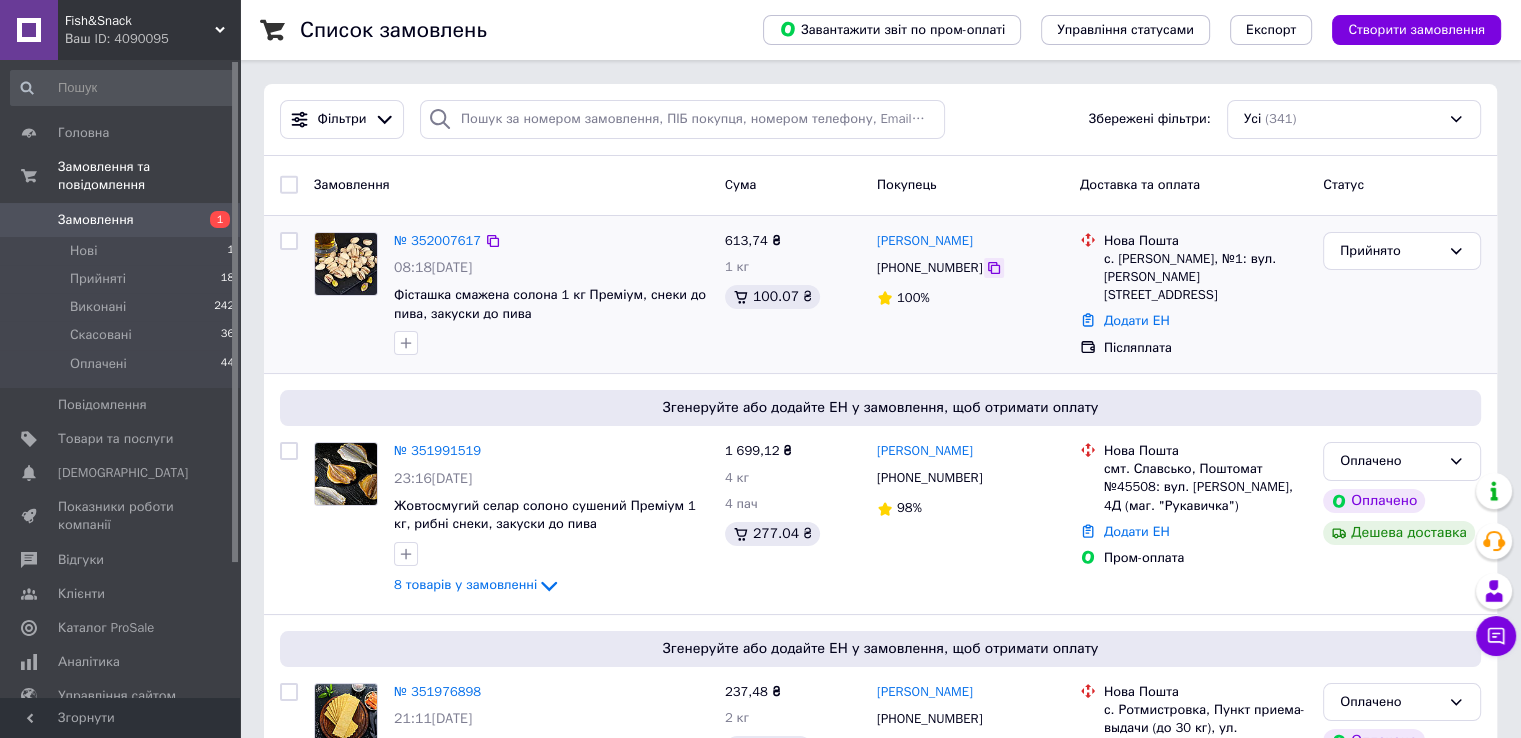click 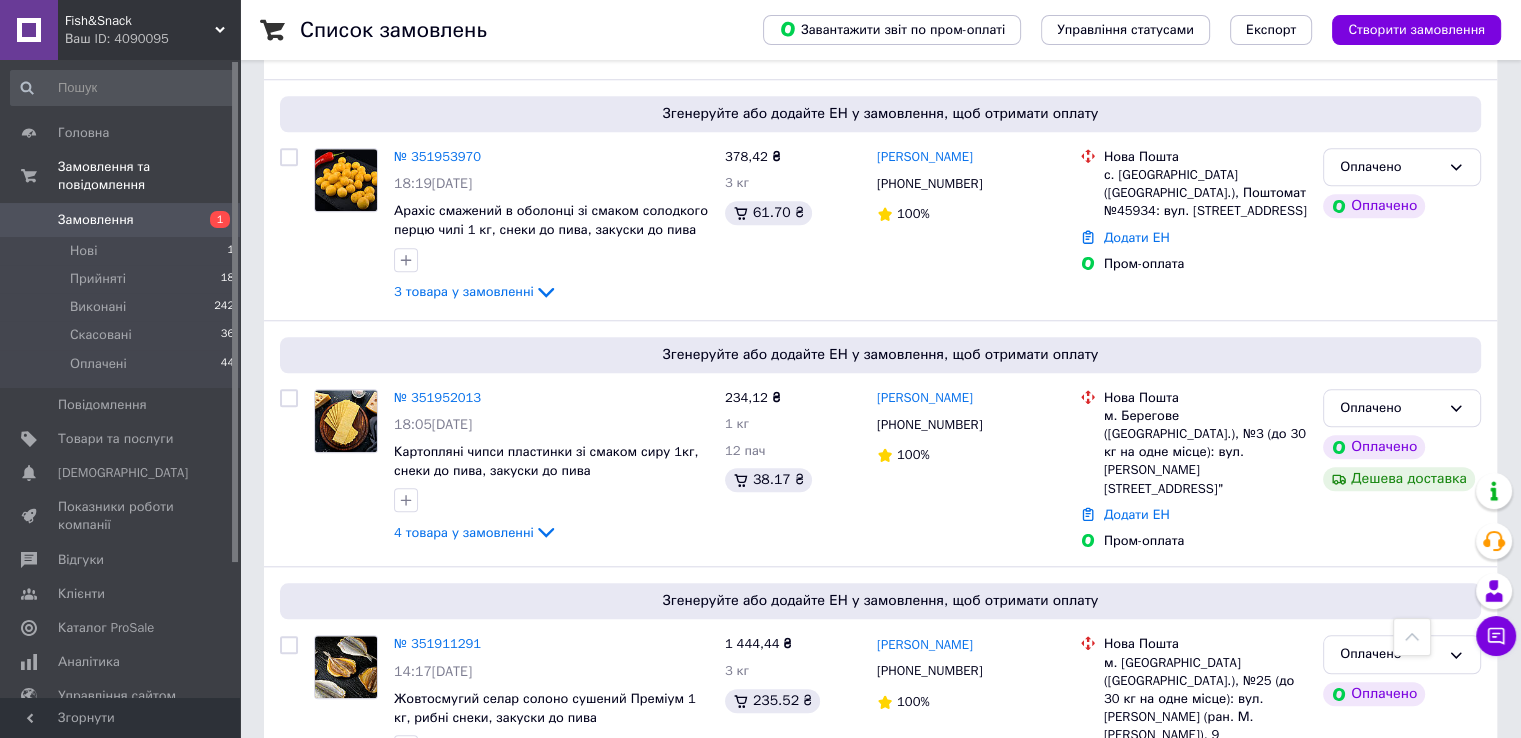scroll, scrollTop: 1700, scrollLeft: 0, axis: vertical 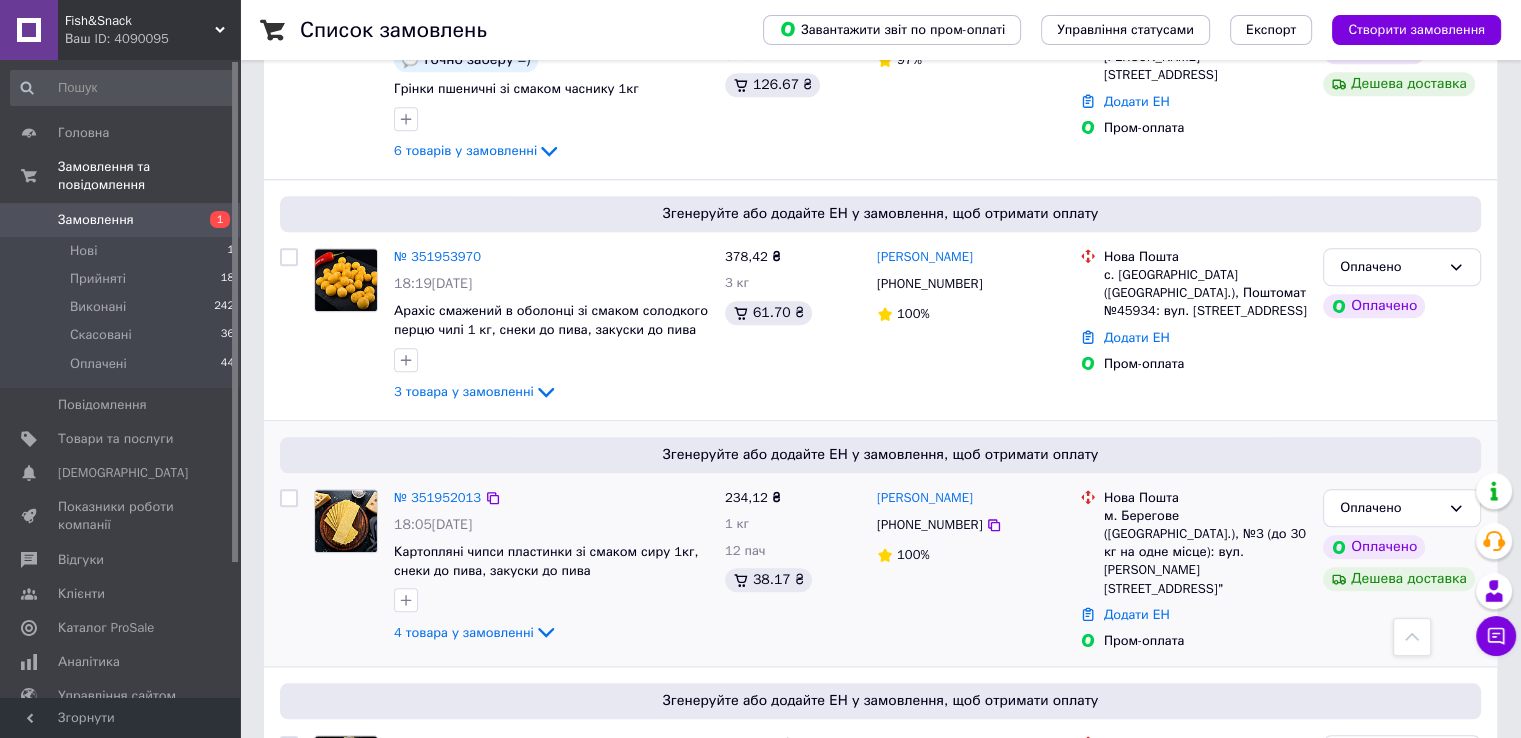 click 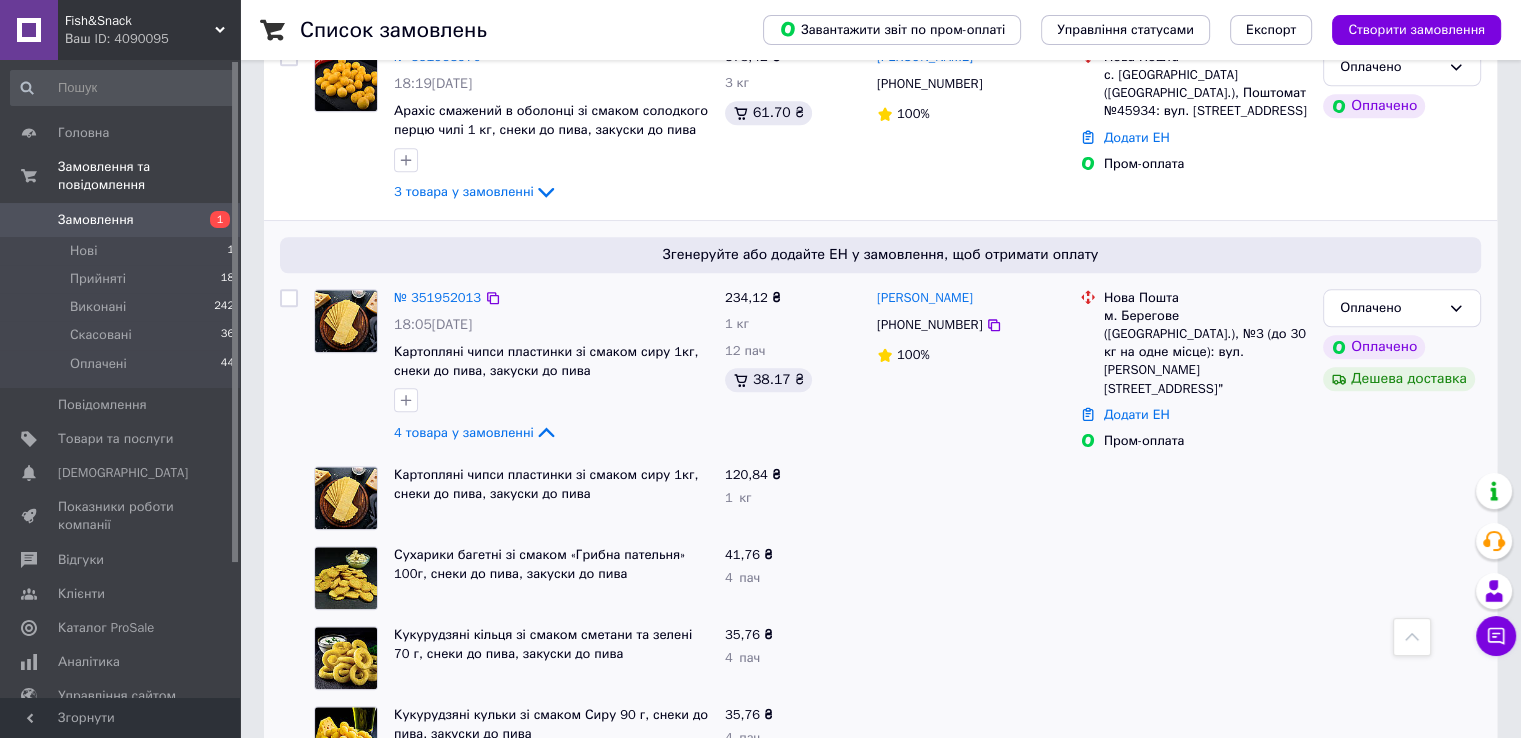 scroll, scrollTop: 2000, scrollLeft: 0, axis: vertical 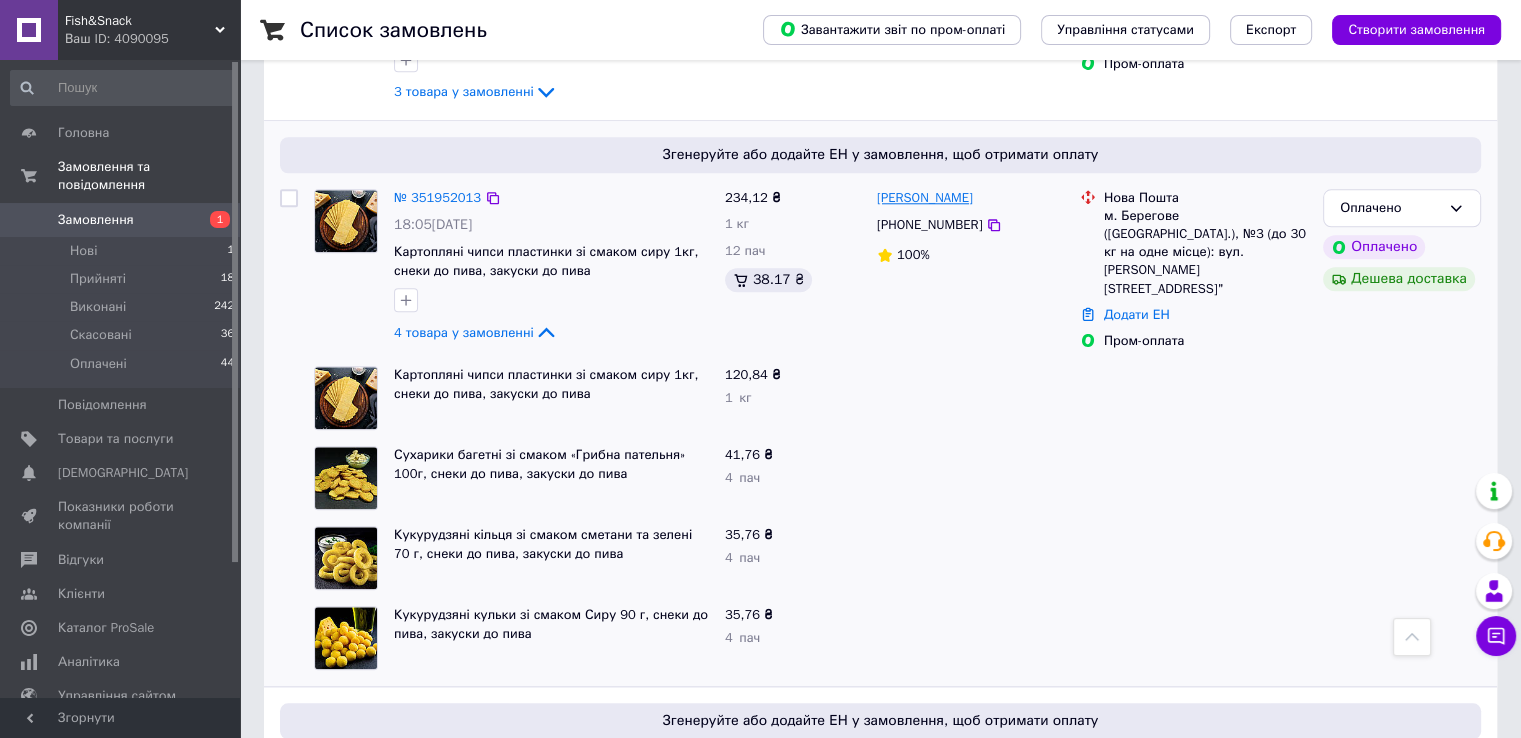 drag, startPoint x: 976, startPoint y: 153, endPoint x: 880, endPoint y: 159, distance: 96.18732 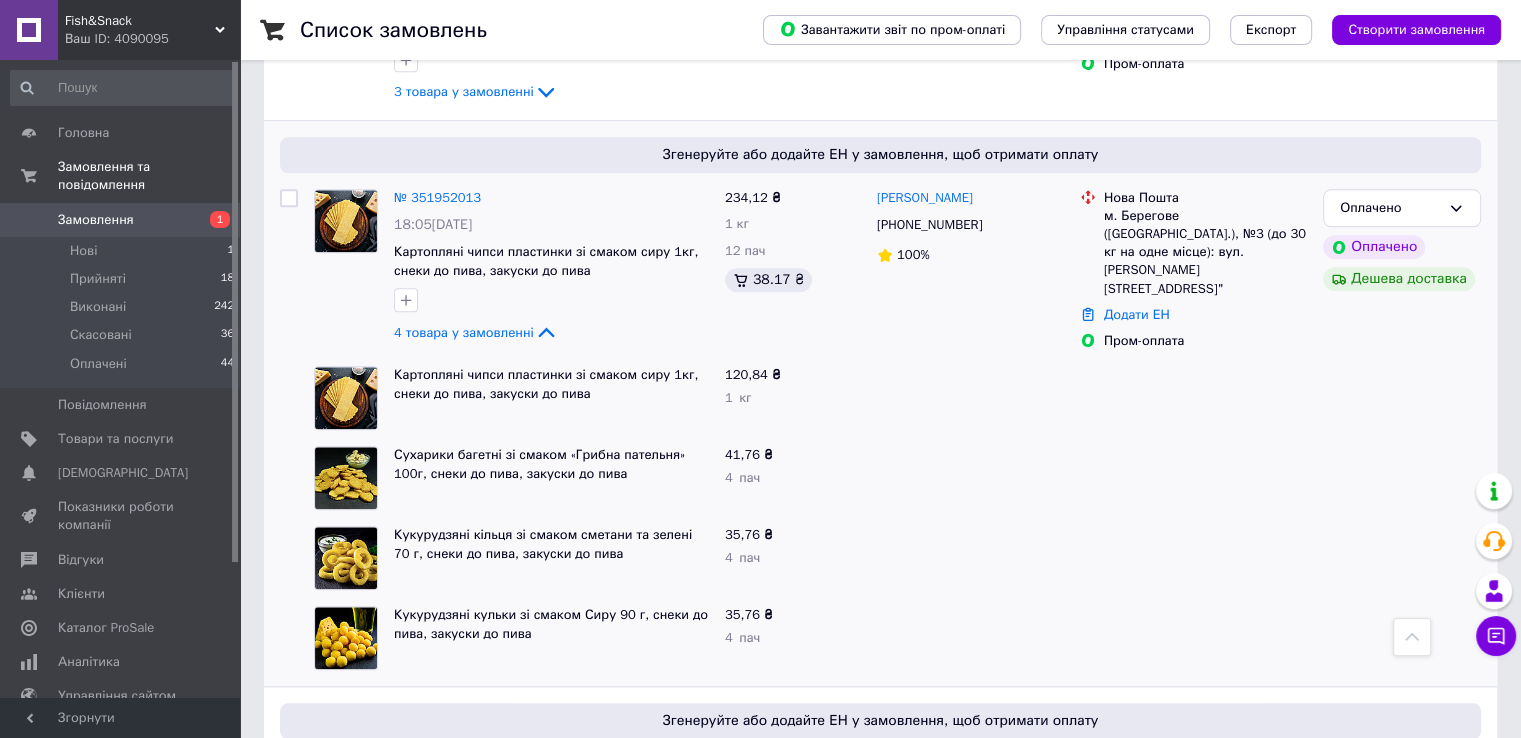copy on "[PERSON_NAME]" 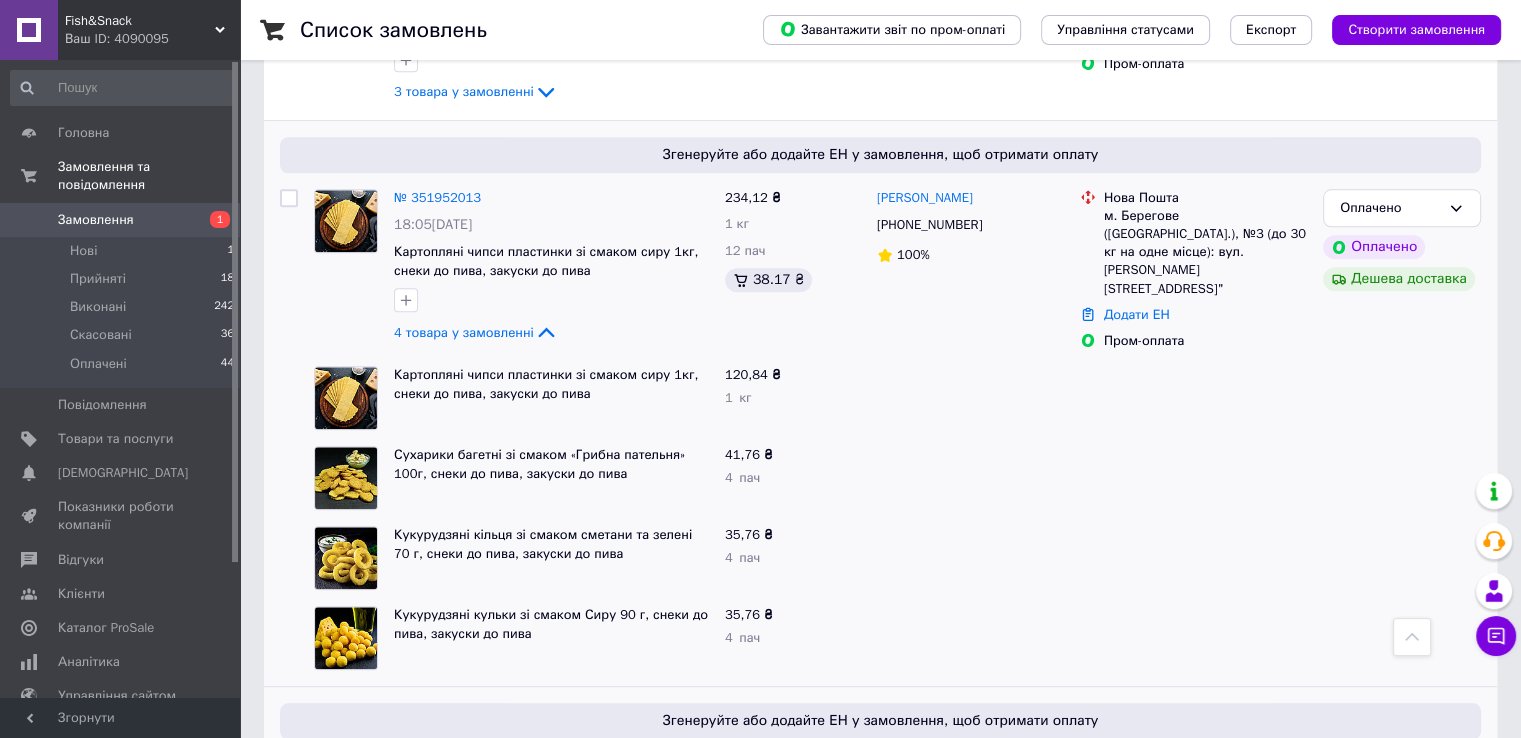 copy on "[PERSON_NAME]" 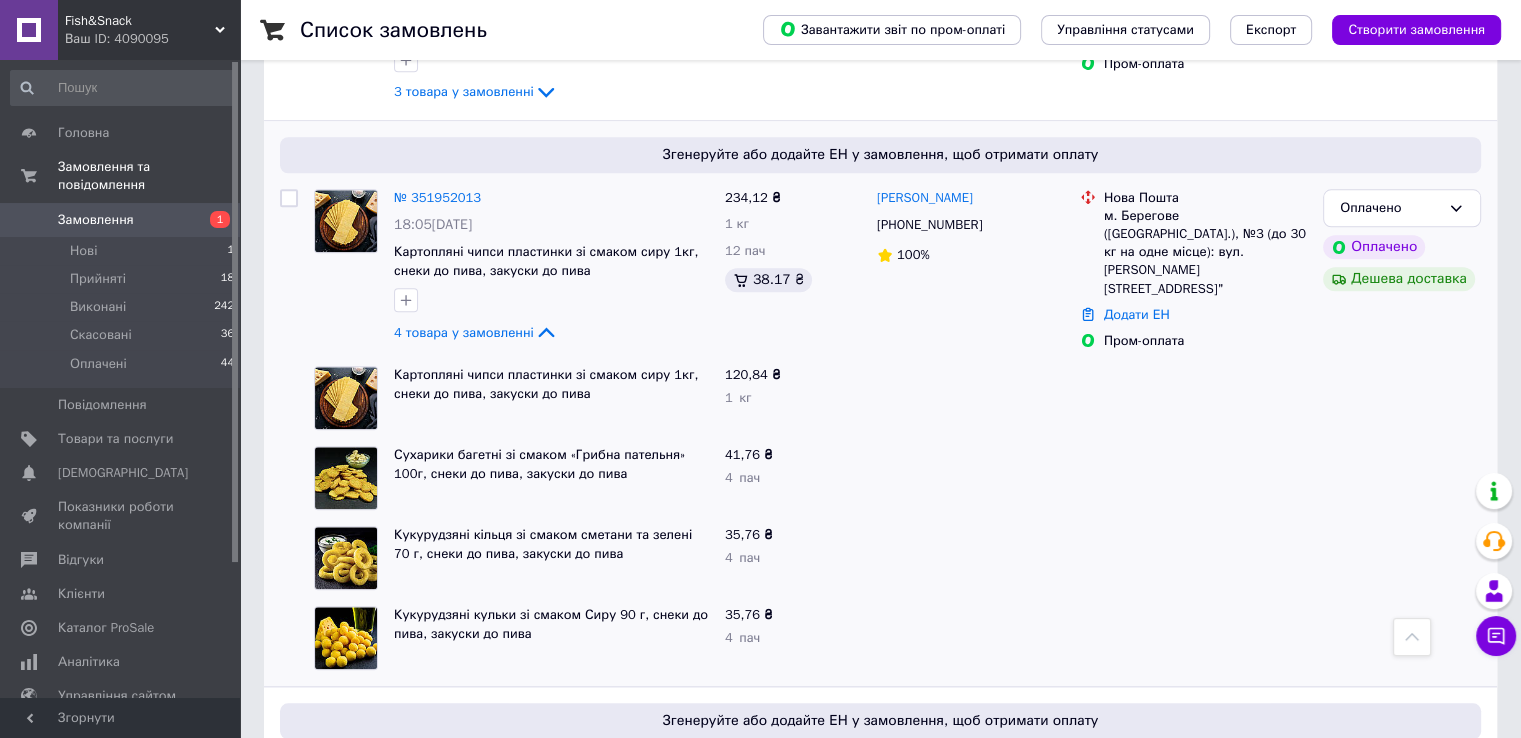 copy on "[PERSON_NAME]" 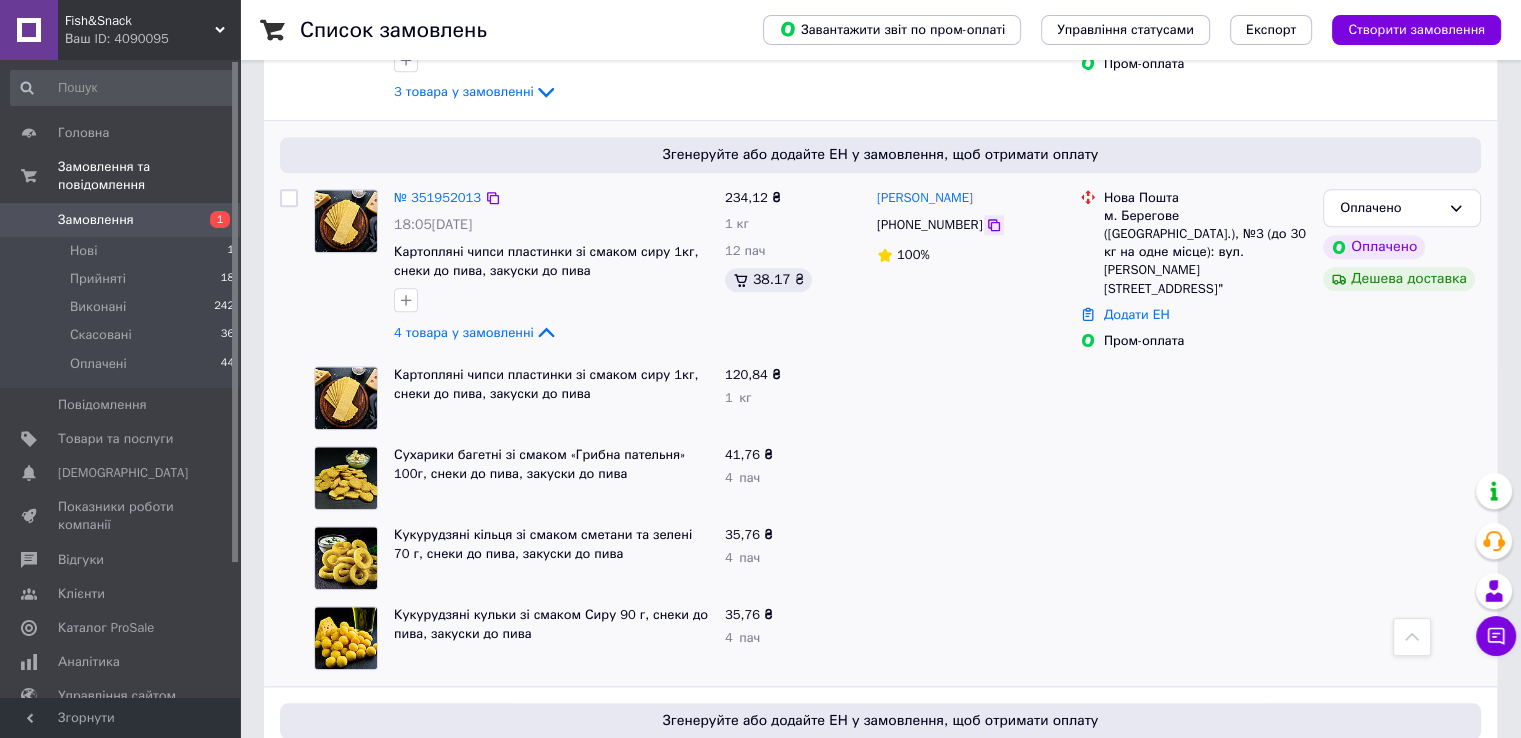 click 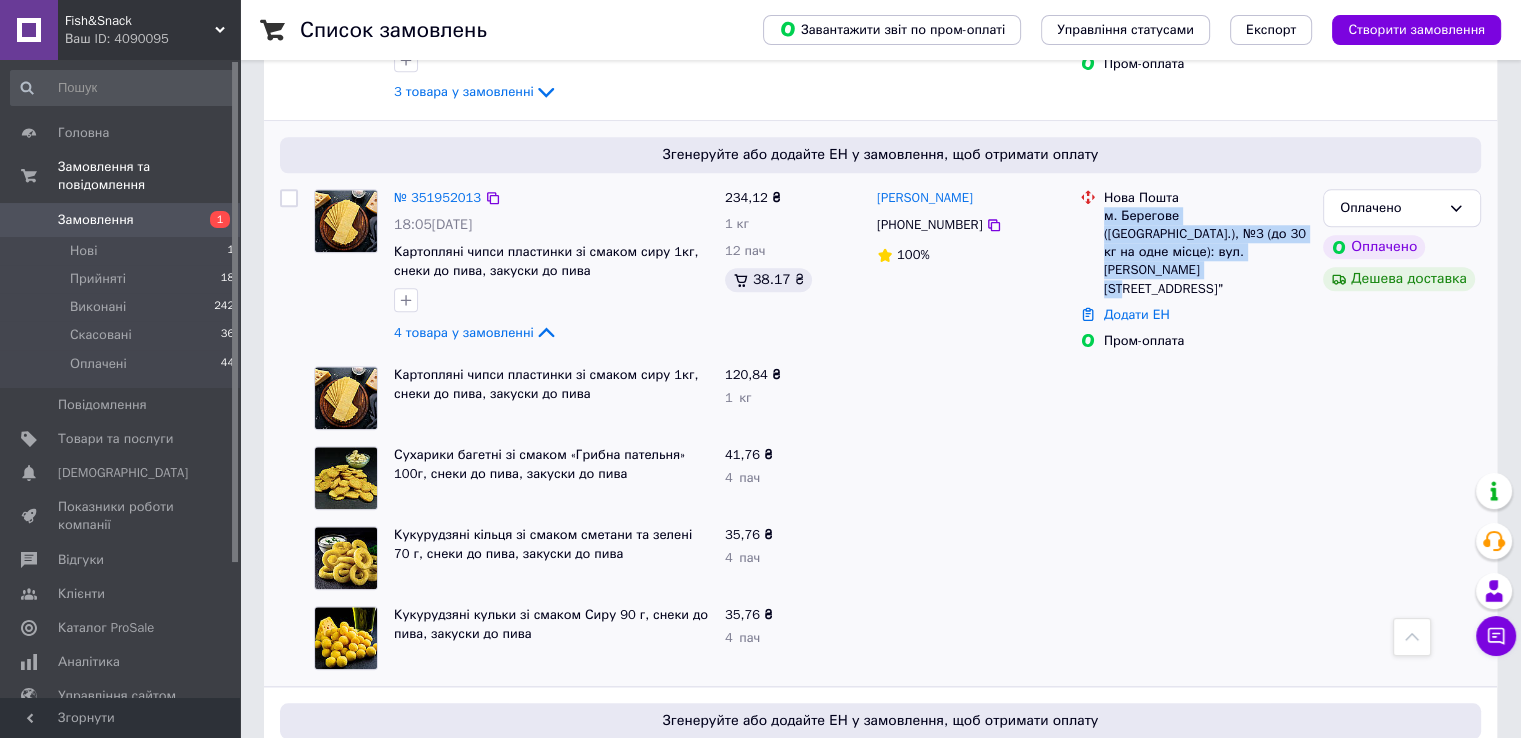 drag, startPoint x: 1221, startPoint y: 213, endPoint x: 1104, endPoint y: 179, distance: 121.84006 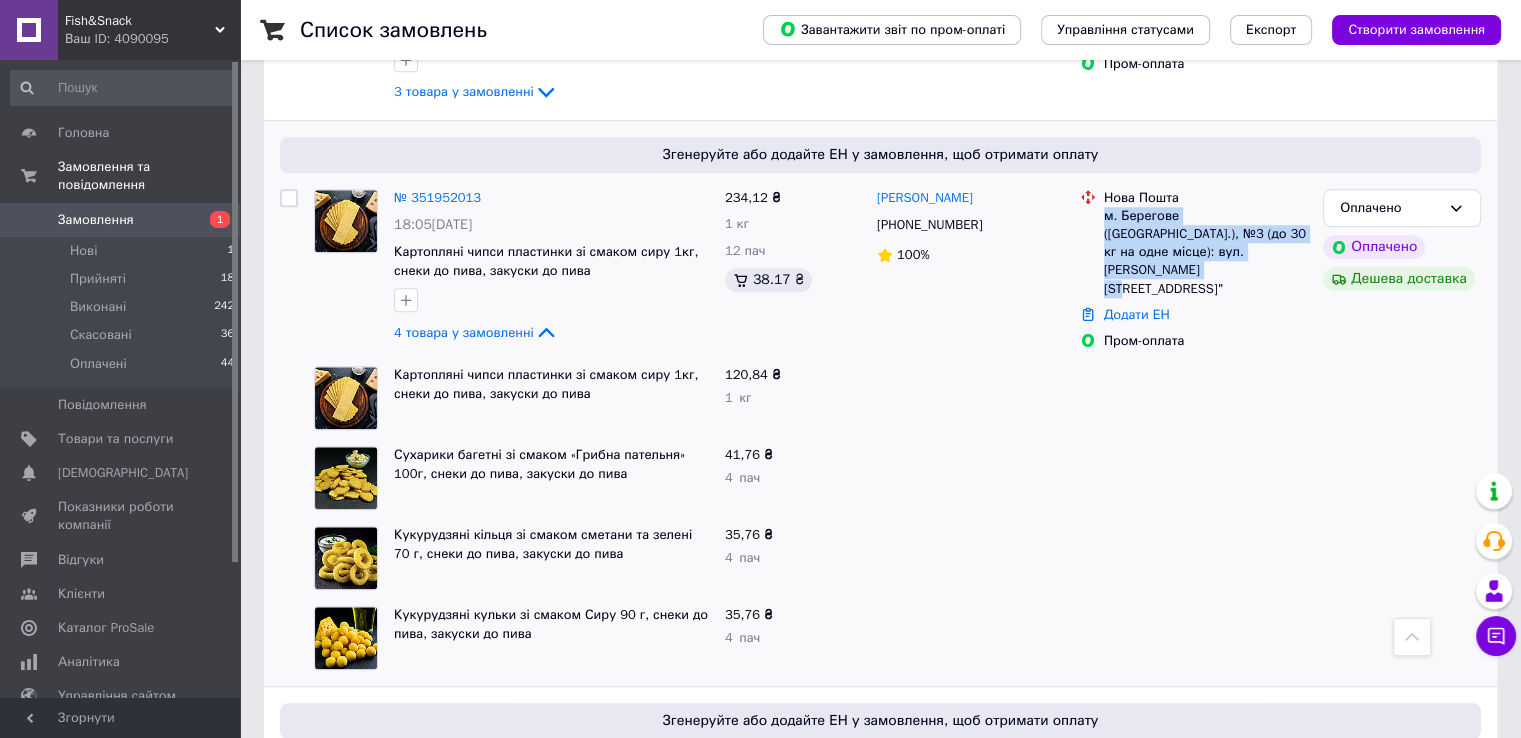 copy on "м. Берегове ([GEOGRAPHIC_DATA].), №3 (до 30 кг на одне місце): вул. [PERSON_NAME][STREET_ADDRESS]"" 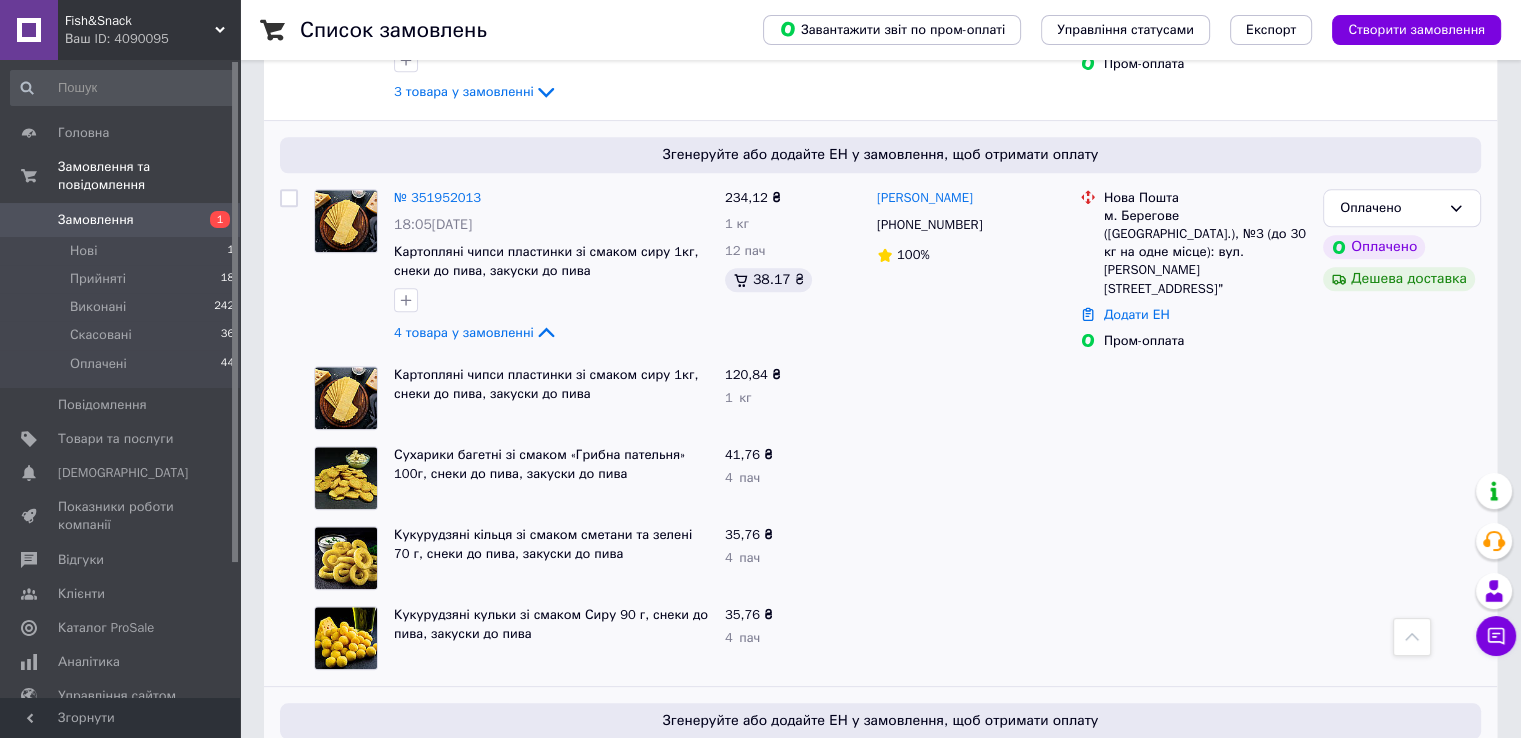 click on "4 товара у замовленні" at bounding box center (464, 331) 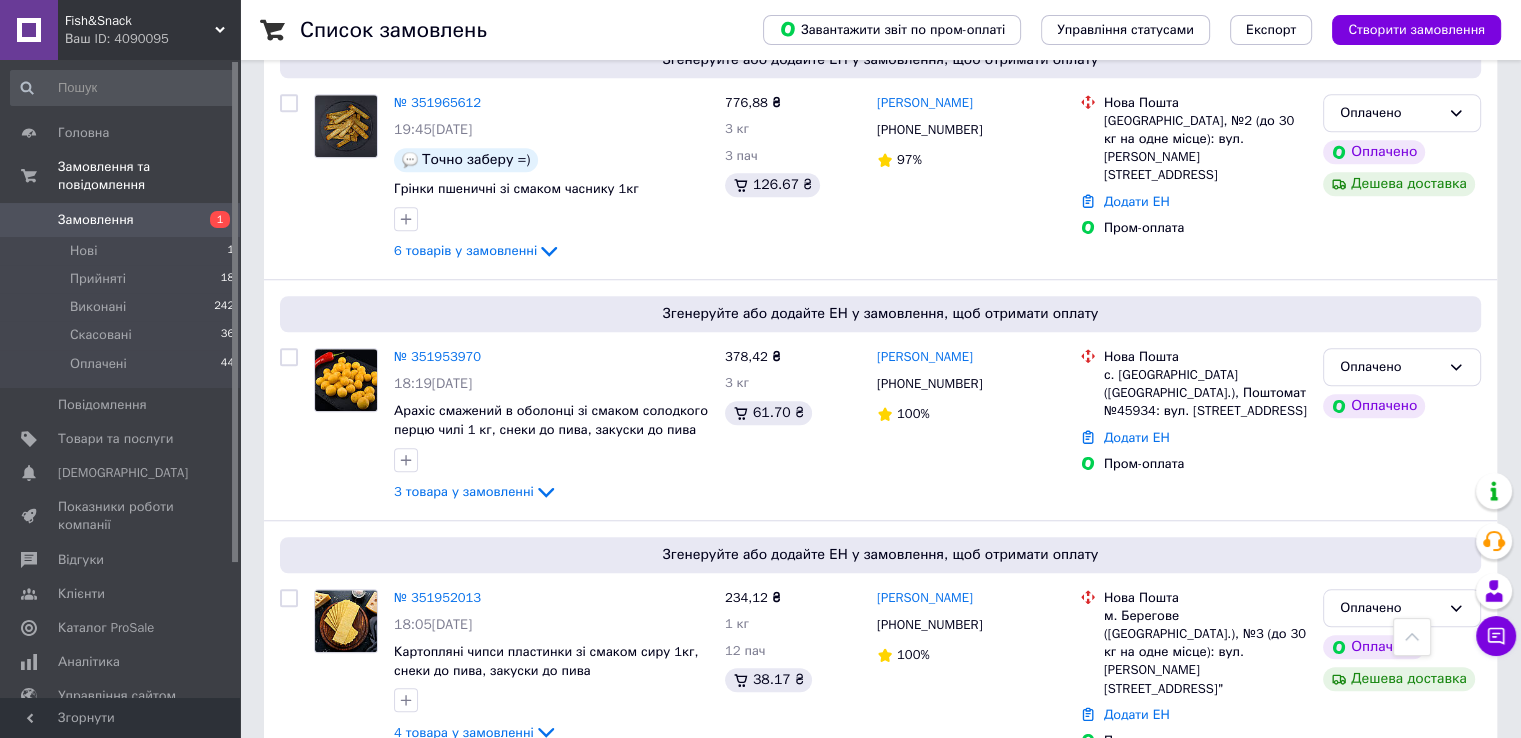scroll, scrollTop: 1500, scrollLeft: 0, axis: vertical 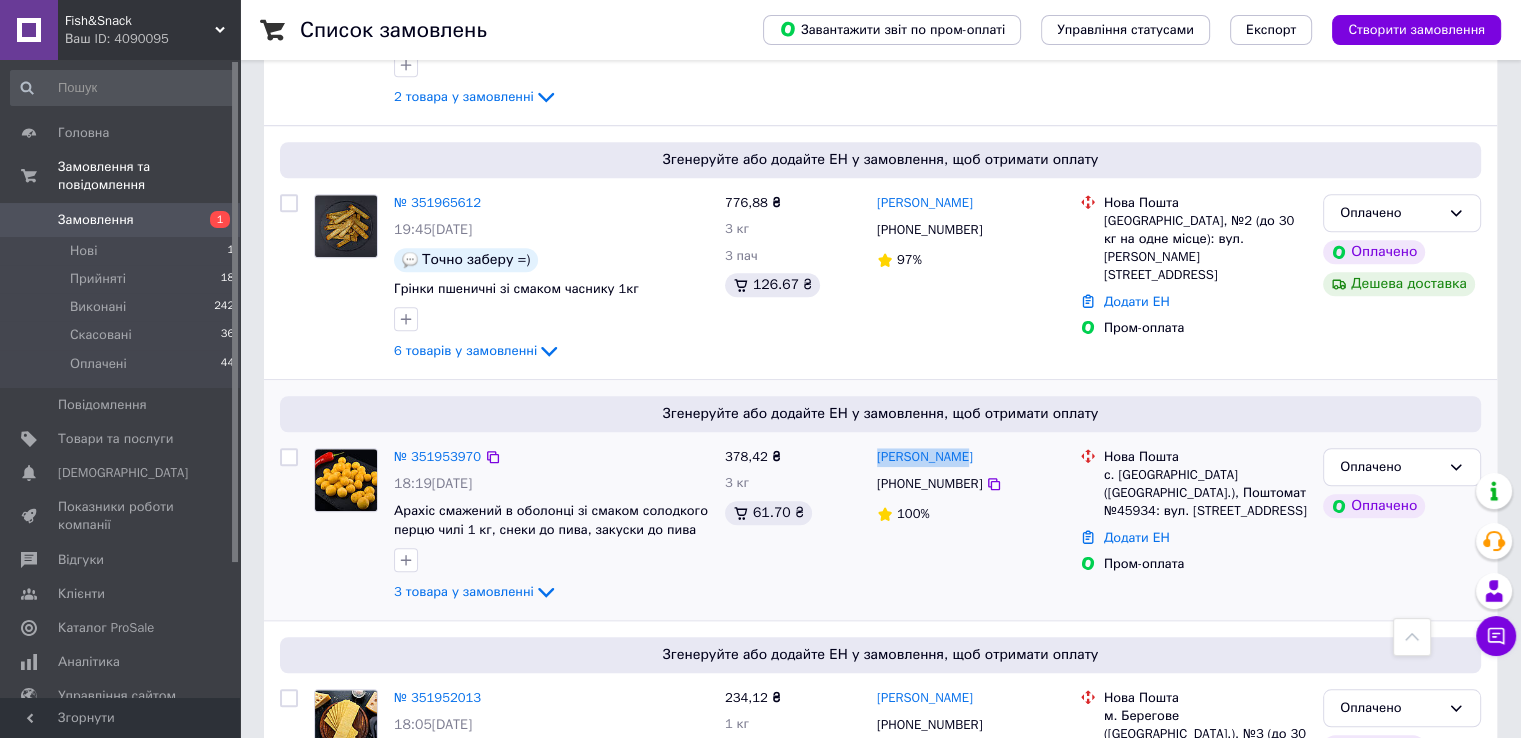 drag, startPoint x: 957, startPoint y: 413, endPoint x: 872, endPoint y: 417, distance: 85.09406 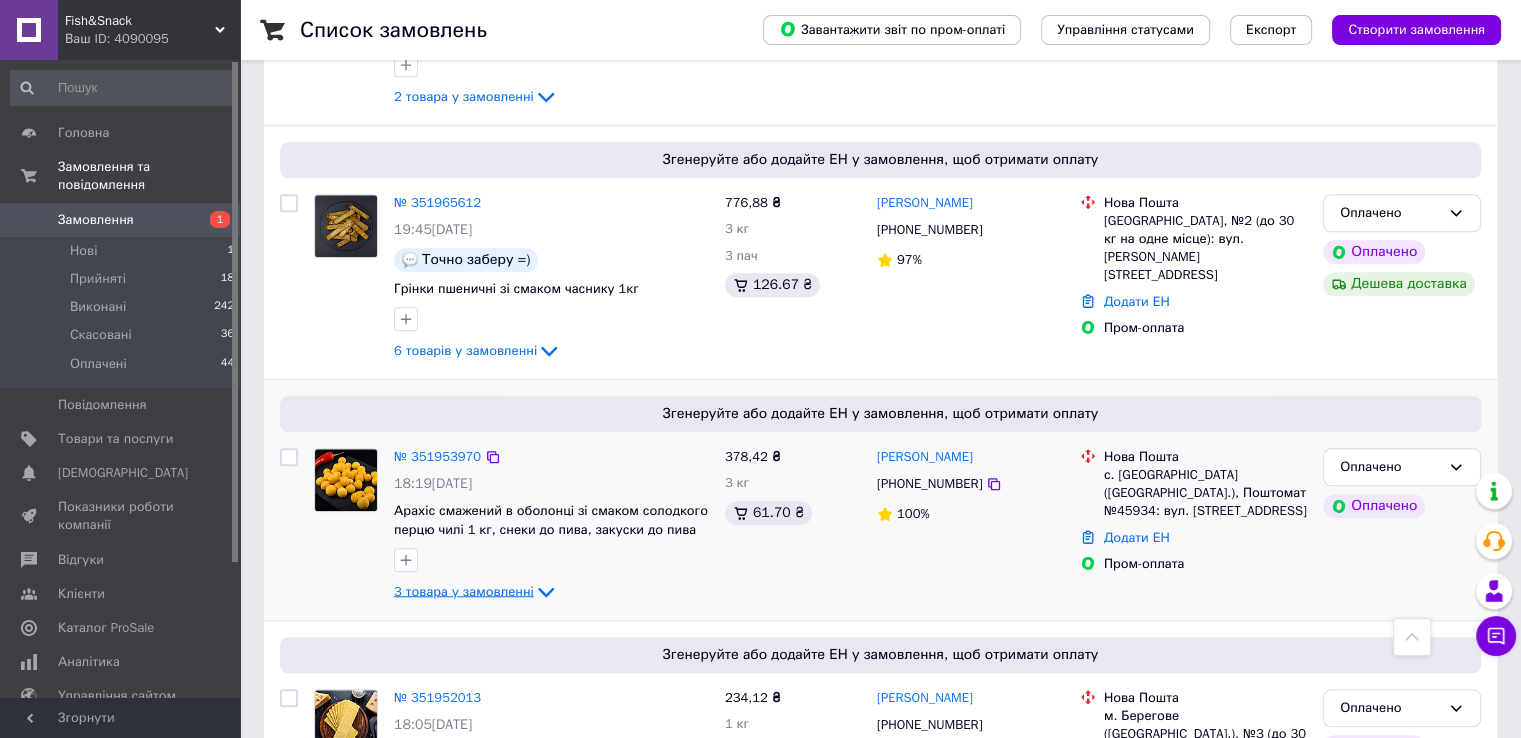click on "3 товара у замовленні" at bounding box center [464, 590] 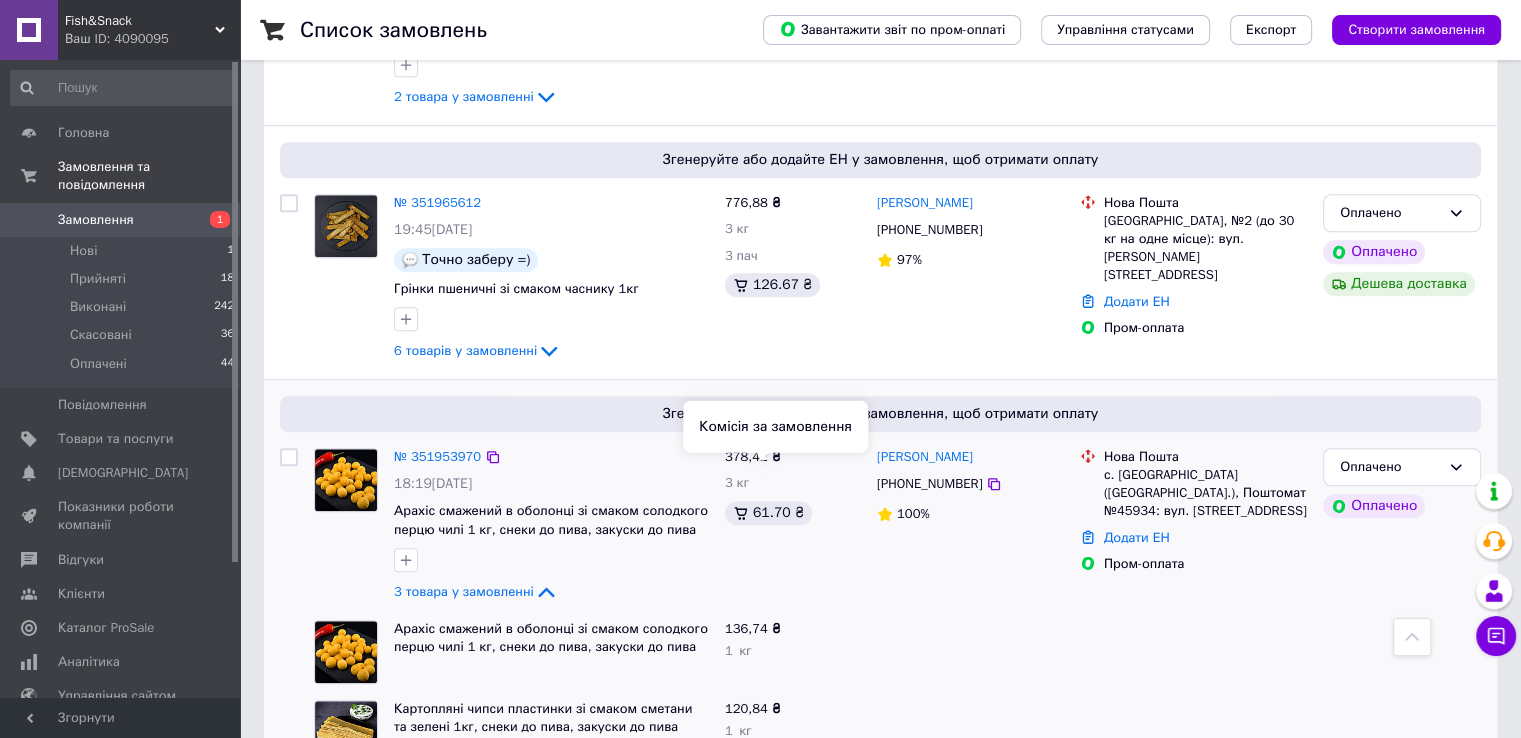 scroll, scrollTop: 1700, scrollLeft: 0, axis: vertical 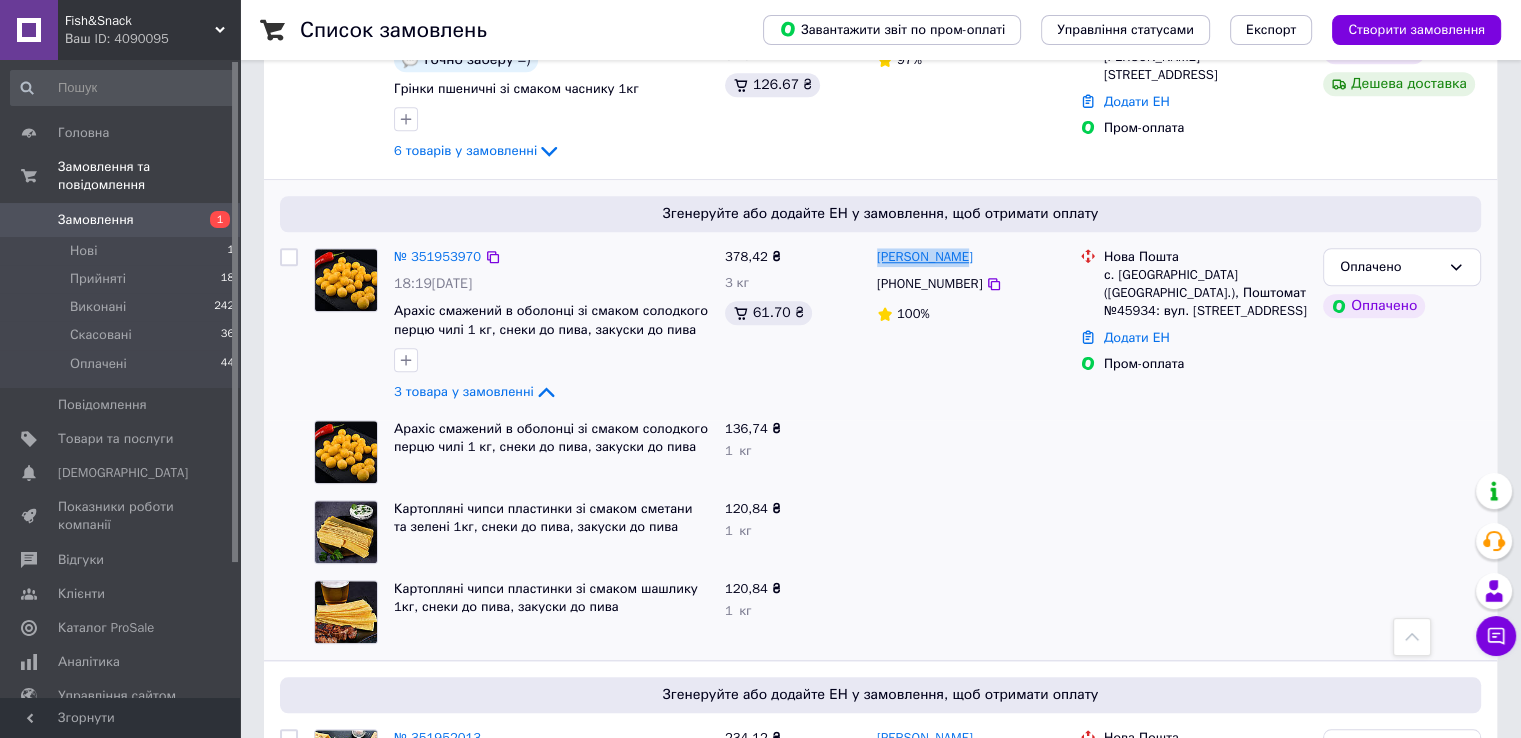 drag, startPoint x: 981, startPoint y: 226, endPoint x: 878, endPoint y: 224, distance: 103.01942 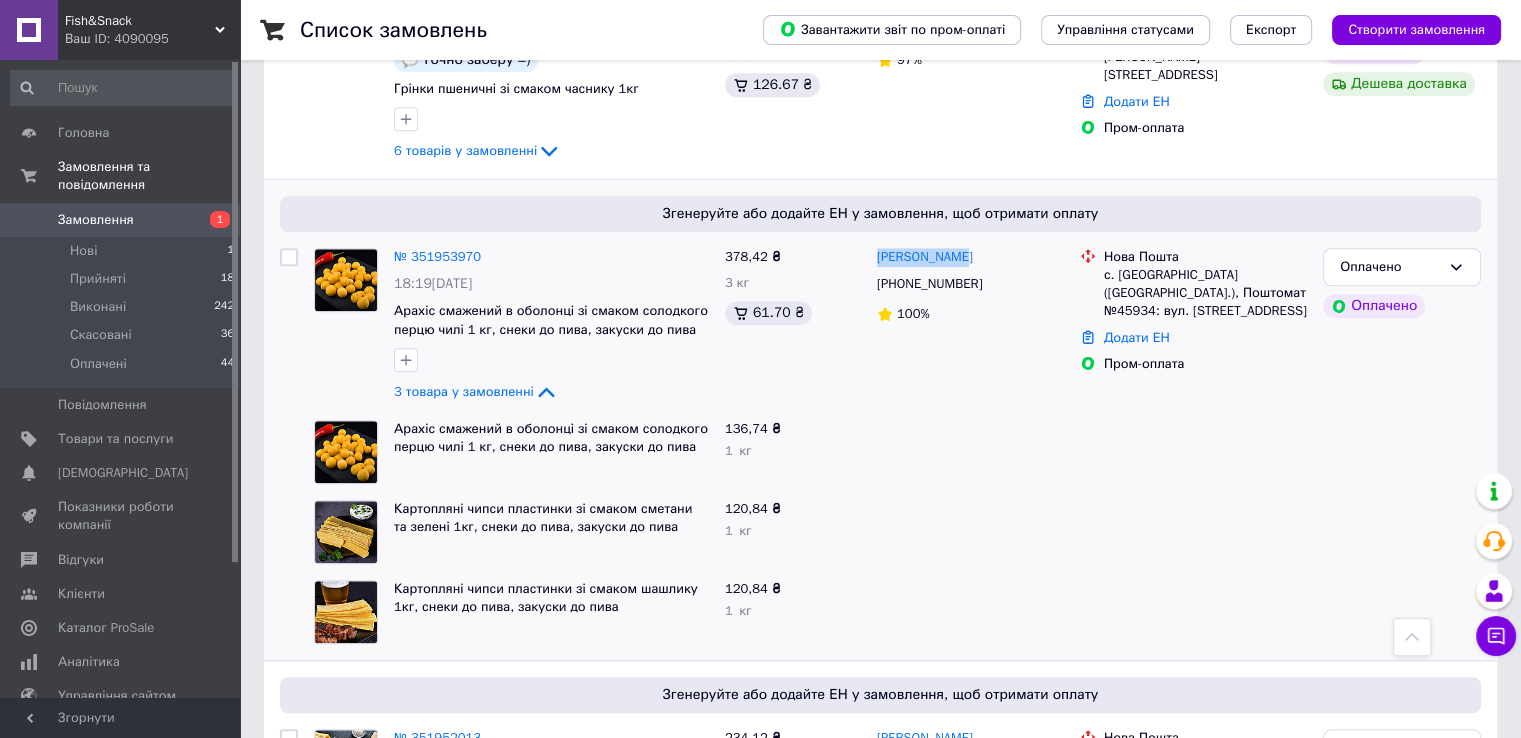 copy on "[PERSON_NAME]" 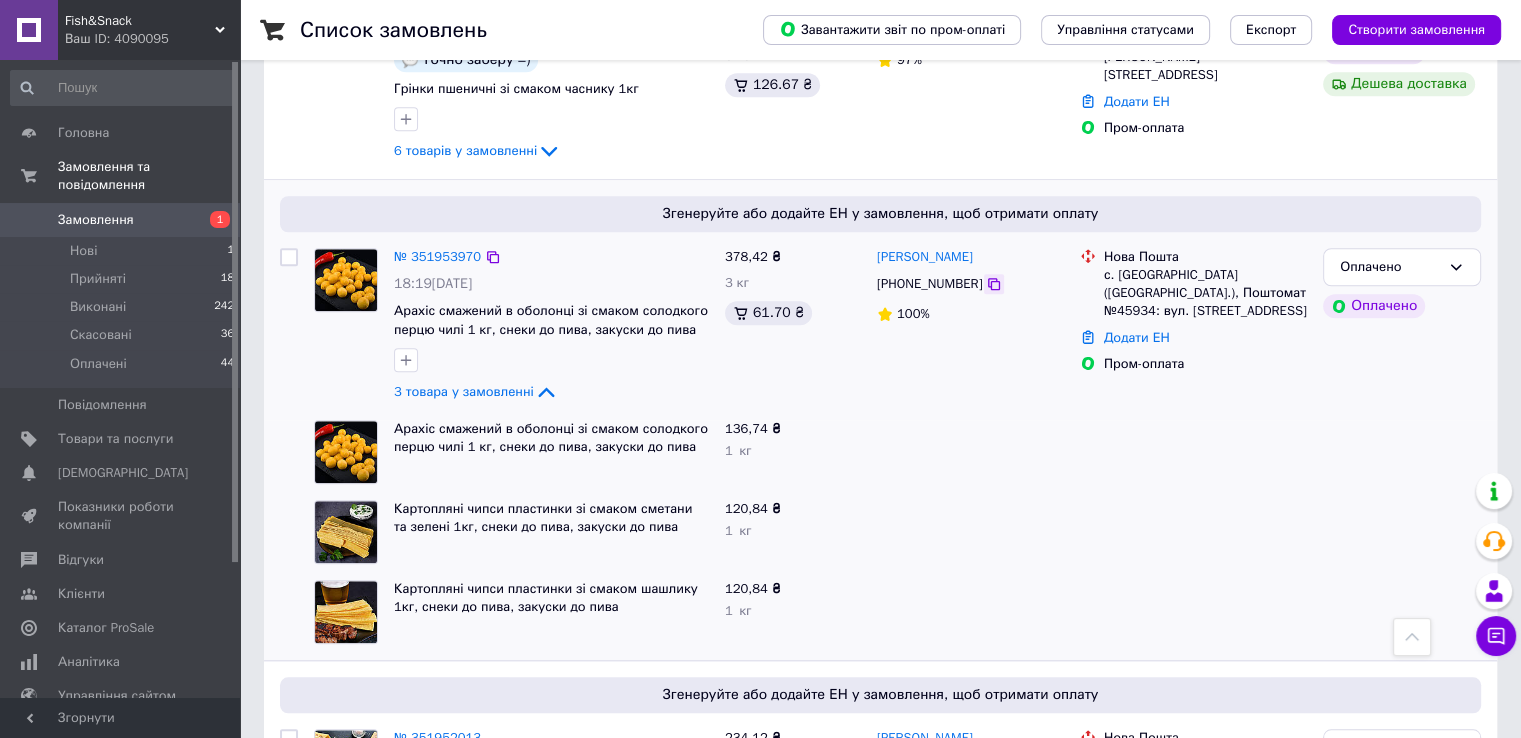 click 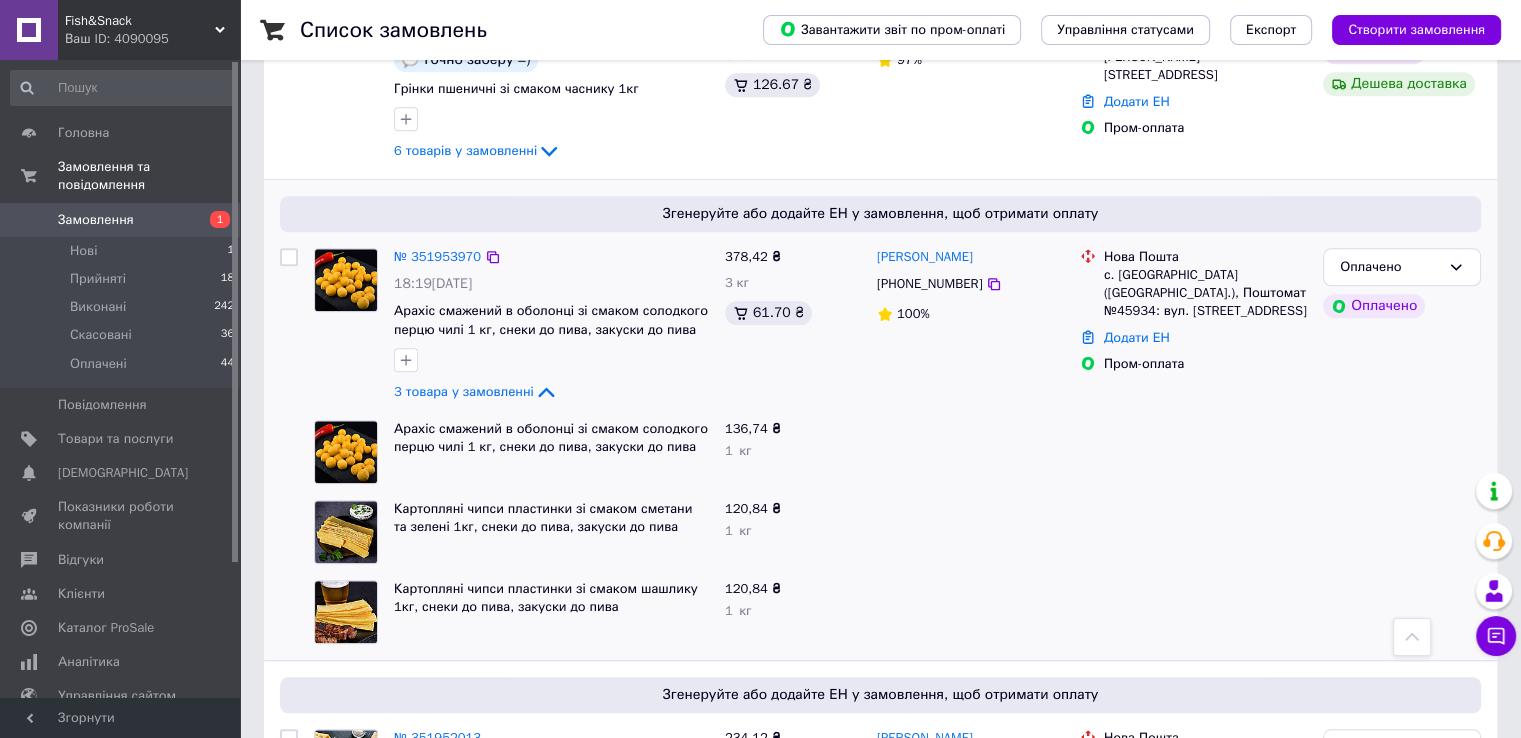 drag, startPoint x: 1128, startPoint y: 283, endPoint x: 1100, endPoint y: 245, distance: 47.201694 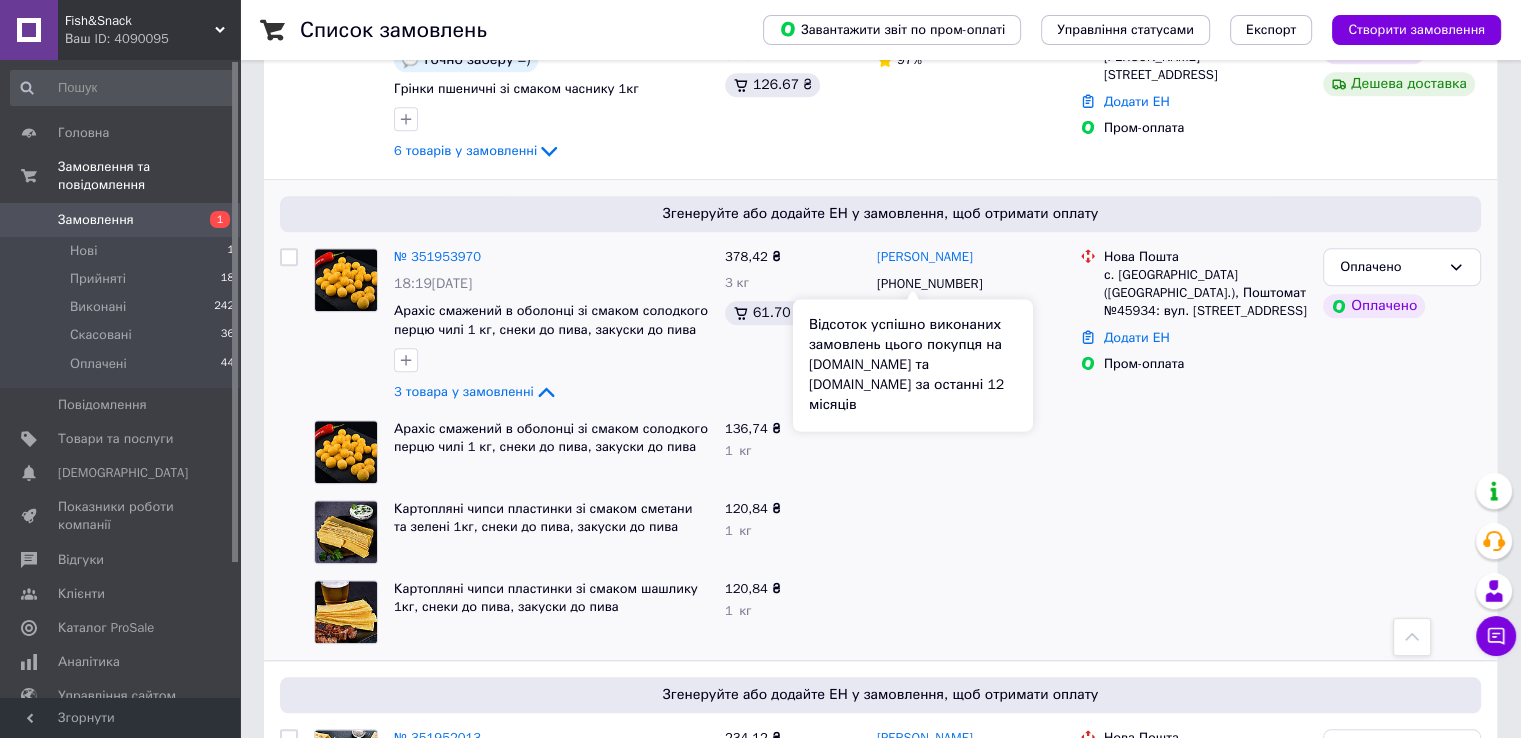 copy on "с. [GEOGRAPHIC_DATA] ([GEOGRAPHIC_DATA].), Поштомат №45934: вул. [STREET_ADDRESS]" 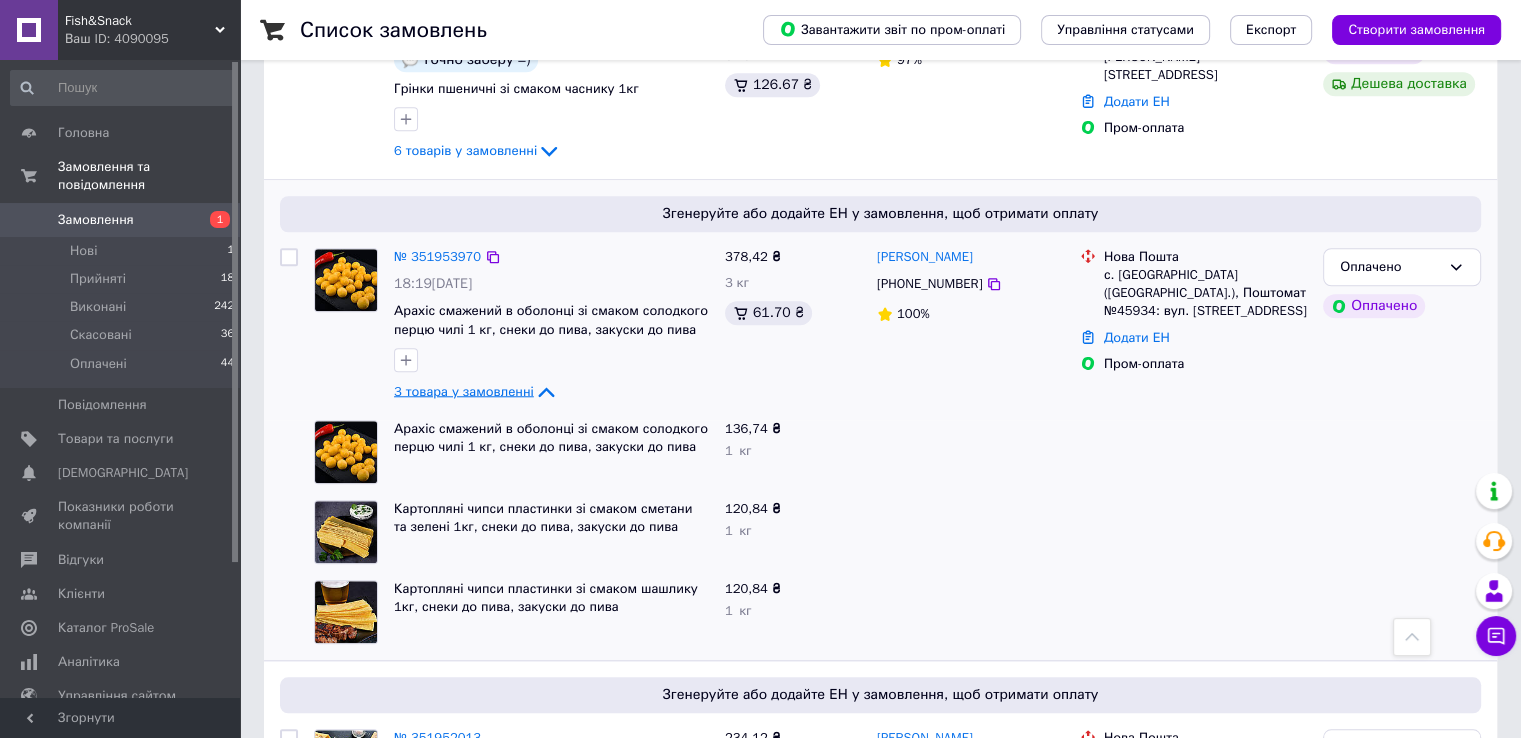 click on "3 товара у замовленні" at bounding box center [464, 390] 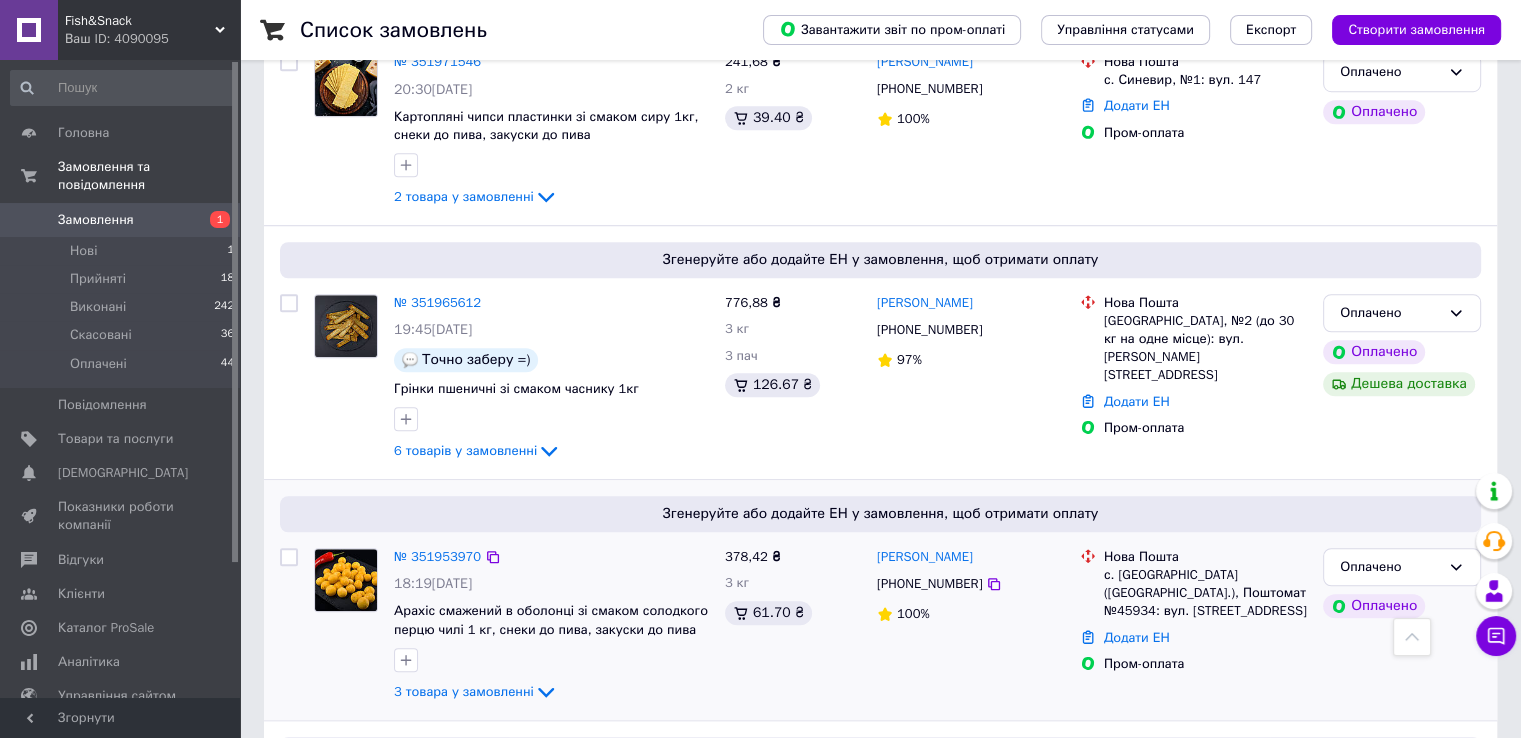 scroll, scrollTop: 1300, scrollLeft: 0, axis: vertical 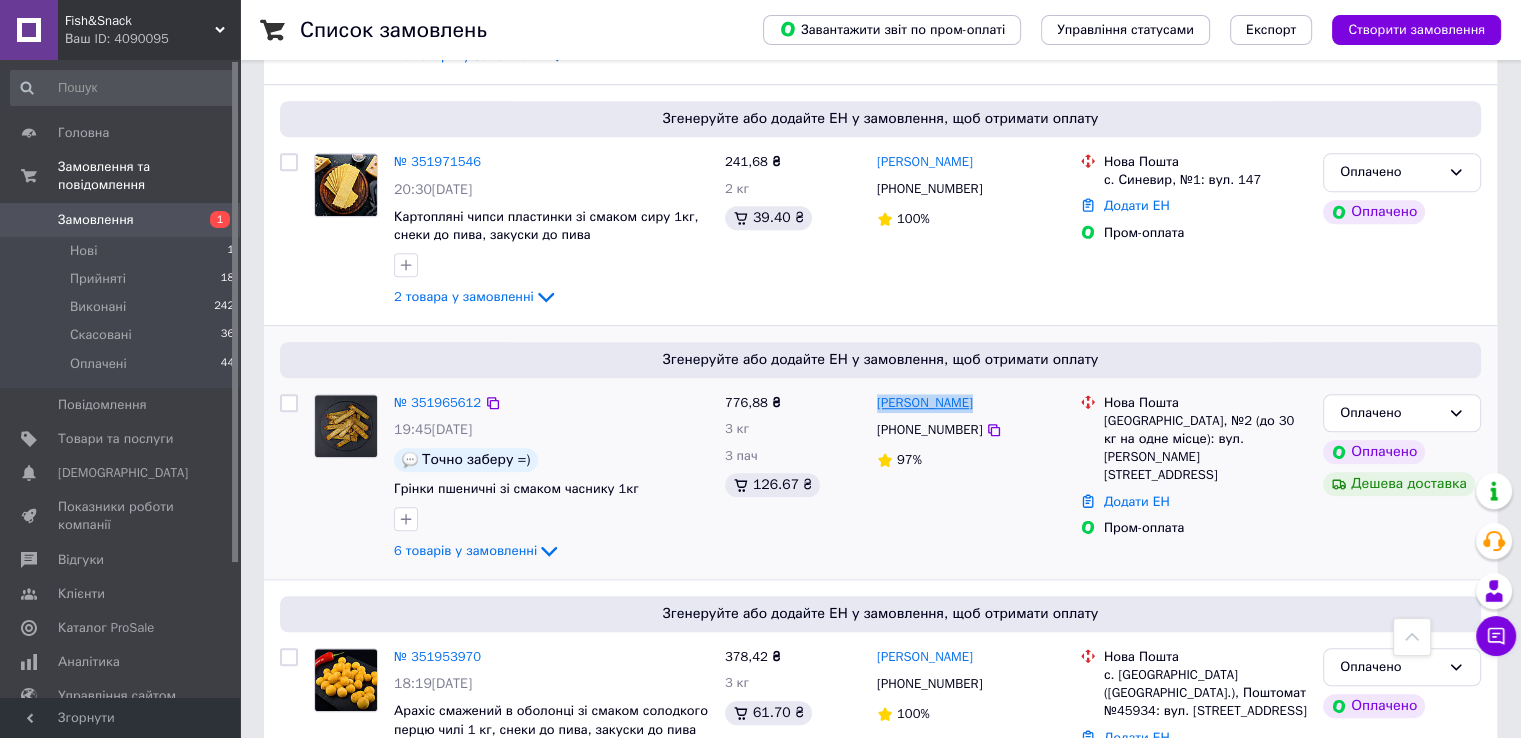 drag, startPoint x: 976, startPoint y: 369, endPoint x: 880, endPoint y: 370, distance: 96.00521 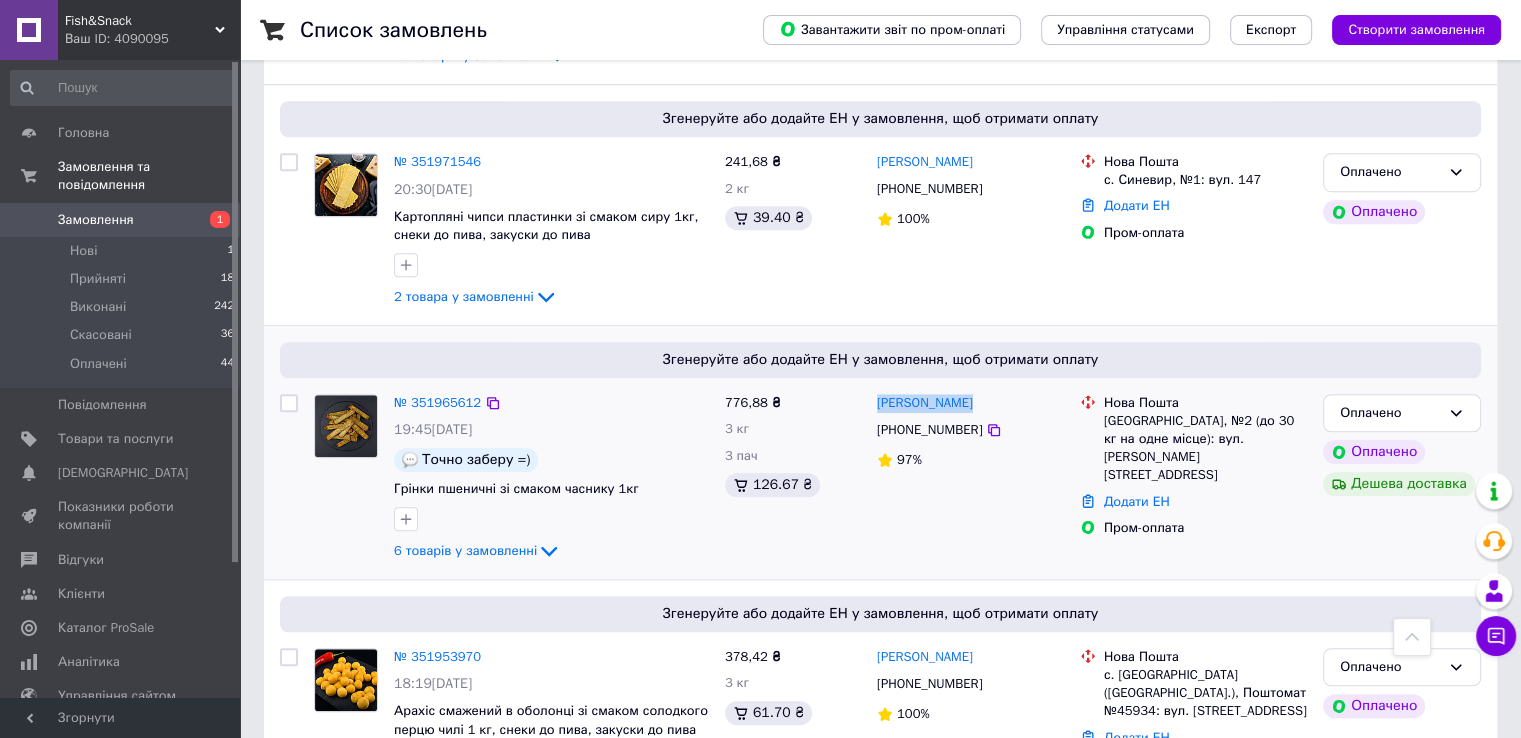 copy on "[PERSON_NAME]" 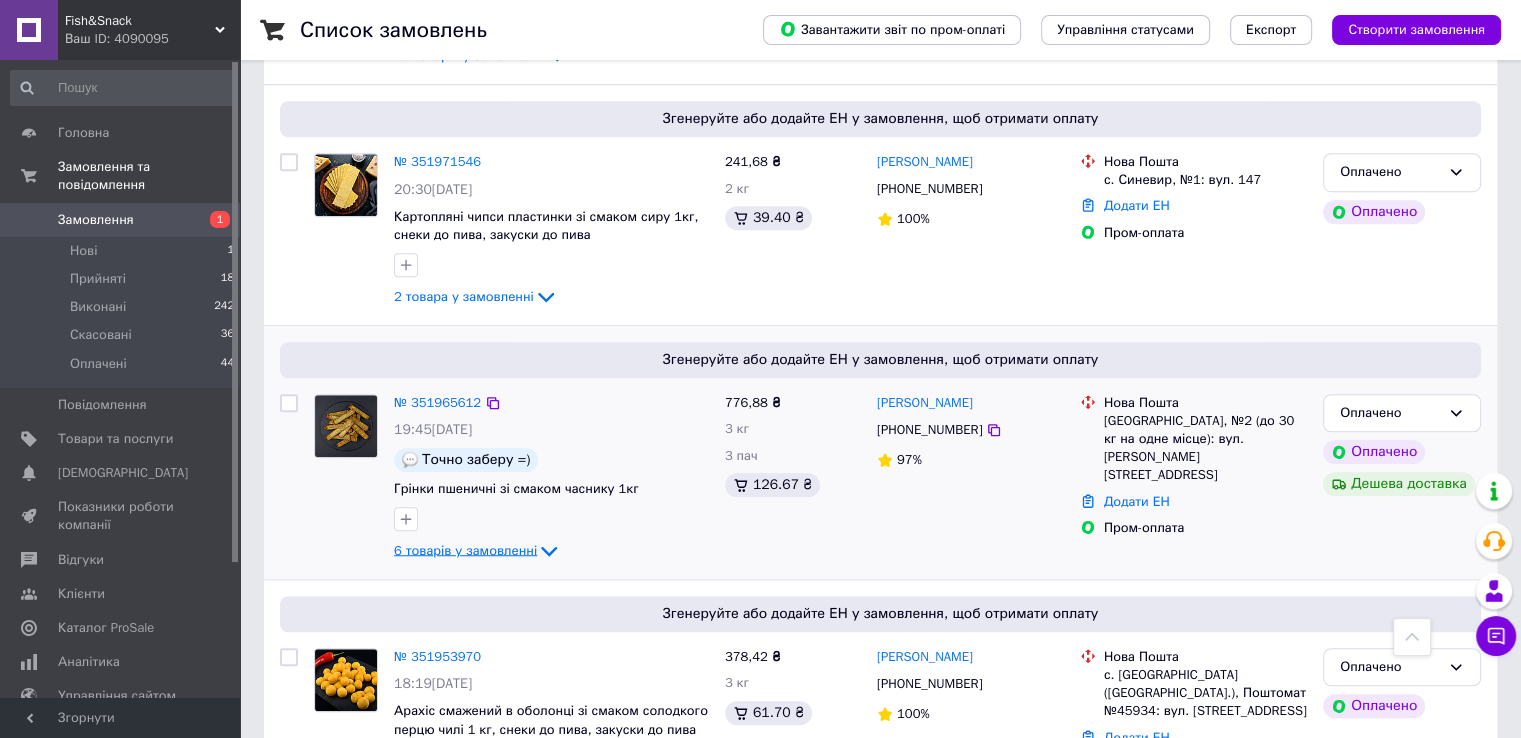 click on "6 товарів у замовленні" at bounding box center [465, 550] 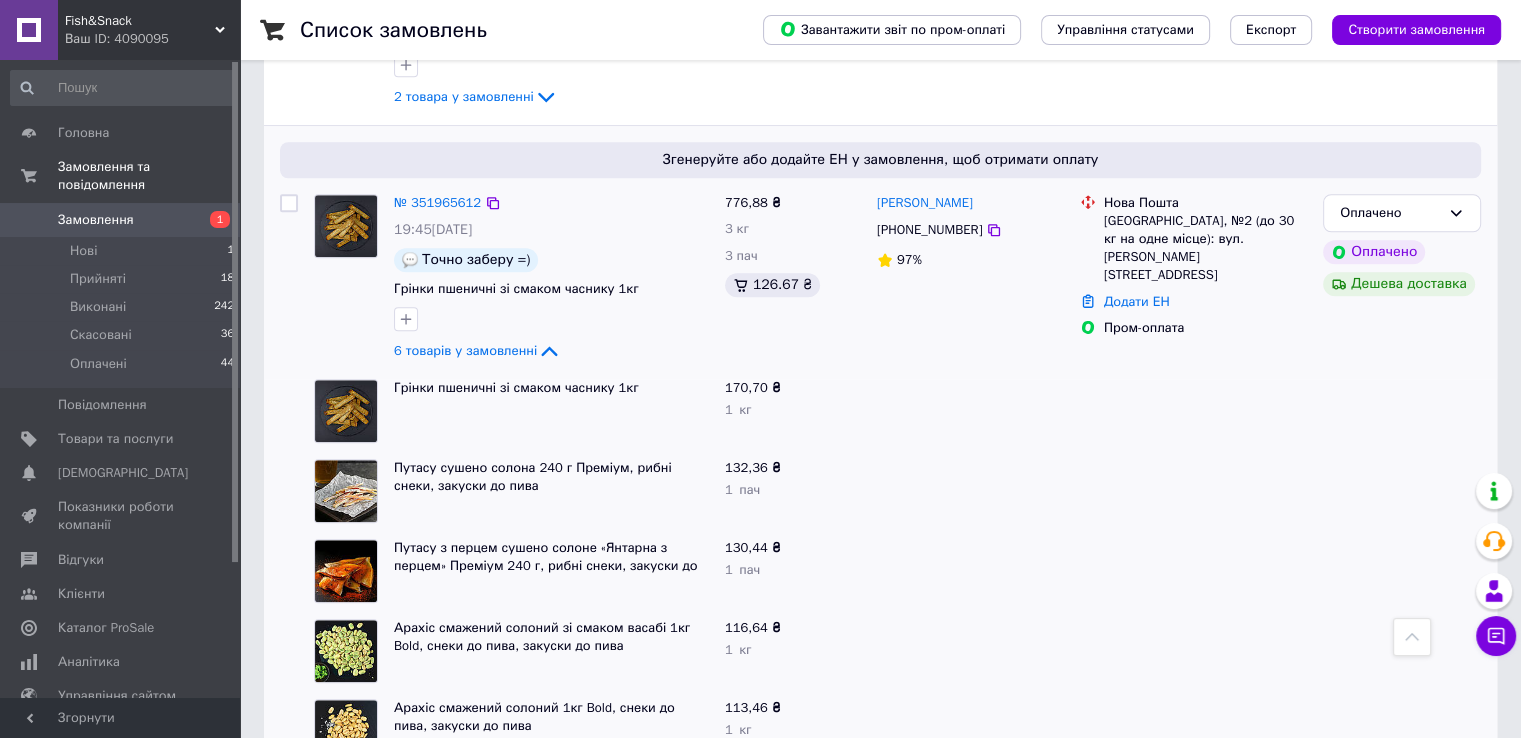 scroll, scrollTop: 1600, scrollLeft: 0, axis: vertical 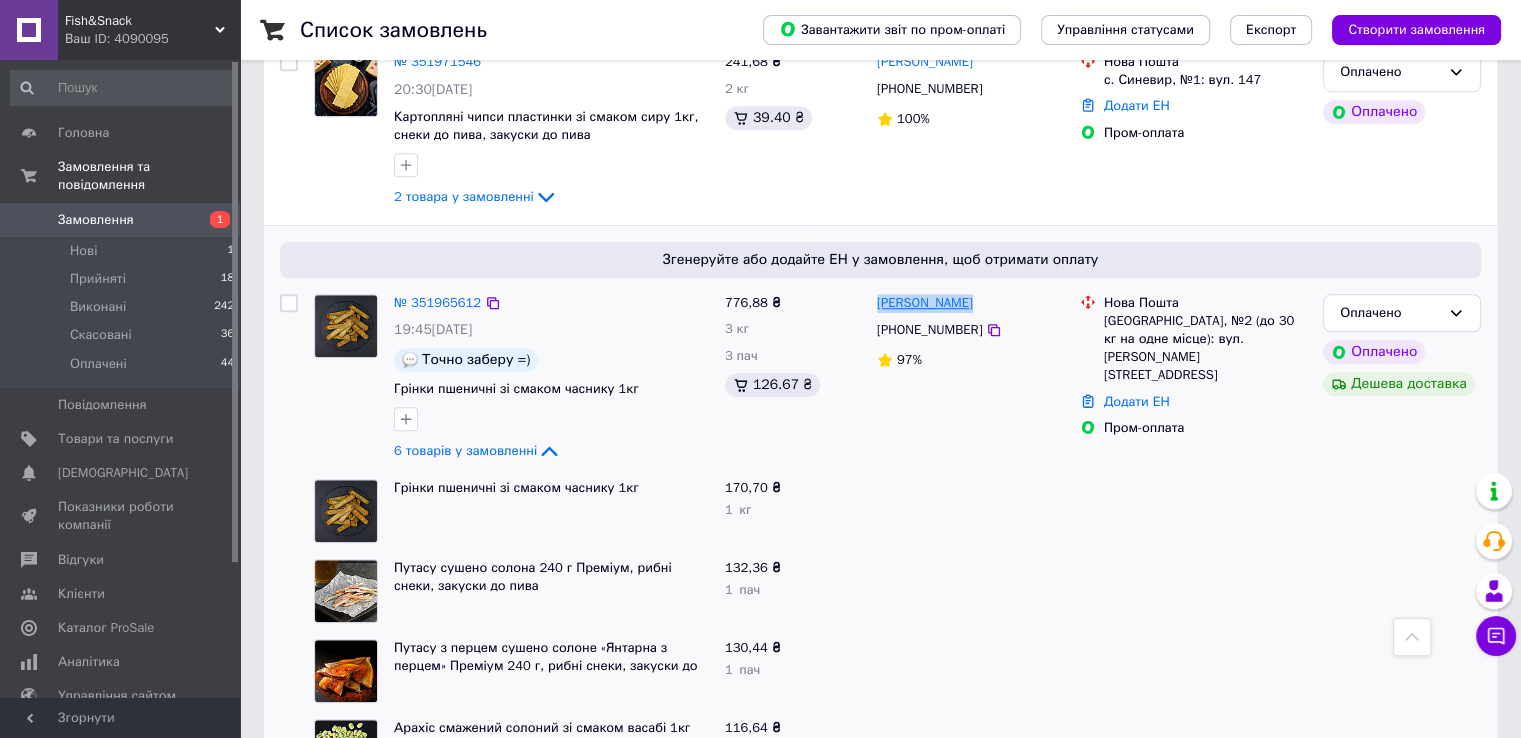drag, startPoint x: 992, startPoint y: 265, endPoint x: 878, endPoint y: 272, distance: 114.21471 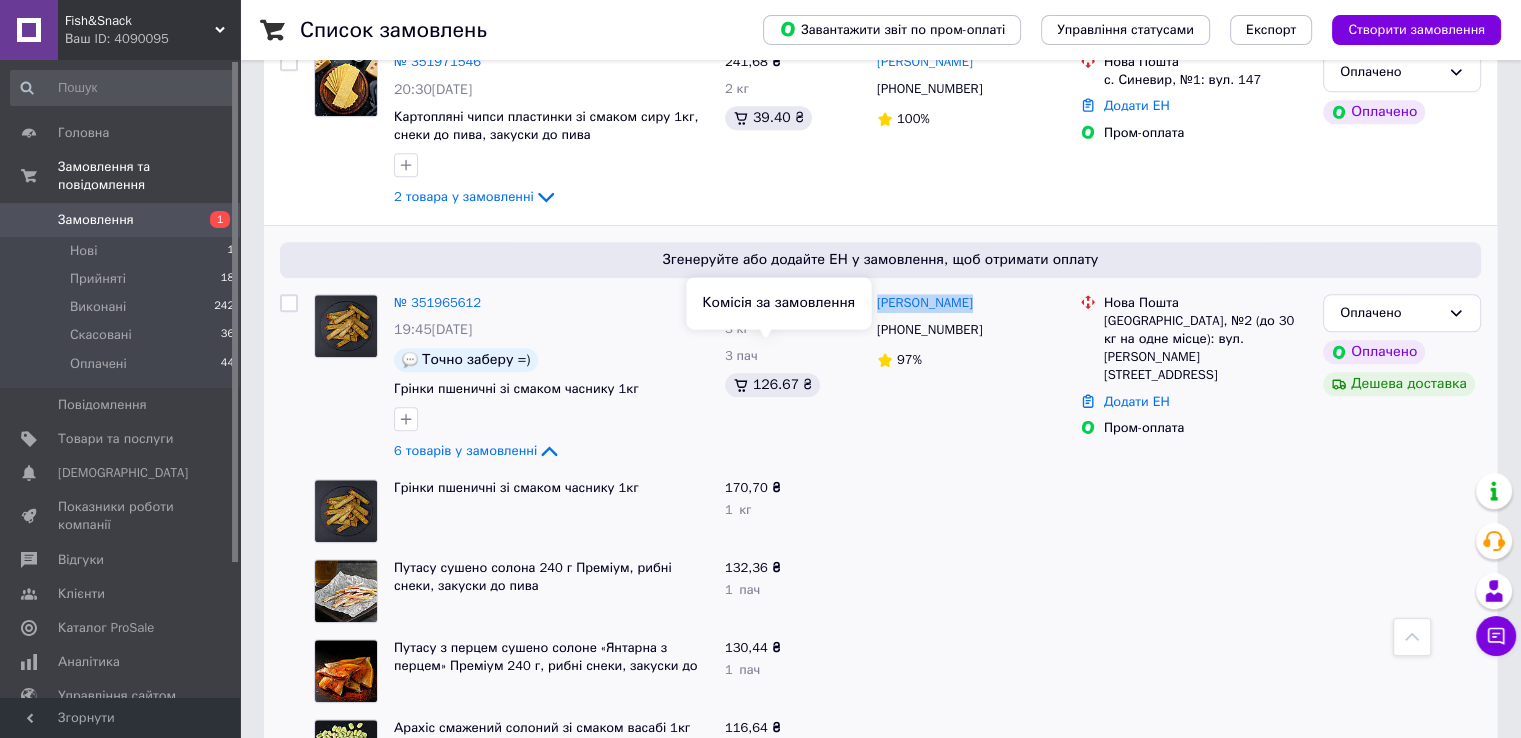 copy on "[PERSON_NAME]" 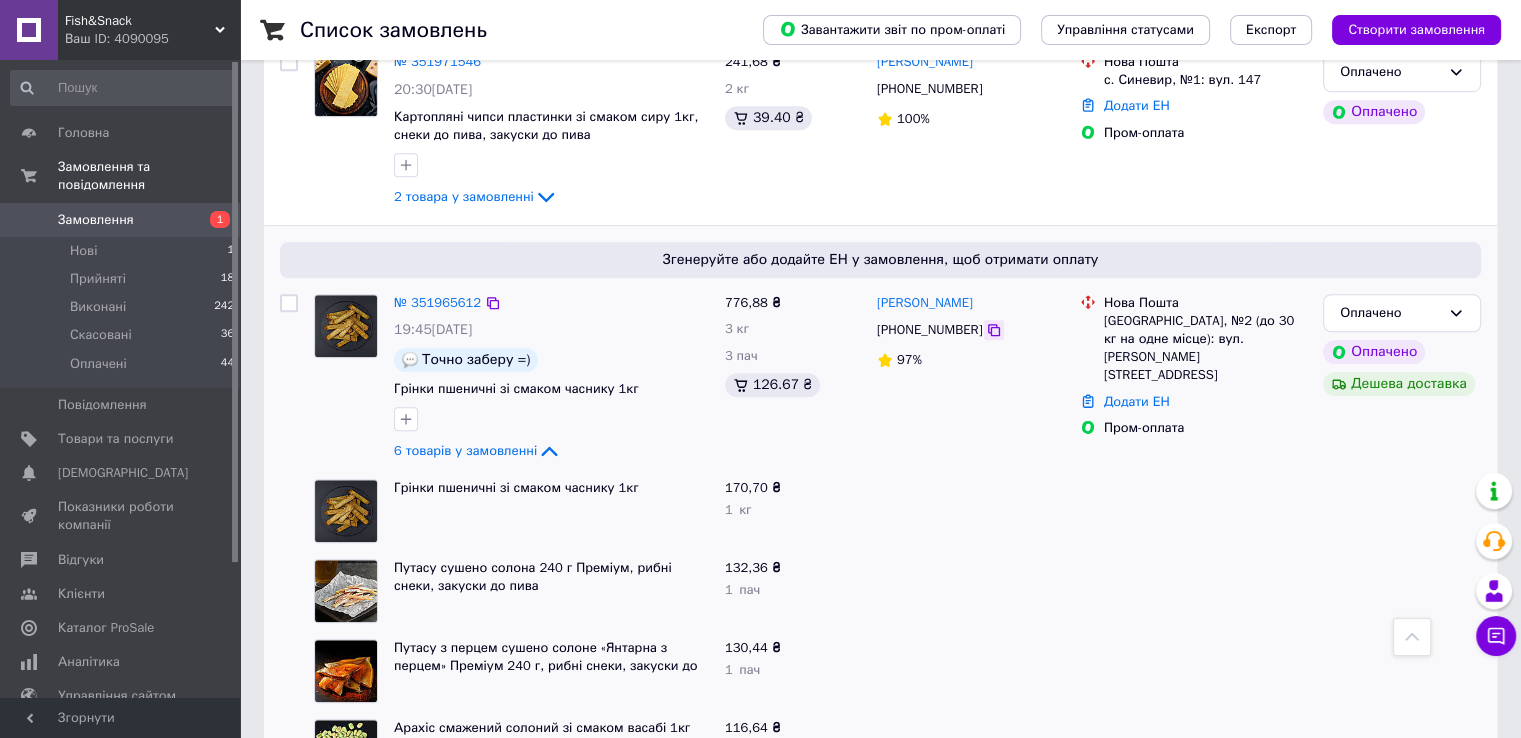 click 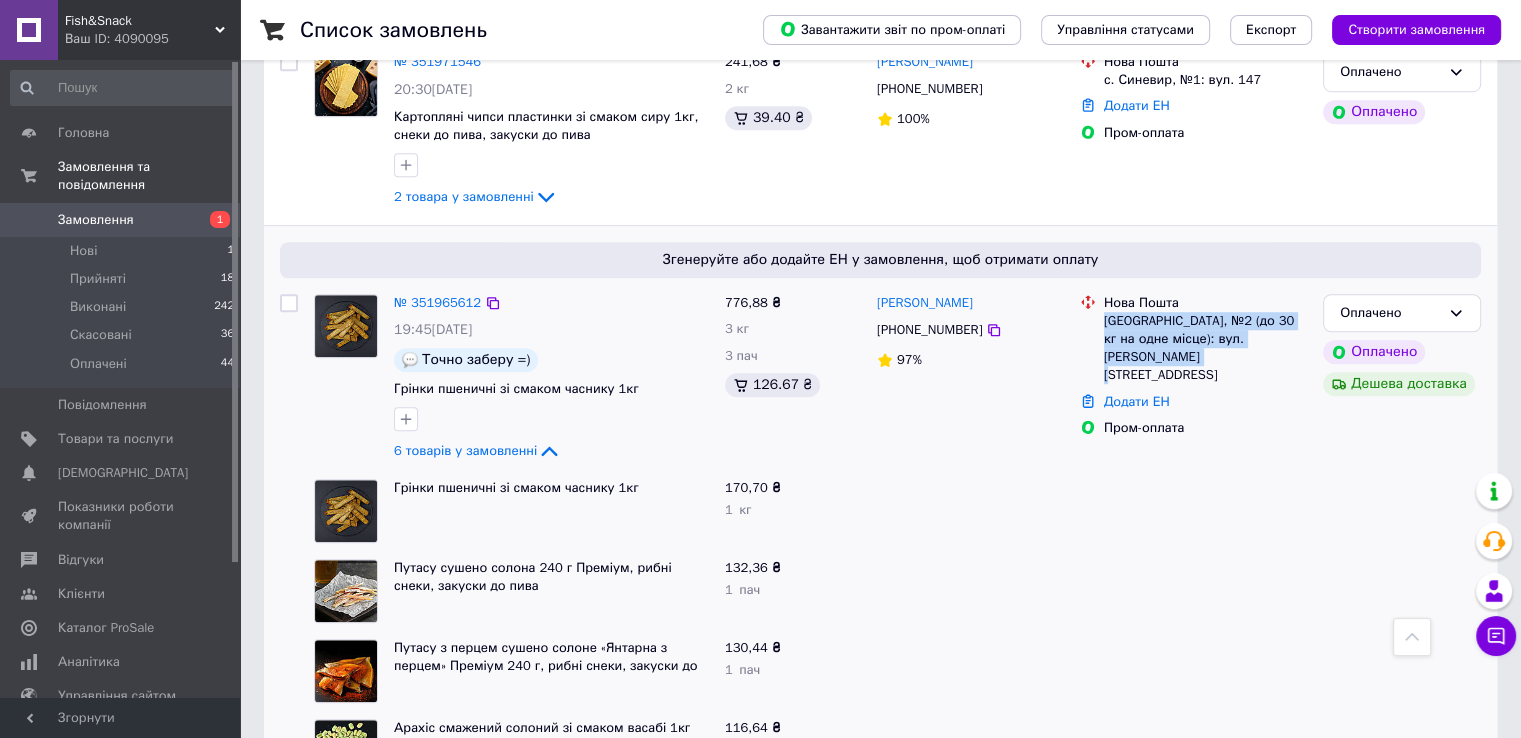 drag, startPoint x: 1107, startPoint y: 317, endPoint x: 1102, endPoint y: 287, distance: 30.413813 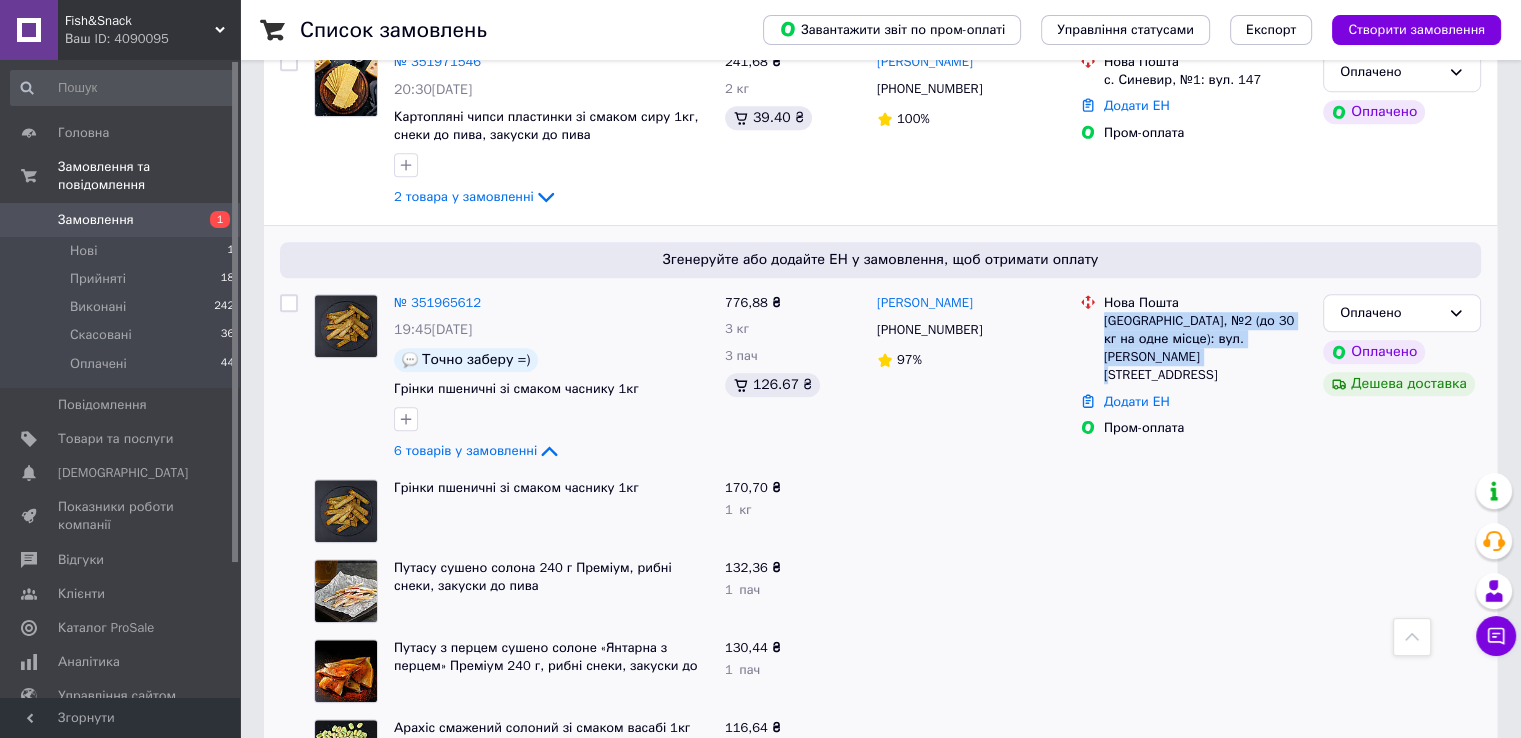 copy on "[GEOGRAPHIC_DATA], №2 (до 30 кг на одне місце): вул. [PERSON_NAME][STREET_ADDRESS]" 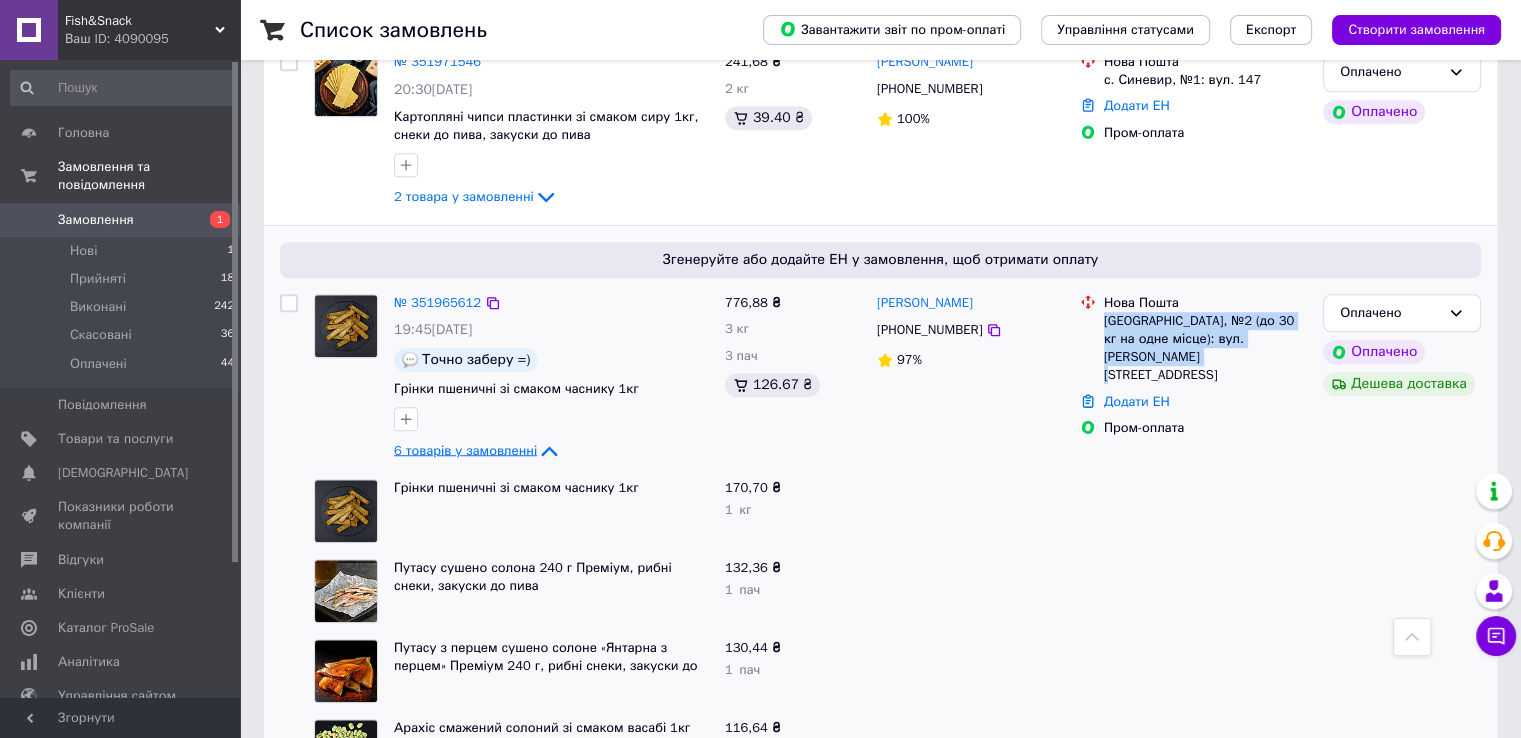 click on "6 товарів у замовленні" at bounding box center (465, 450) 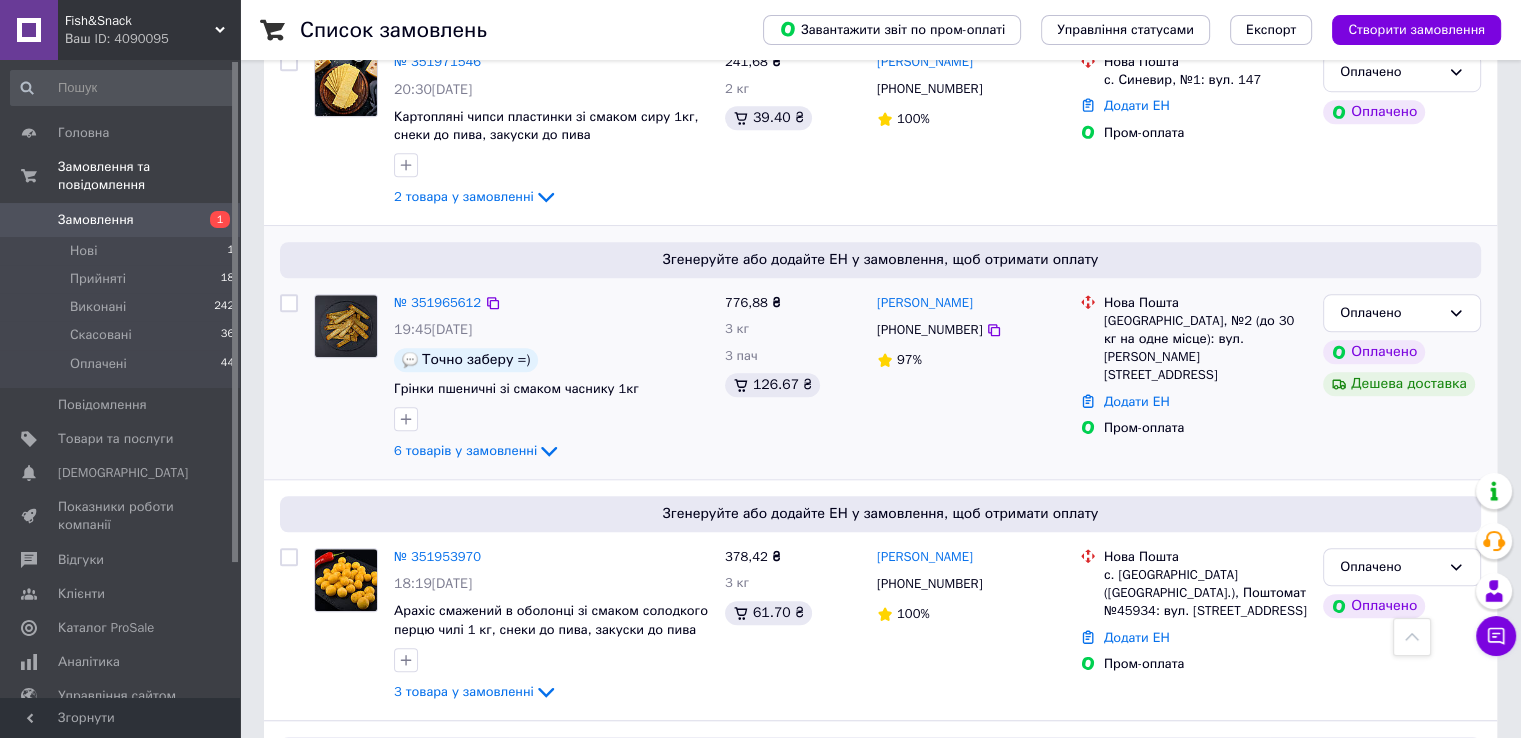 scroll, scrollTop: 1200, scrollLeft: 0, axis: vertical 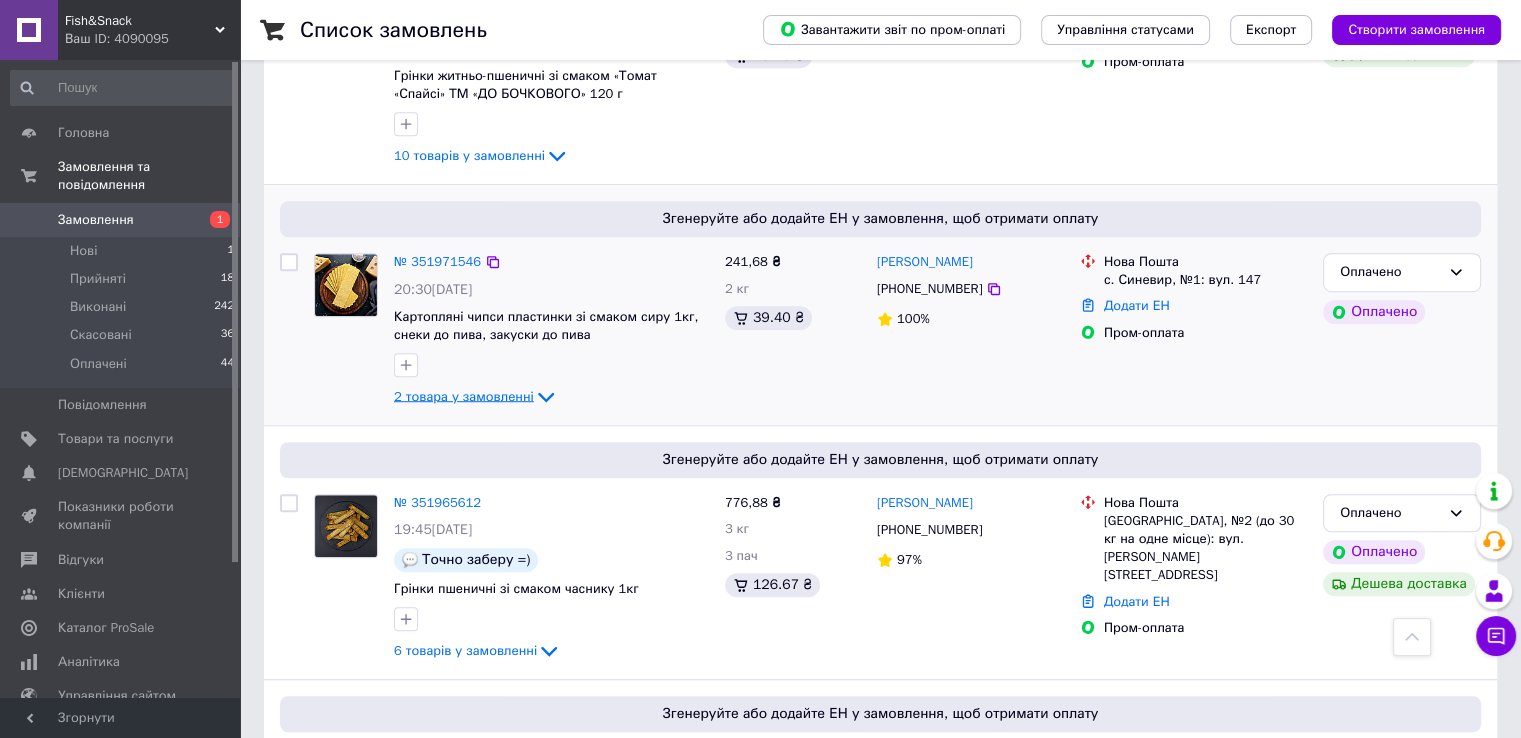 click on "2 товара у замовленні" at bounding box center (464, 395) 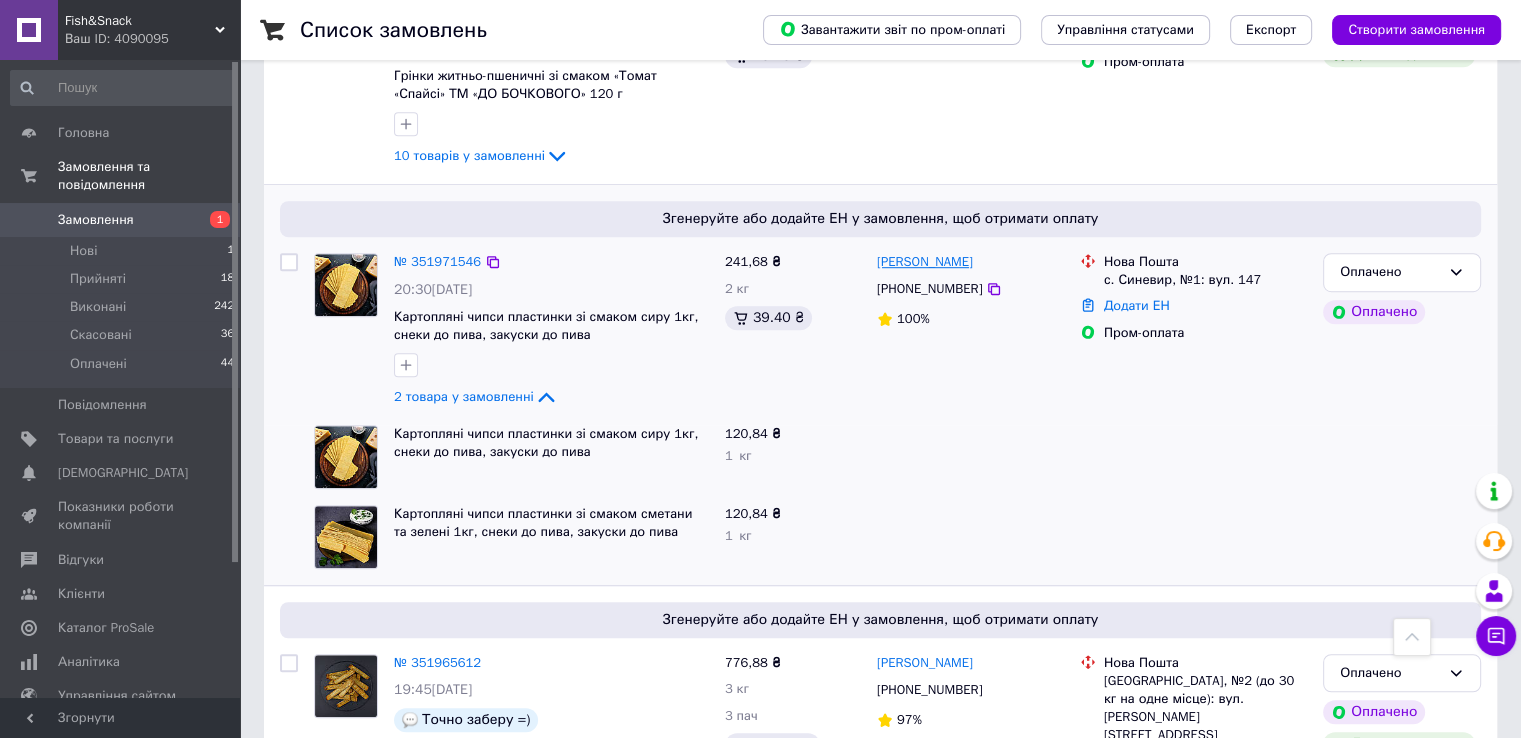 drag, startPoint x: 985, startPoint y: 234, endPoint x: 879, endPoint y: 232, distance: 106.01887 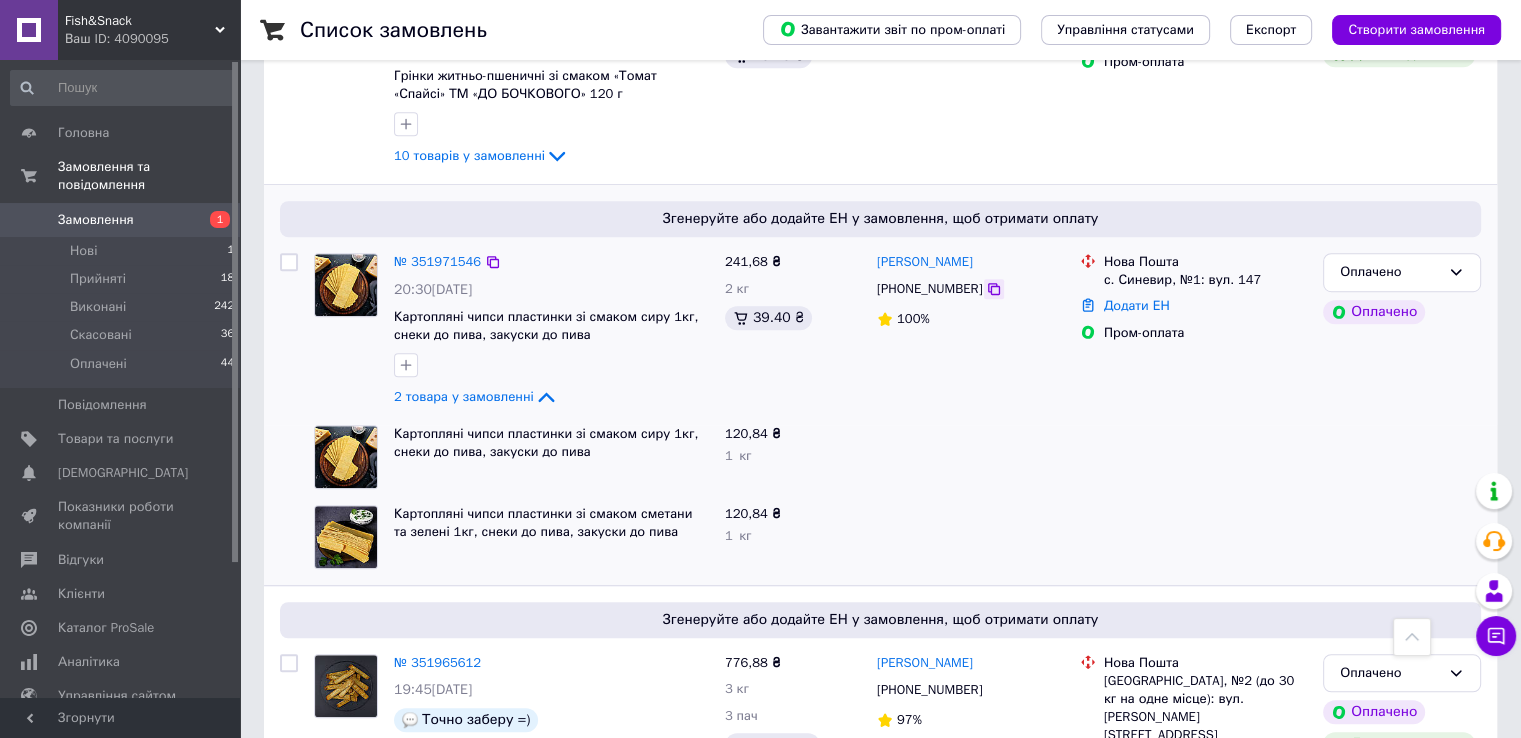 click 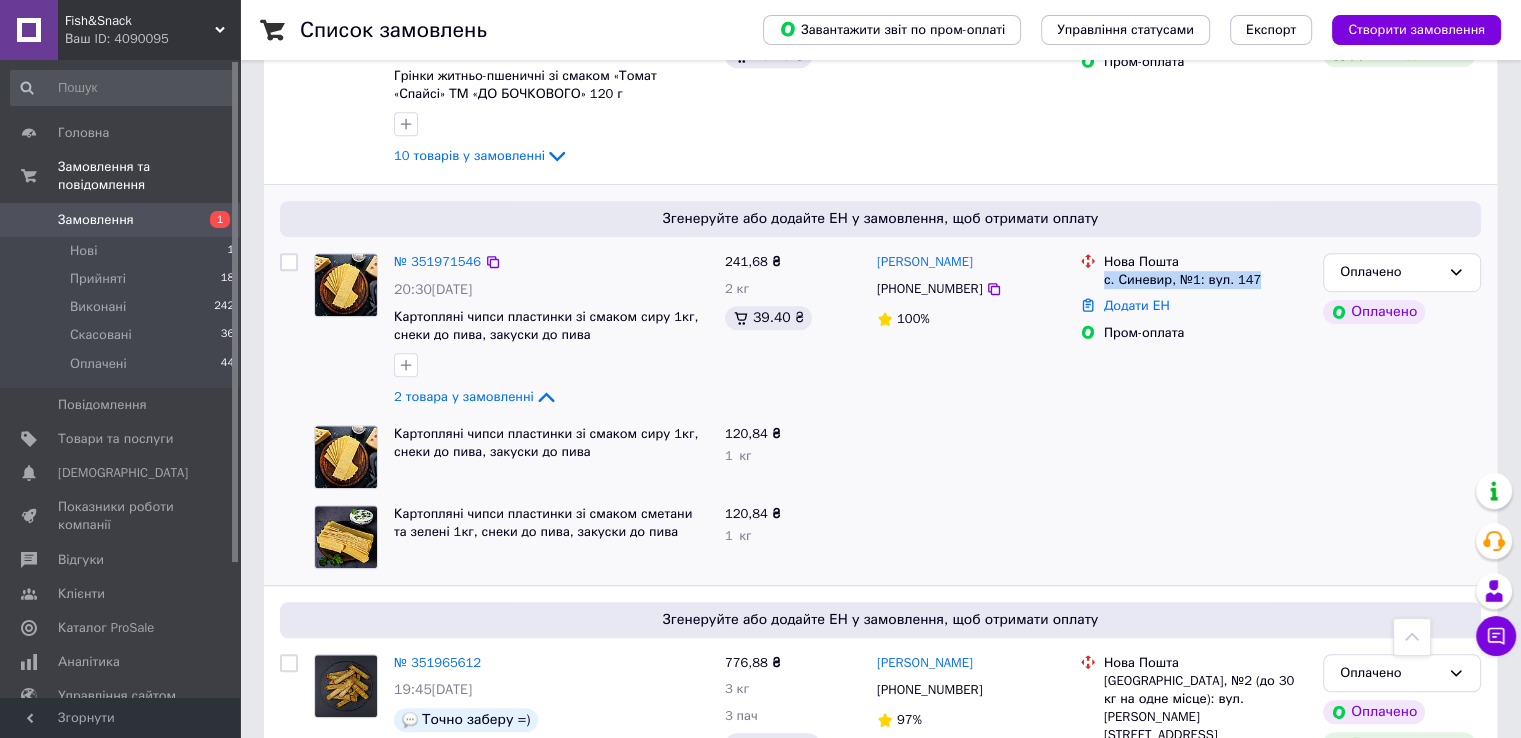 drag, startPoint x: 1257, startPoint y: 249, endPoint x: 1105, endPoint y: 251, distance: 152.01315 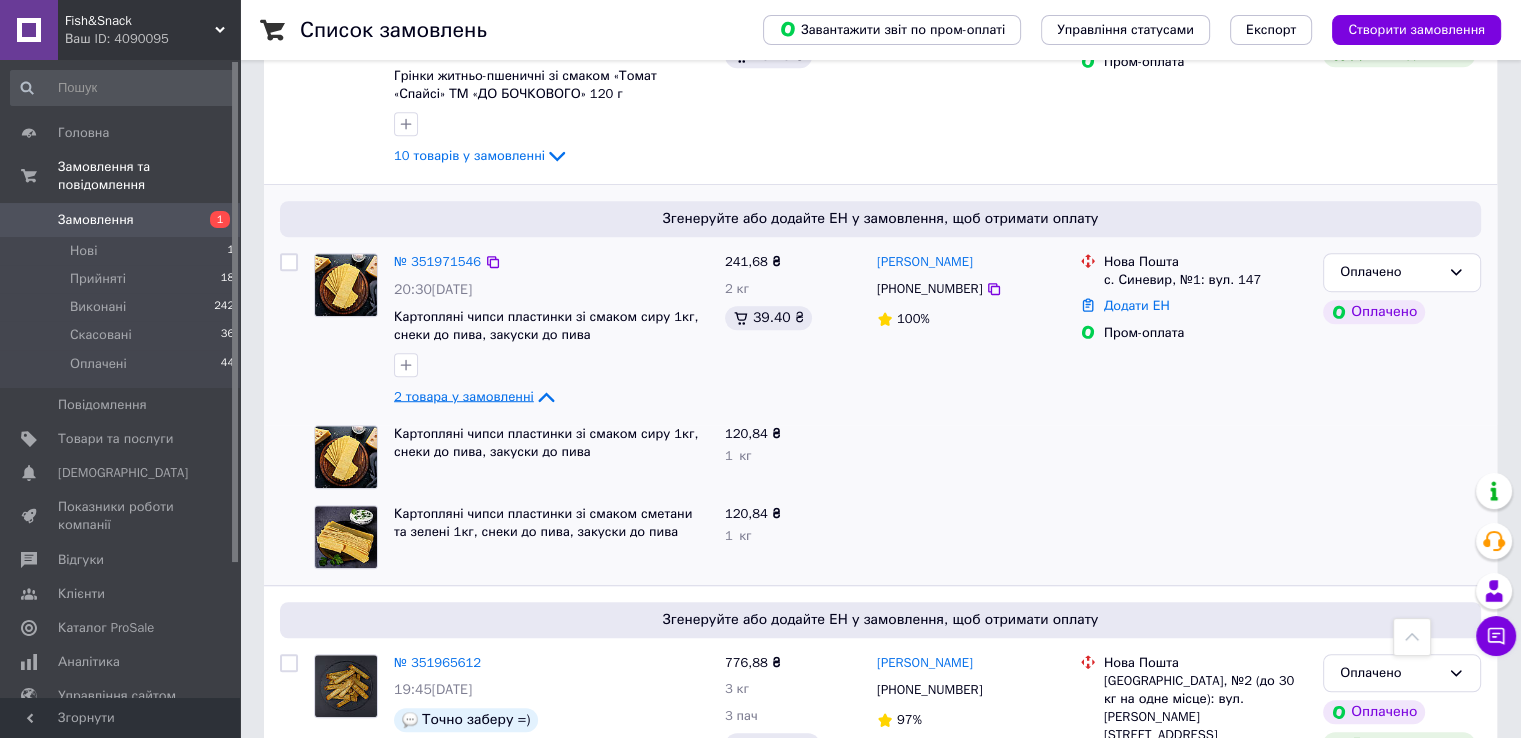 click 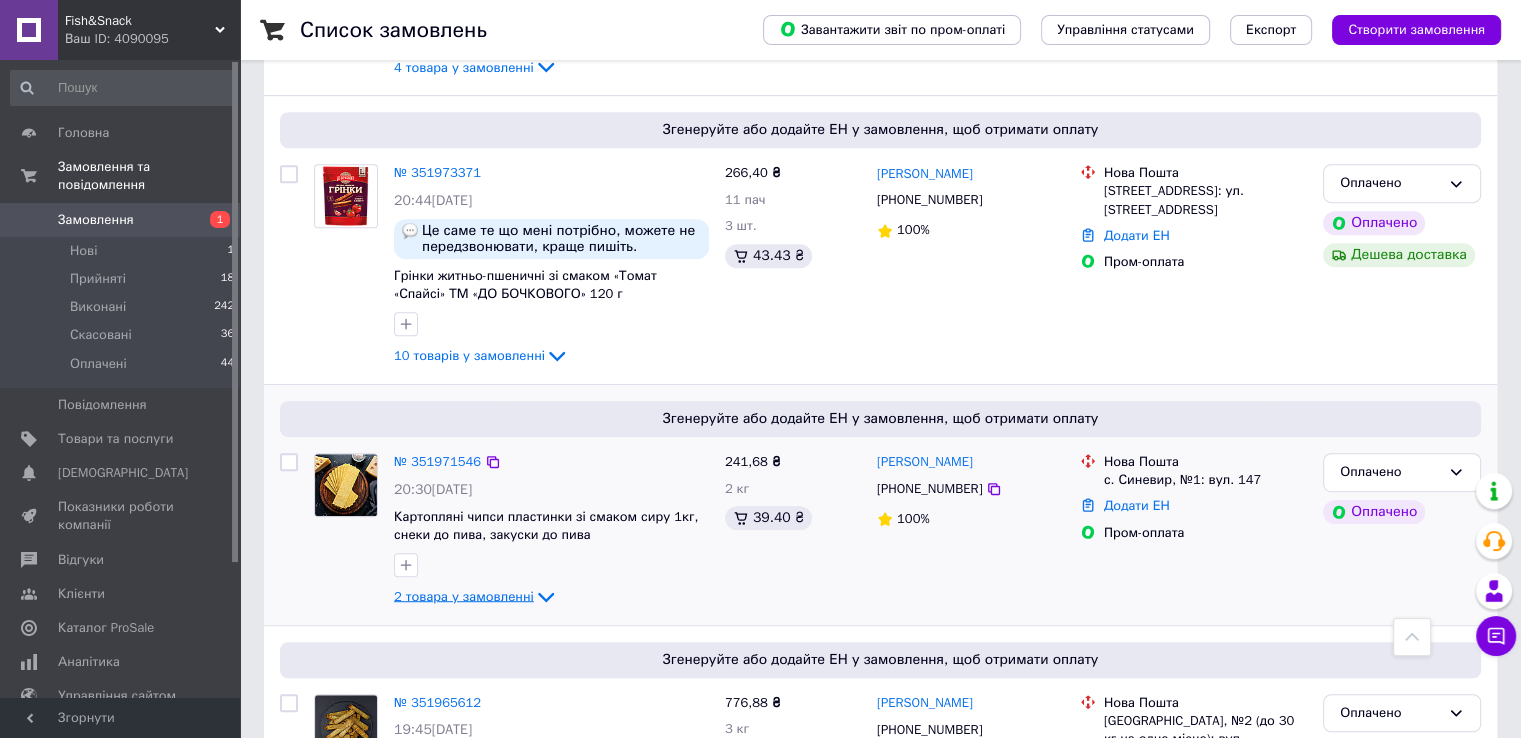 scroll, scrollTop: 900, scrollLeft: 0, axis: vertical 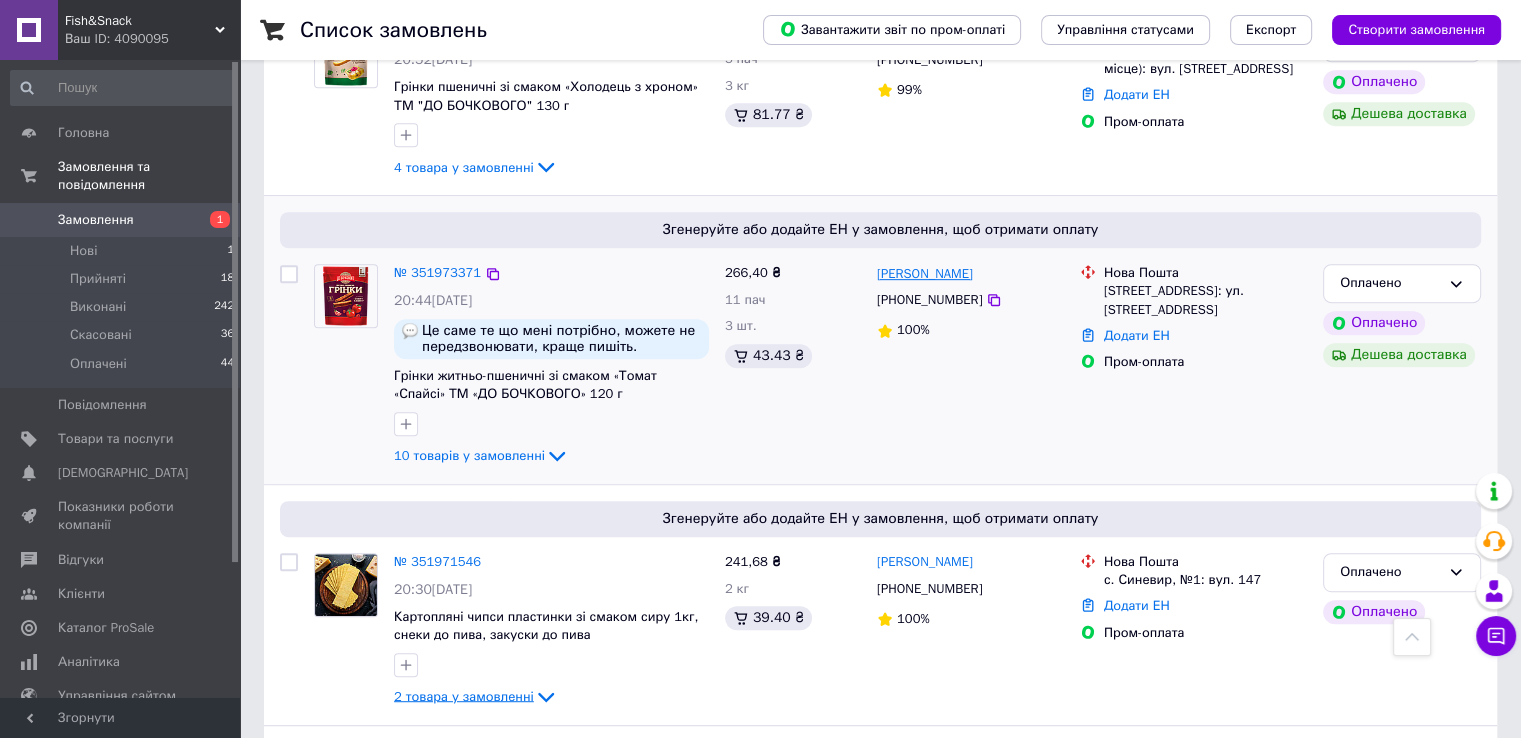 drag, startPoint x: 1008, startPoint y: 255, endPoint x: 879, endPoint y: 257, distance: 129.0155 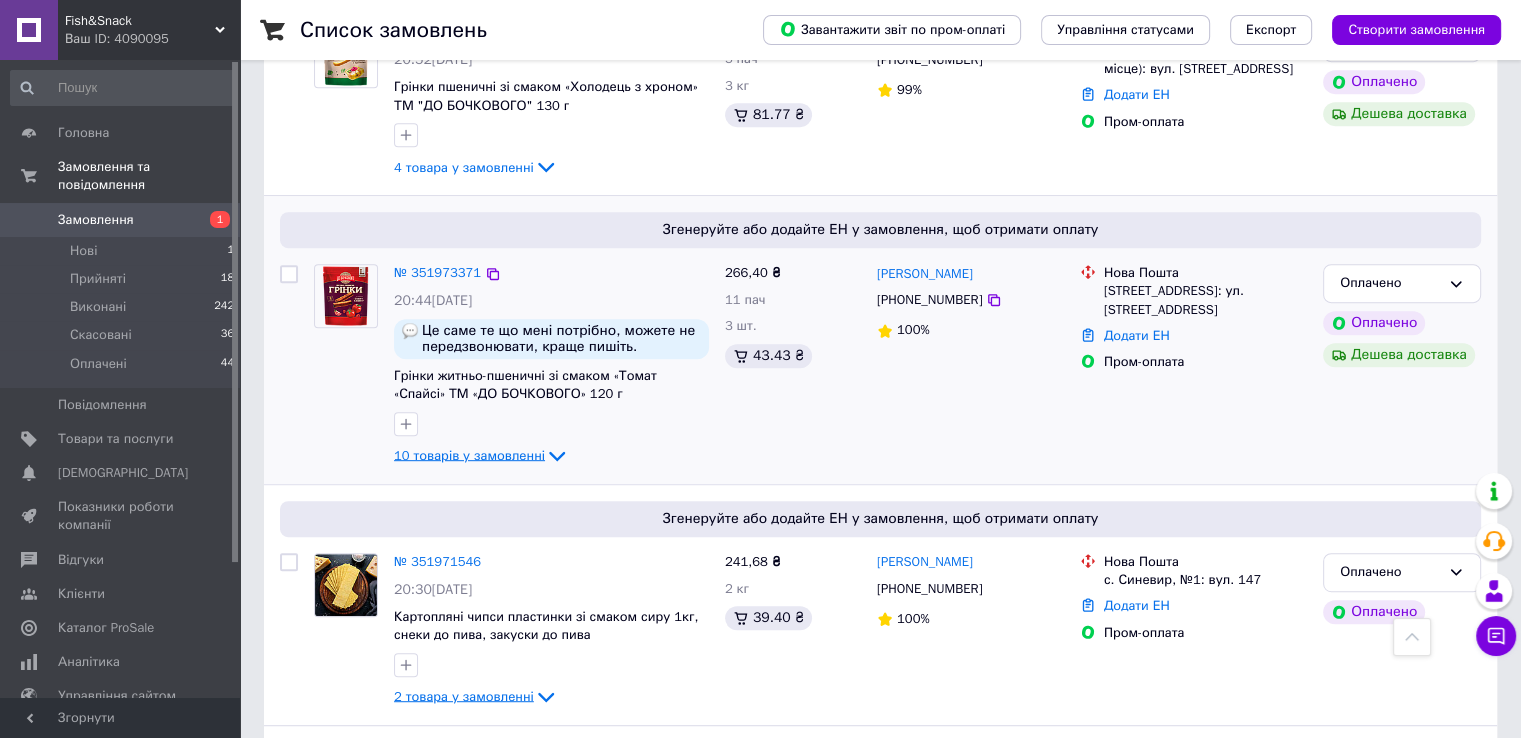 click on "10 товарів у замовленні" at bounding box center (469, 455) 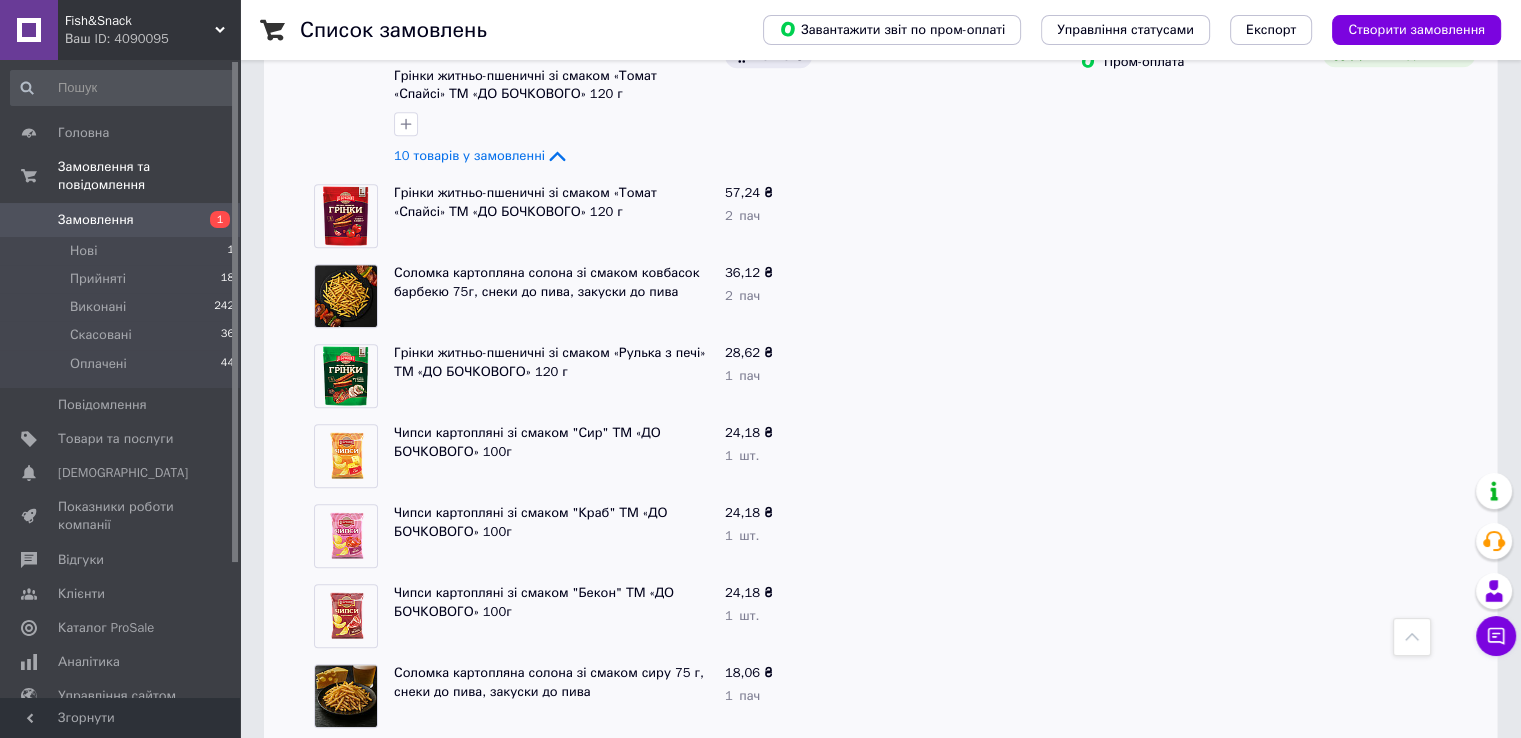 scroll, scrollTop: 1100, scrollLeft: 0, axis: vertical 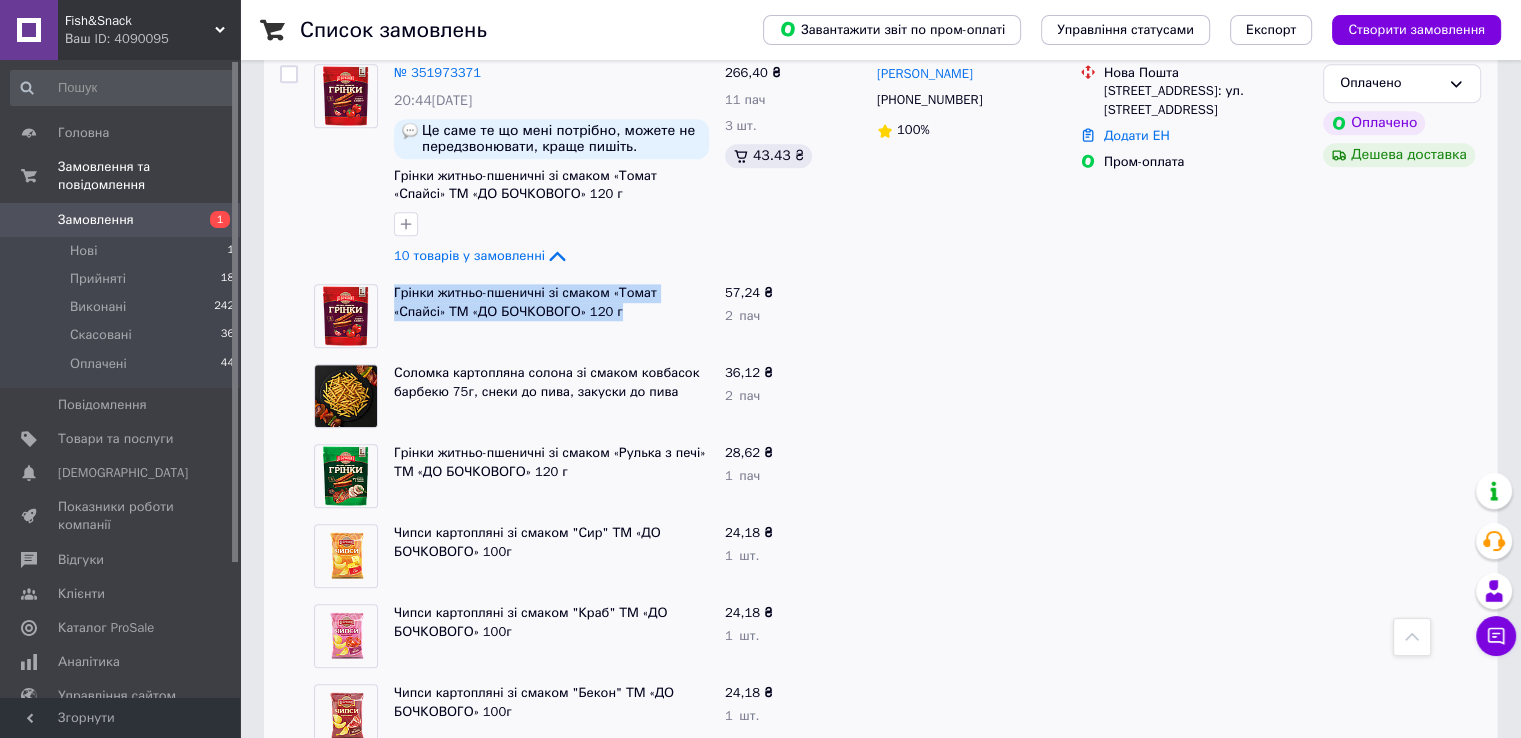 drag, startPoint x: 390, startPoint y: 266, endPoint x: 576, endPoint y: 283, distance: 186.77527 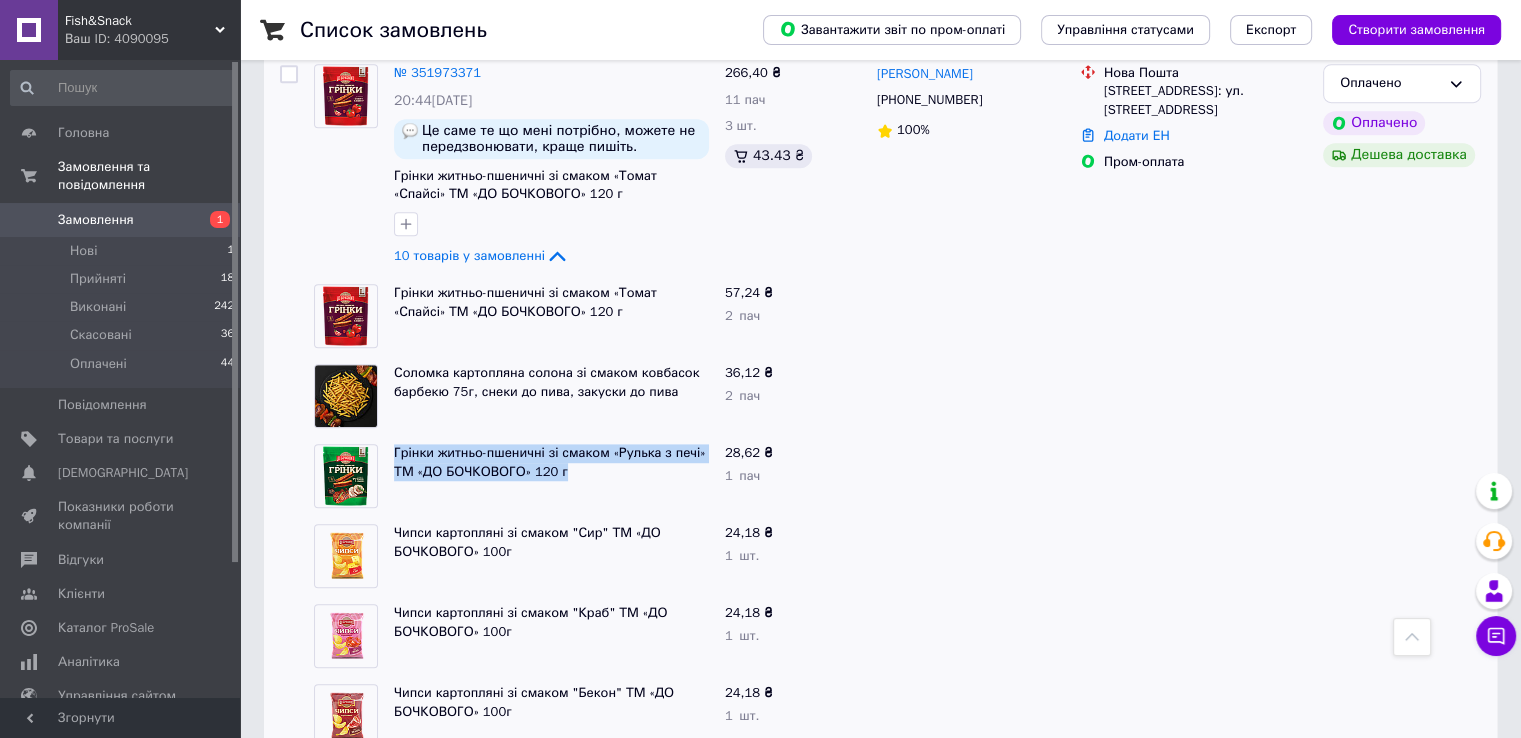 drag, startPoint x: 576, startPoint y: 456, endPoint x: 392, endPoint y: 426, distance: 186.42961 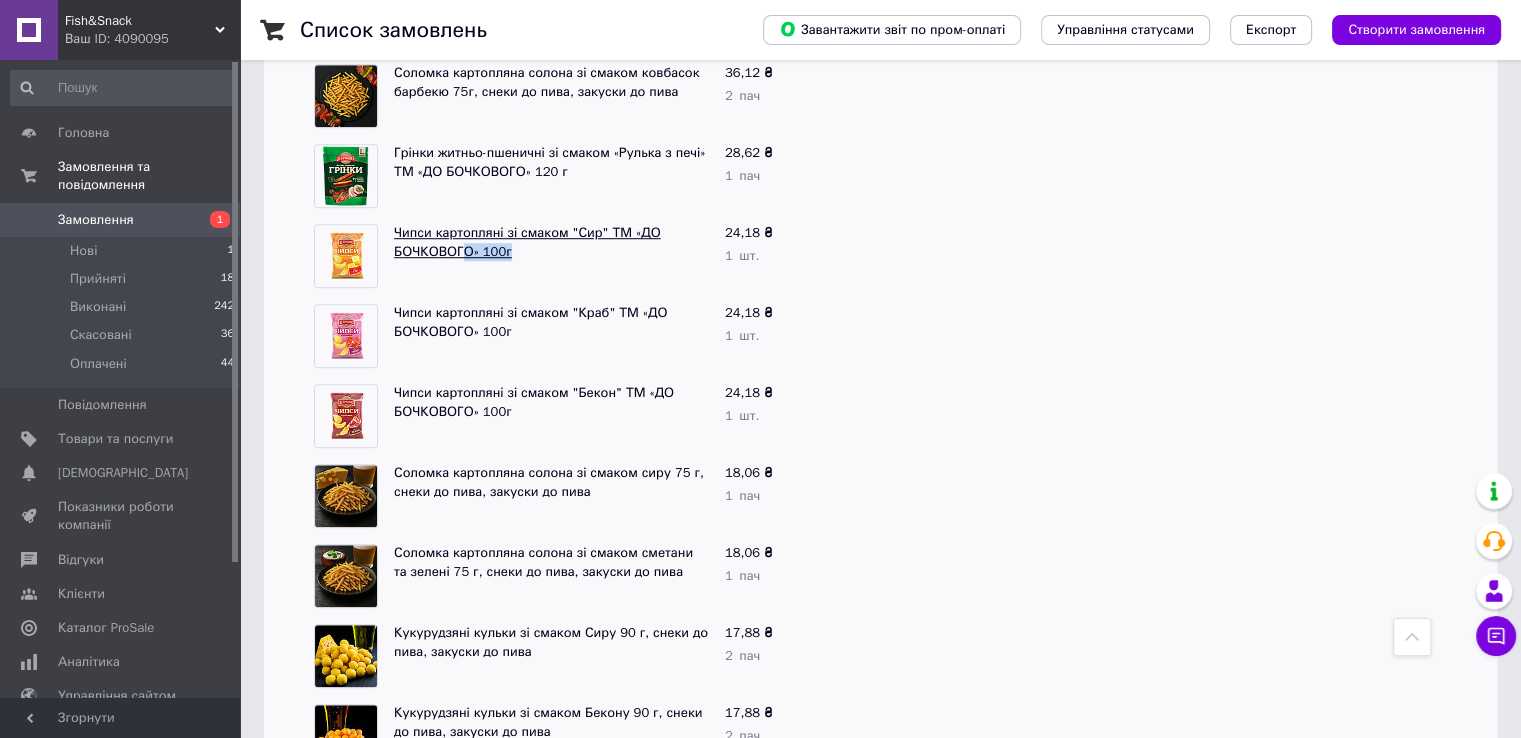 drag, startPoint x: 532, startPoint y: 237, endPoint x: 463, endPoint y: 233, distance: 69.115845 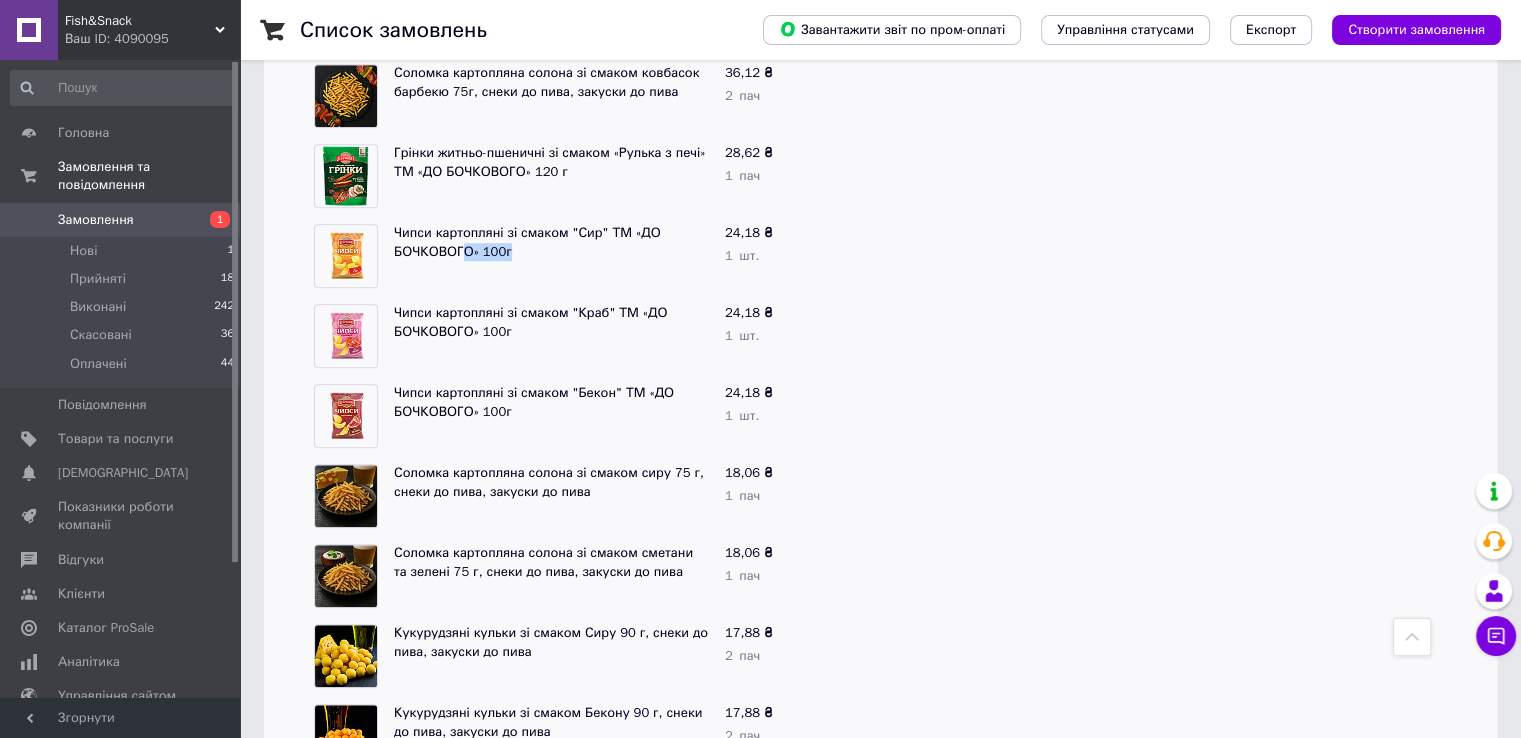 scroll, scrollTop: 1600, scrollLeft: 0, axis: vertical 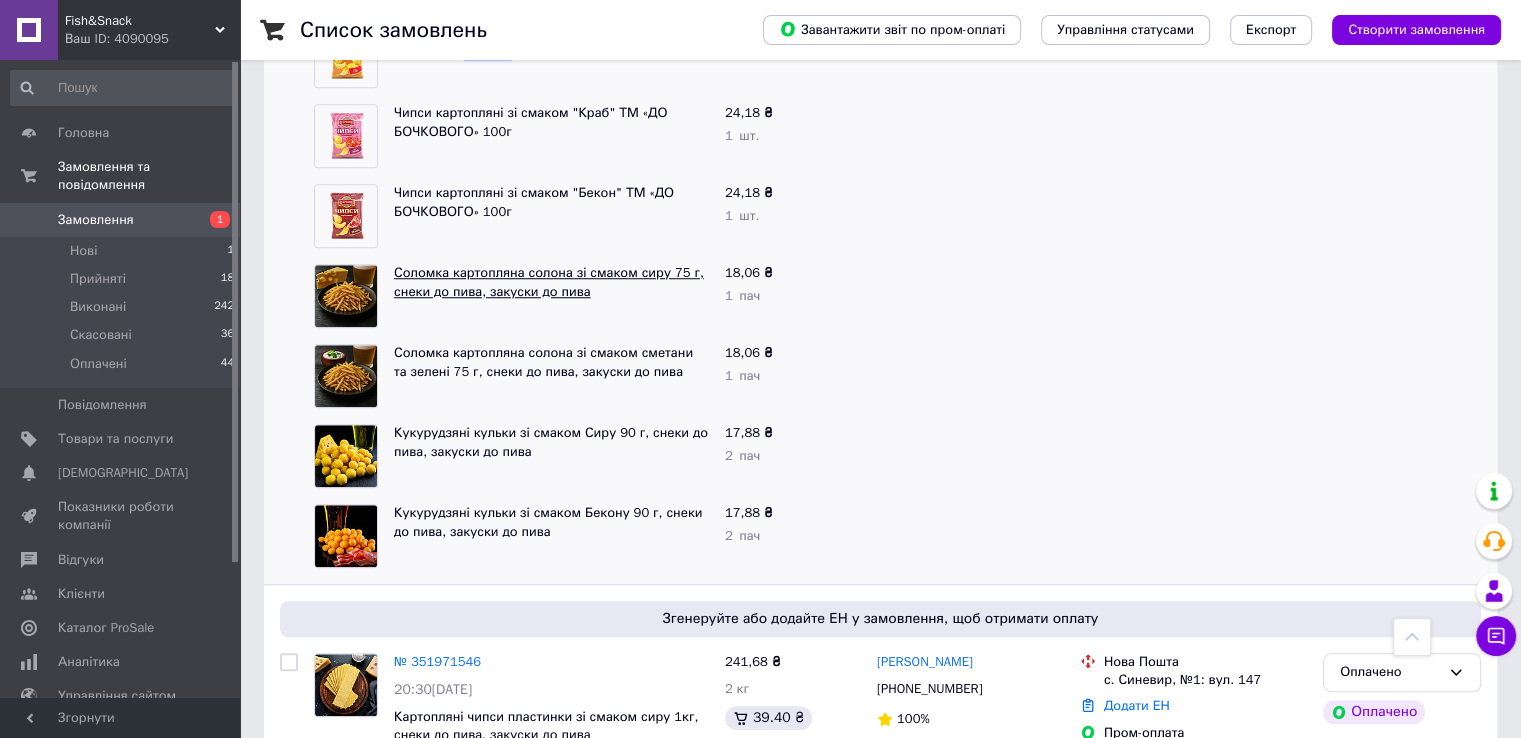 click on "Соломка картопляна солона зі смаком сиру 75 г, снеки до пива, закуски до пива" at bounding box center [549, 282] 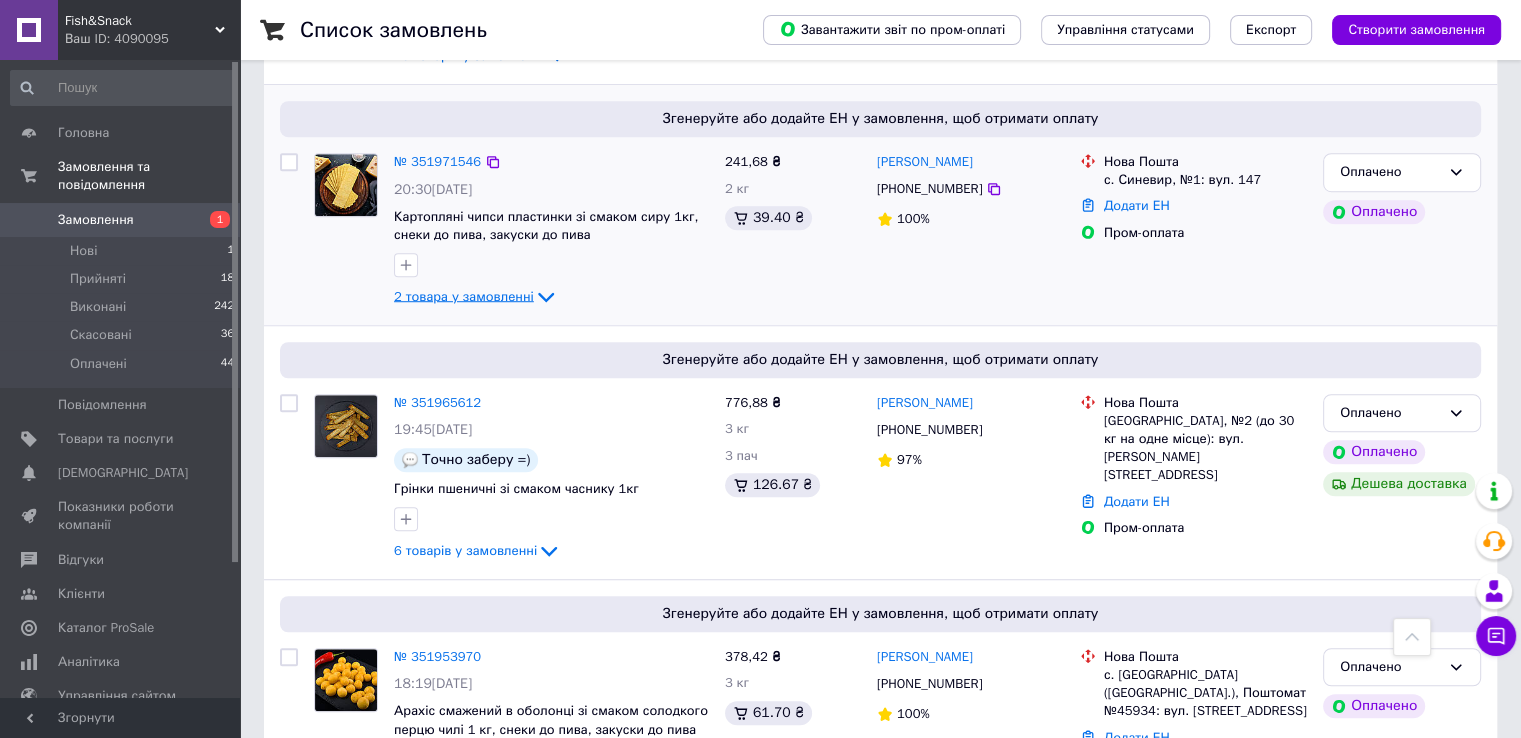 scroll, scrollTop: 1100, scrollLeft: 0, axis: vertical 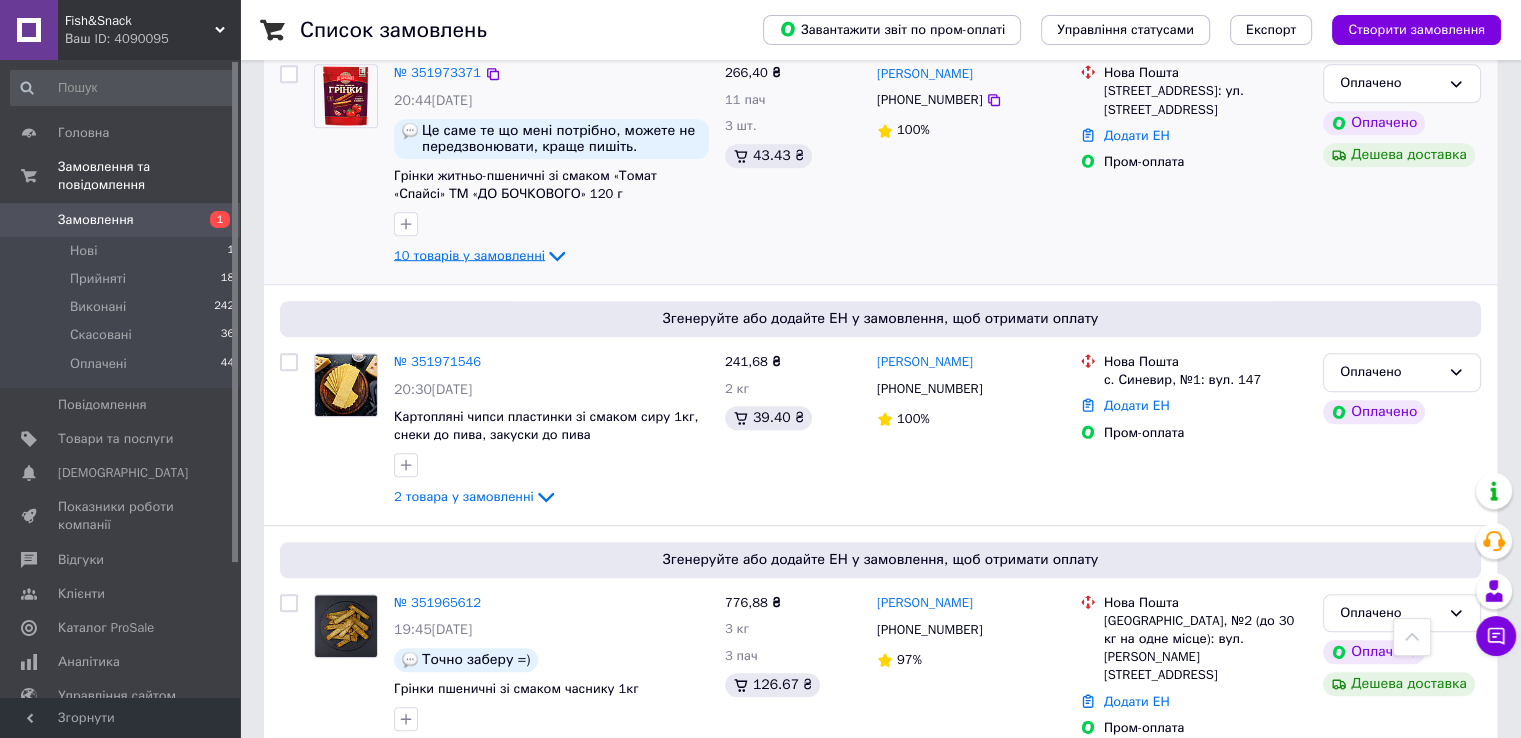 click on "10 товарів у замовленні" at bounding box center [469, 255] 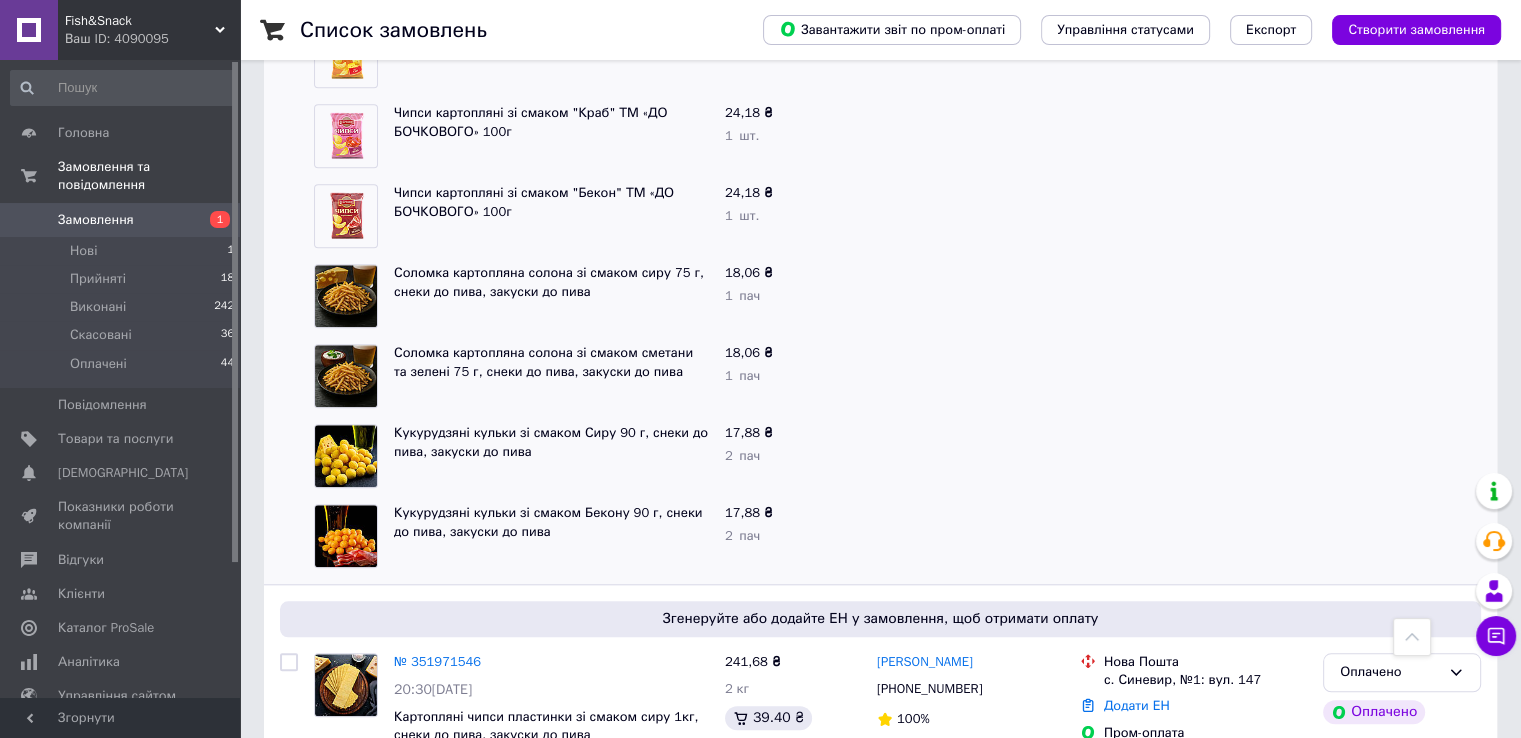scroll, scrollTop: 1500, scrollLeft: 0, axis: vertical 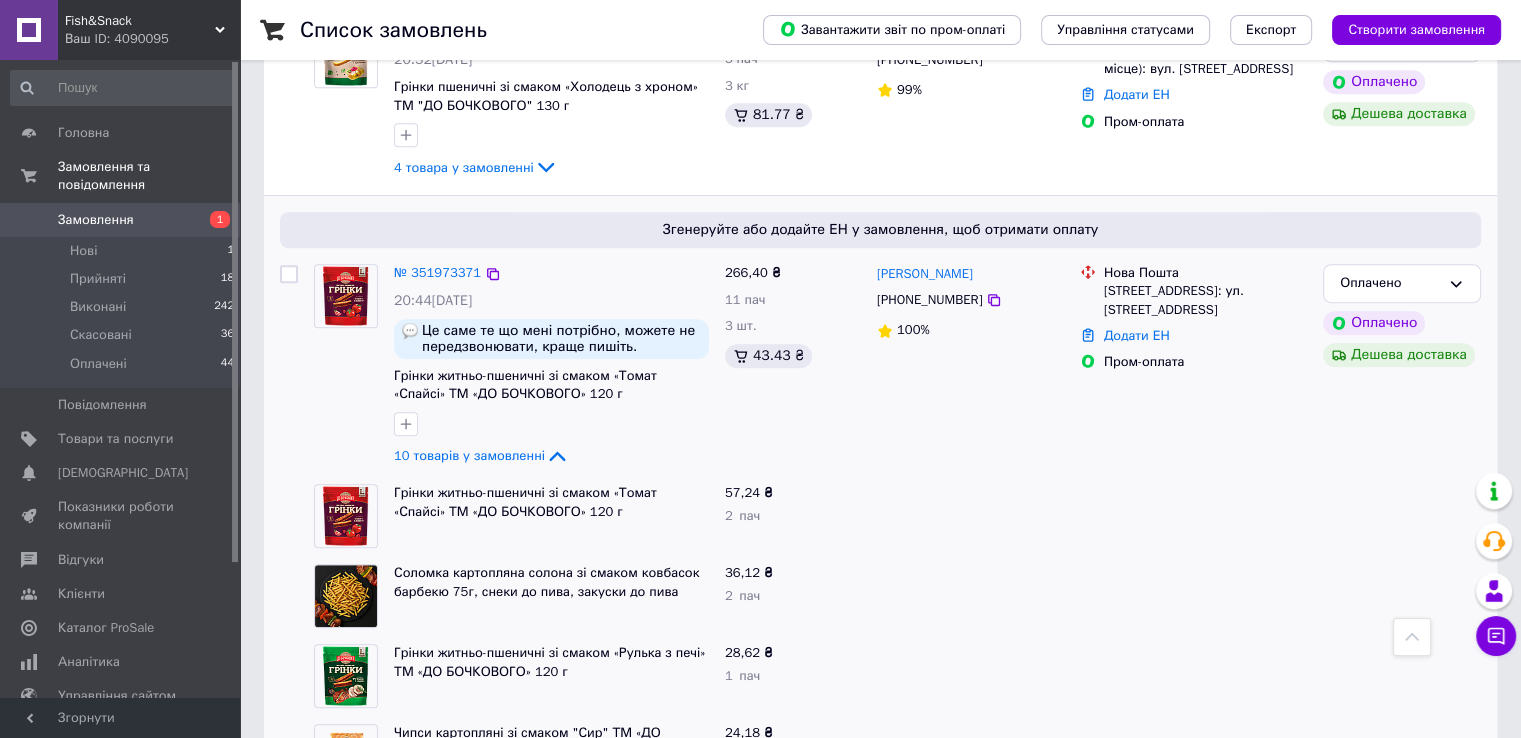 drag, startPoint x: 1011, startPoint y: 252, endPoint x: 873, endPoint y: 257, distance: 138.09055 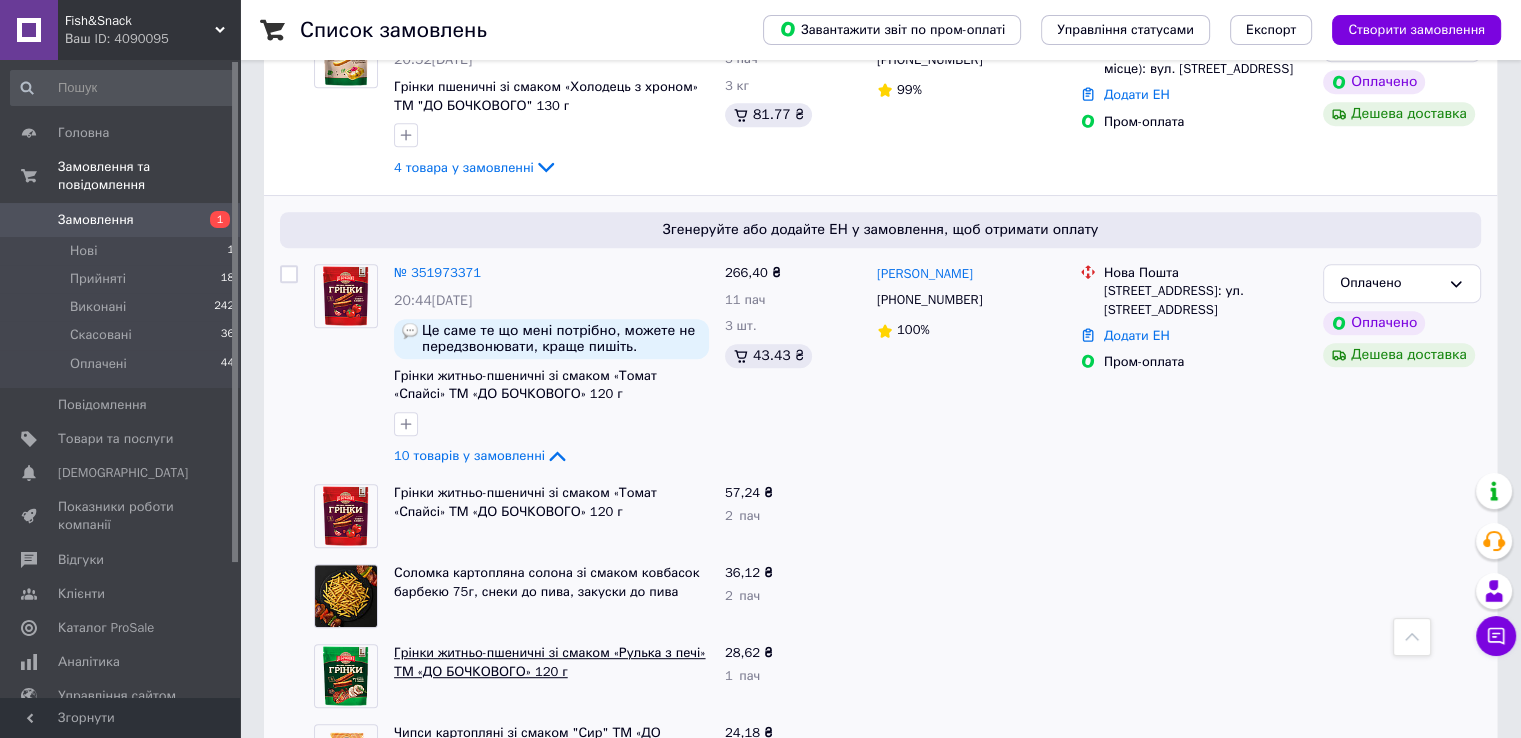 copy on "[PERSON_NAME]" 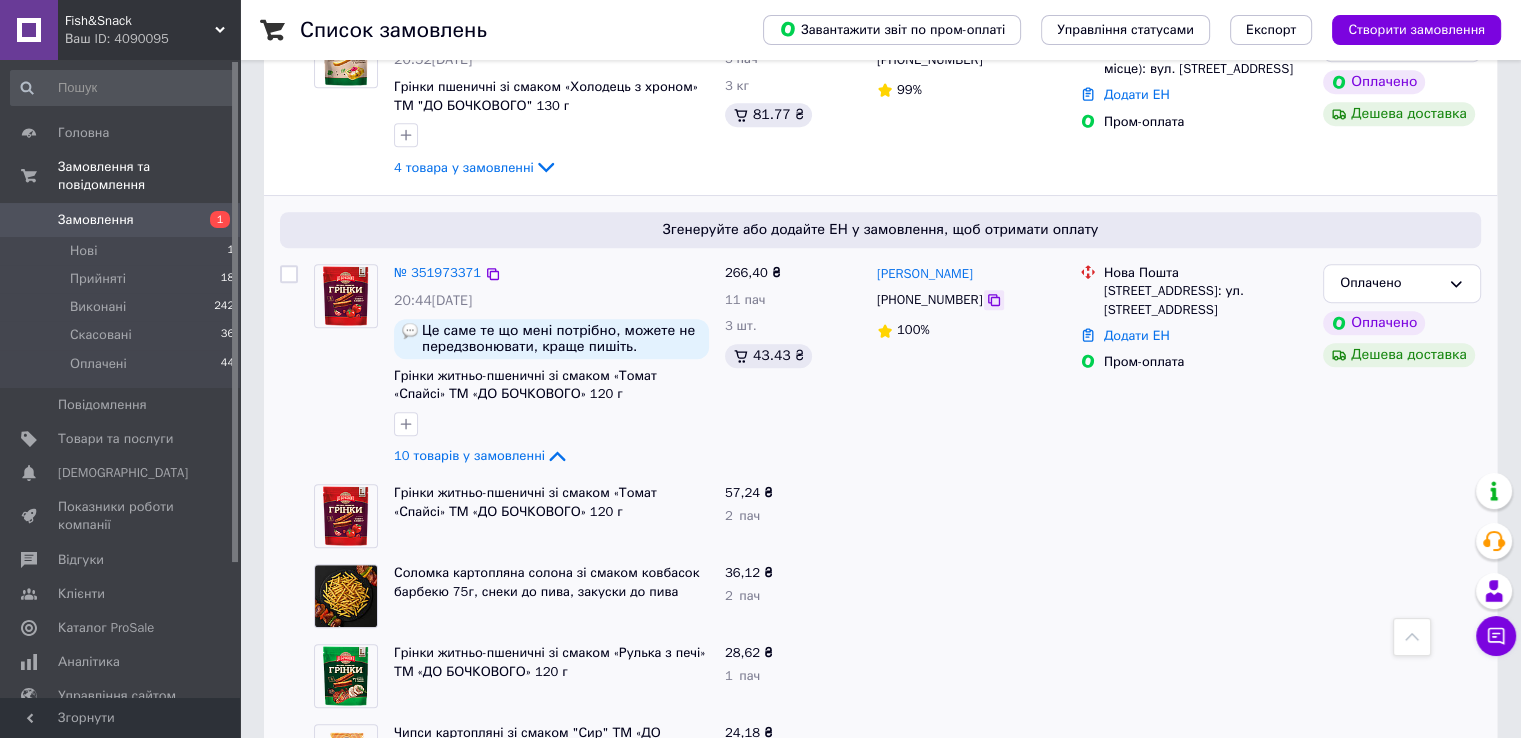 click 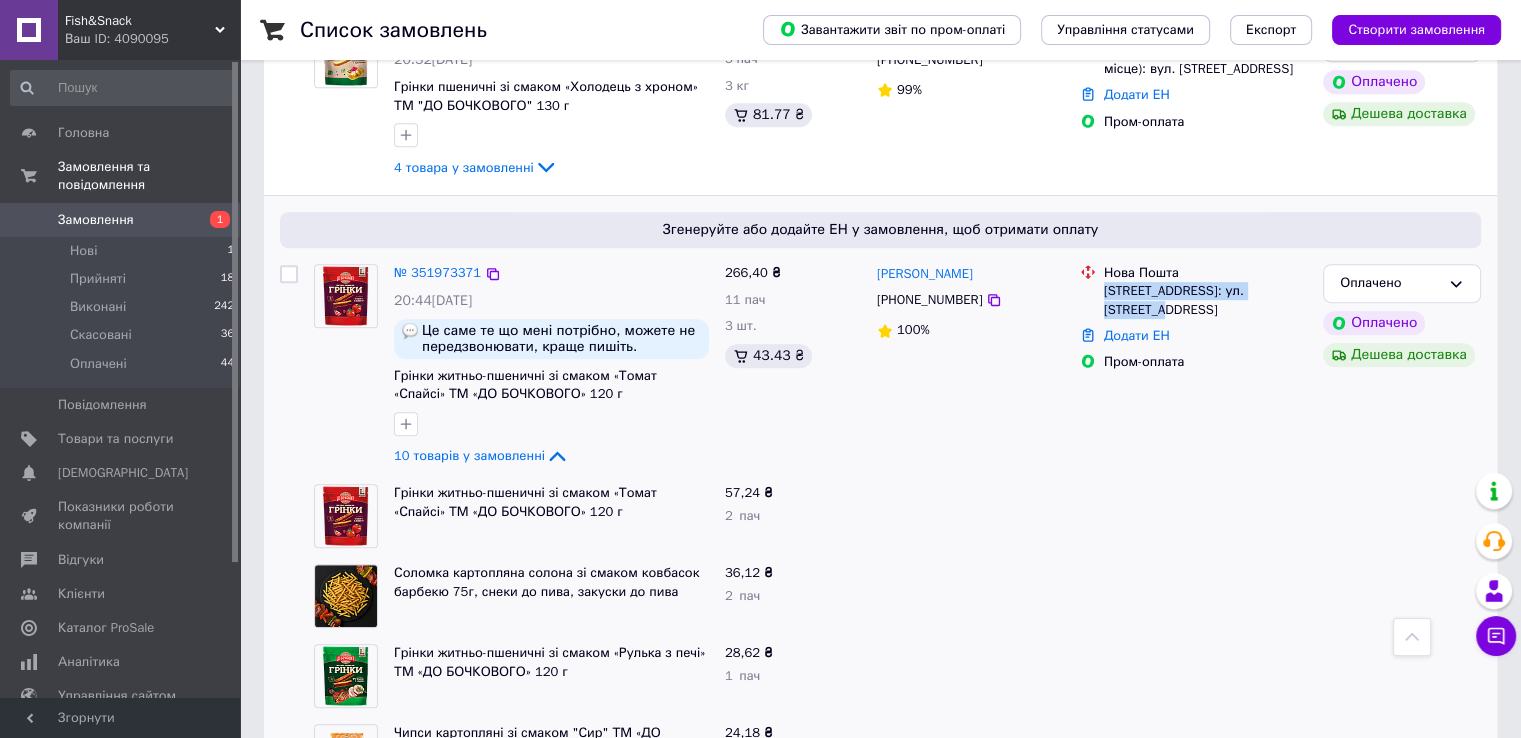 drag, startPoint x: 1304, startPoint y: 273, endPoint x: 1104, endPoint y: 271, distance: 200.01 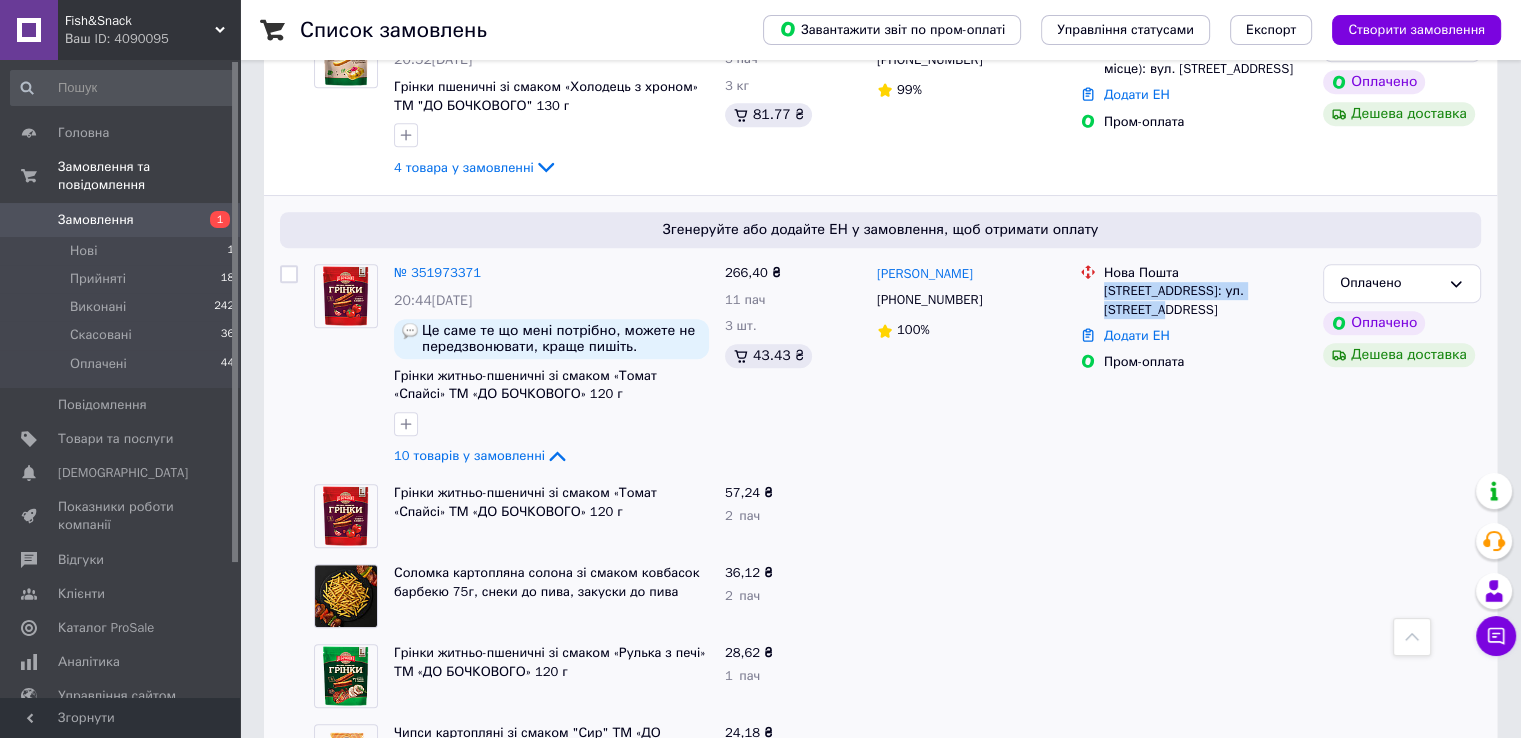 copy on "[STREET_ADDRESS]: ул. [STREET_ADDRESS]" 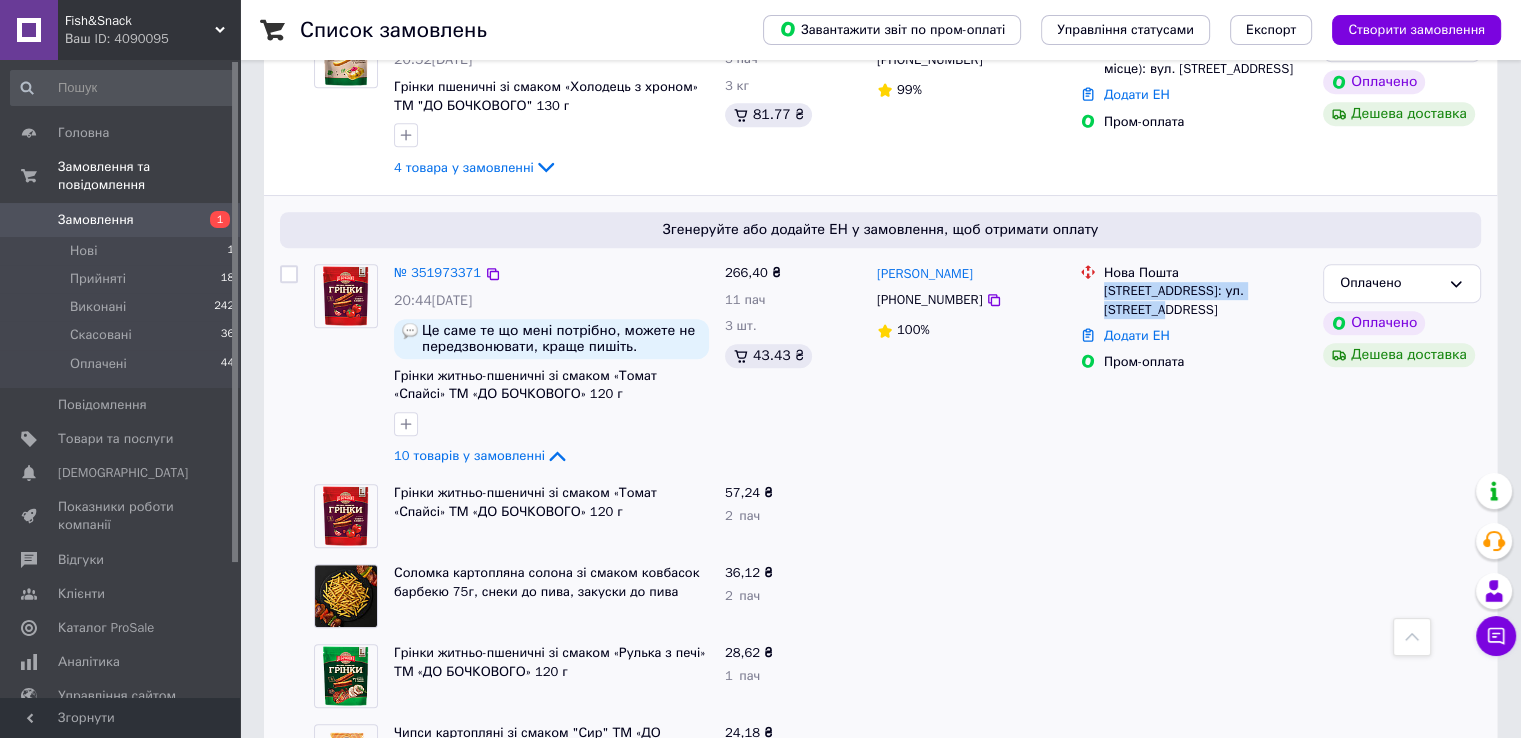 scroll, scrollTop: 700, scrollLeft: 0, axis: vertical 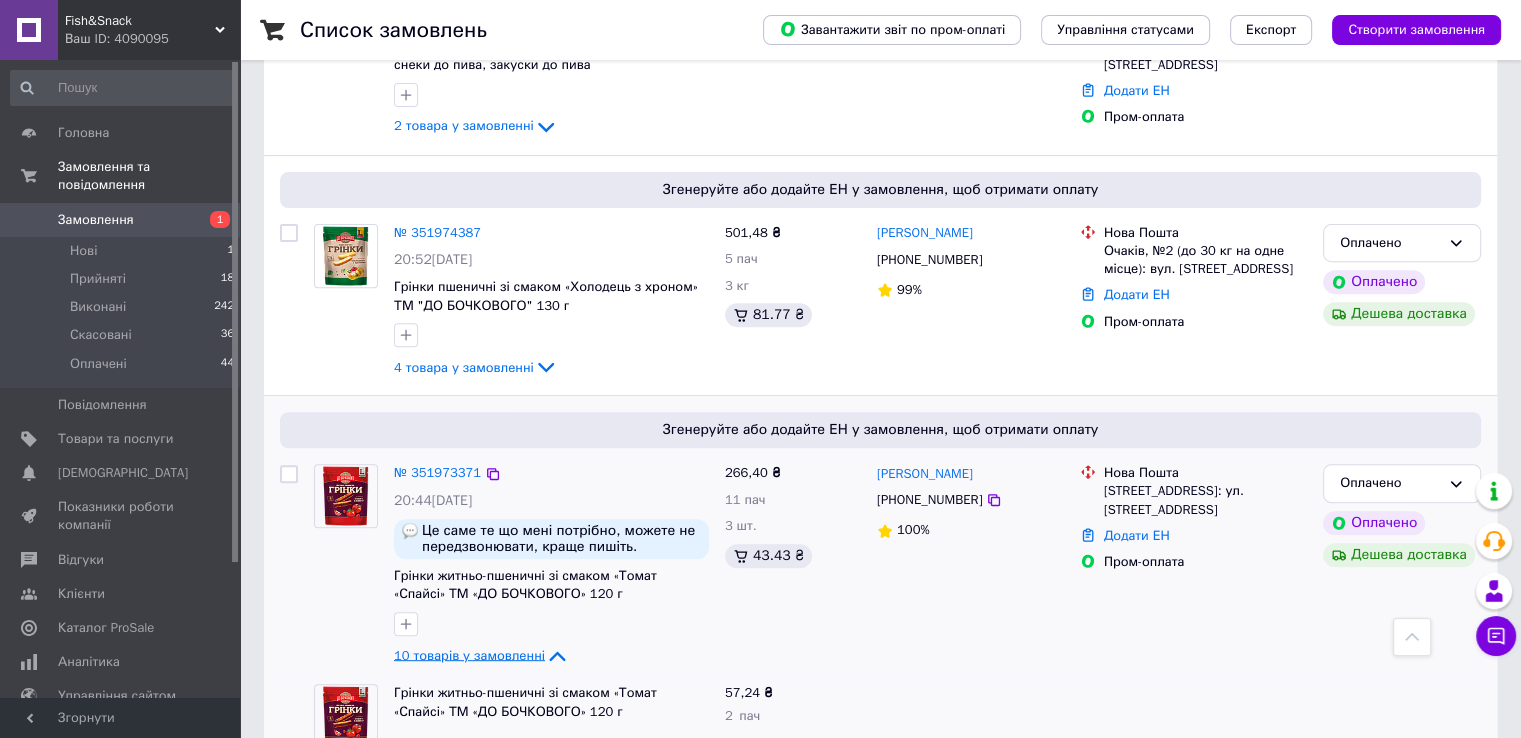 click 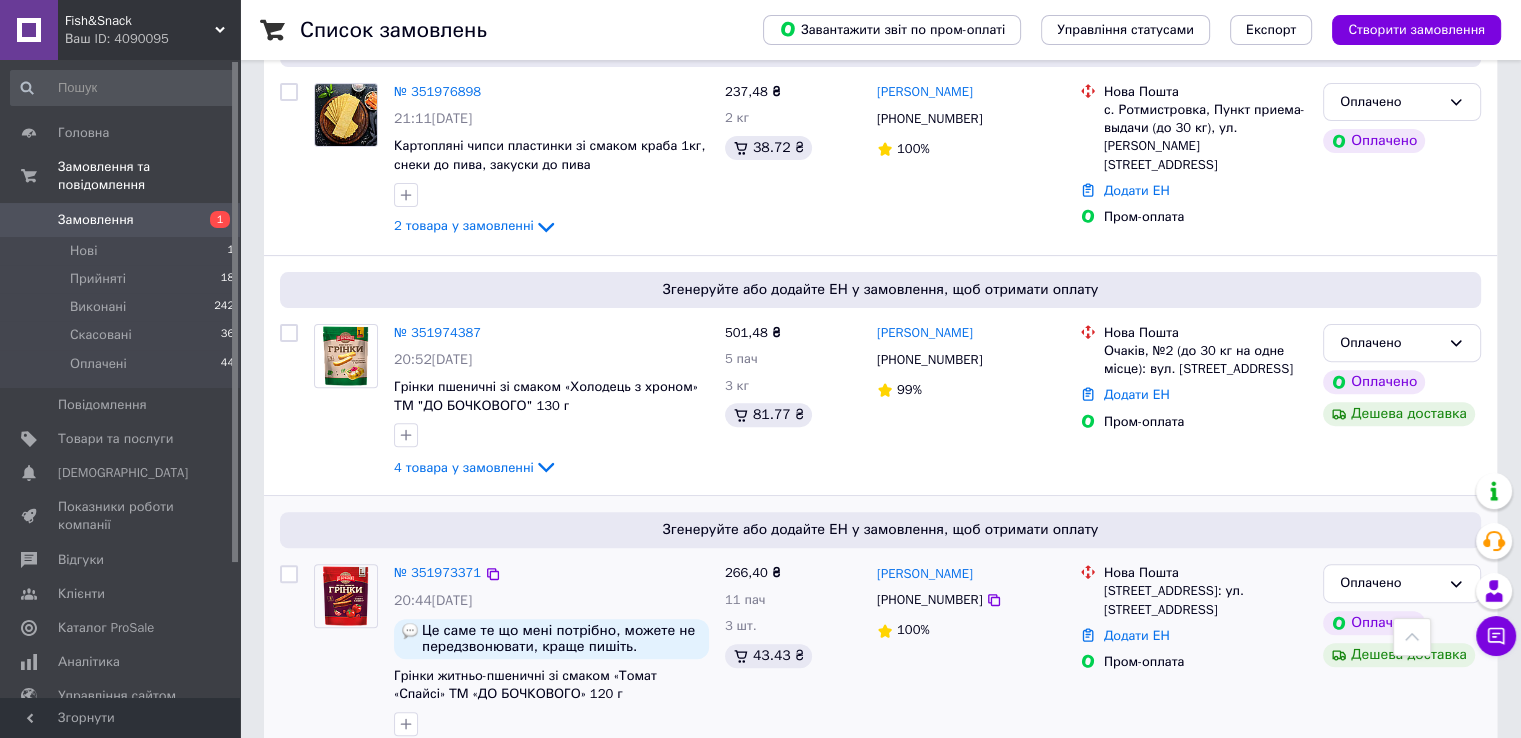 scroll, scrollTop: 500, scrollLeft: 0, axis: vertical 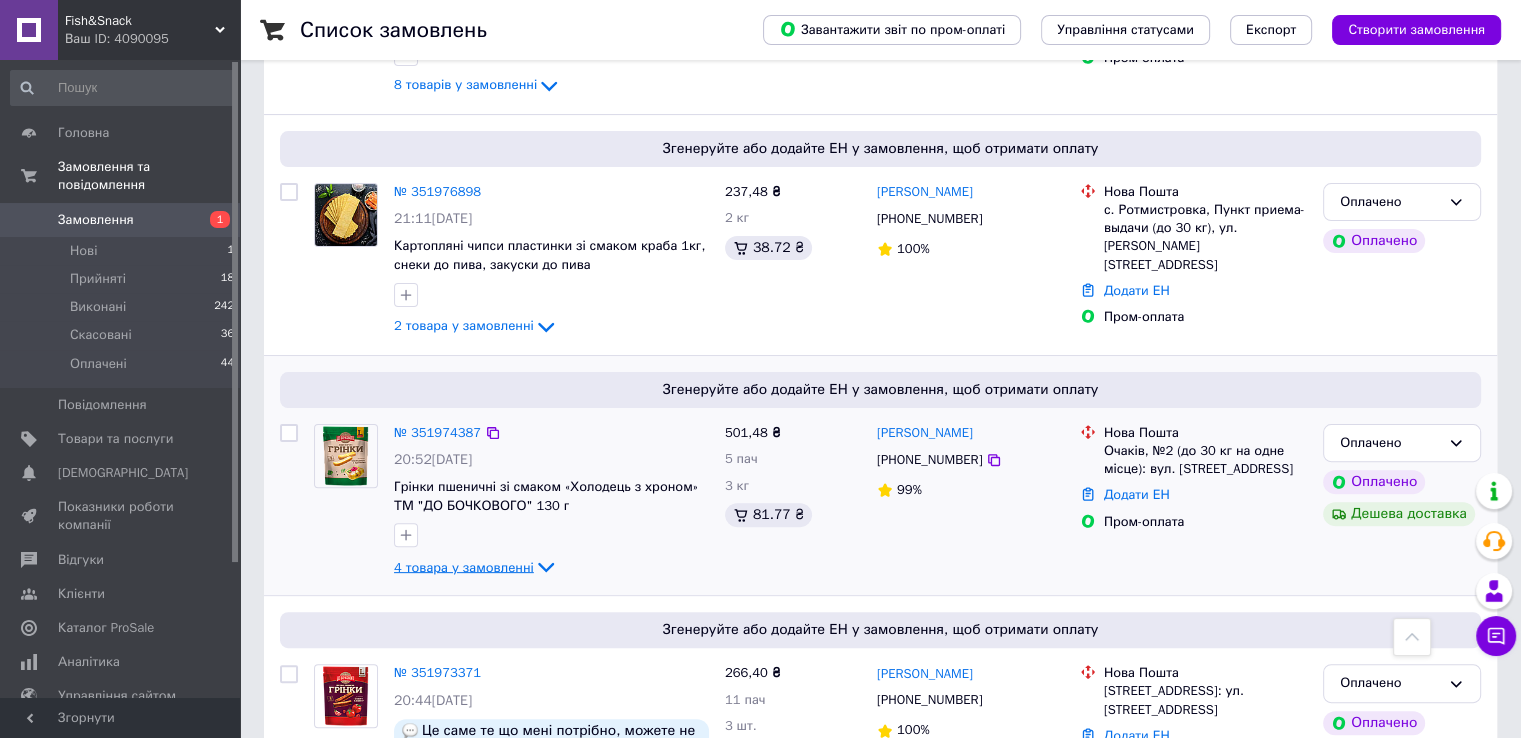 click on "4 товара у замовленні" at bounding box center (464, 566) 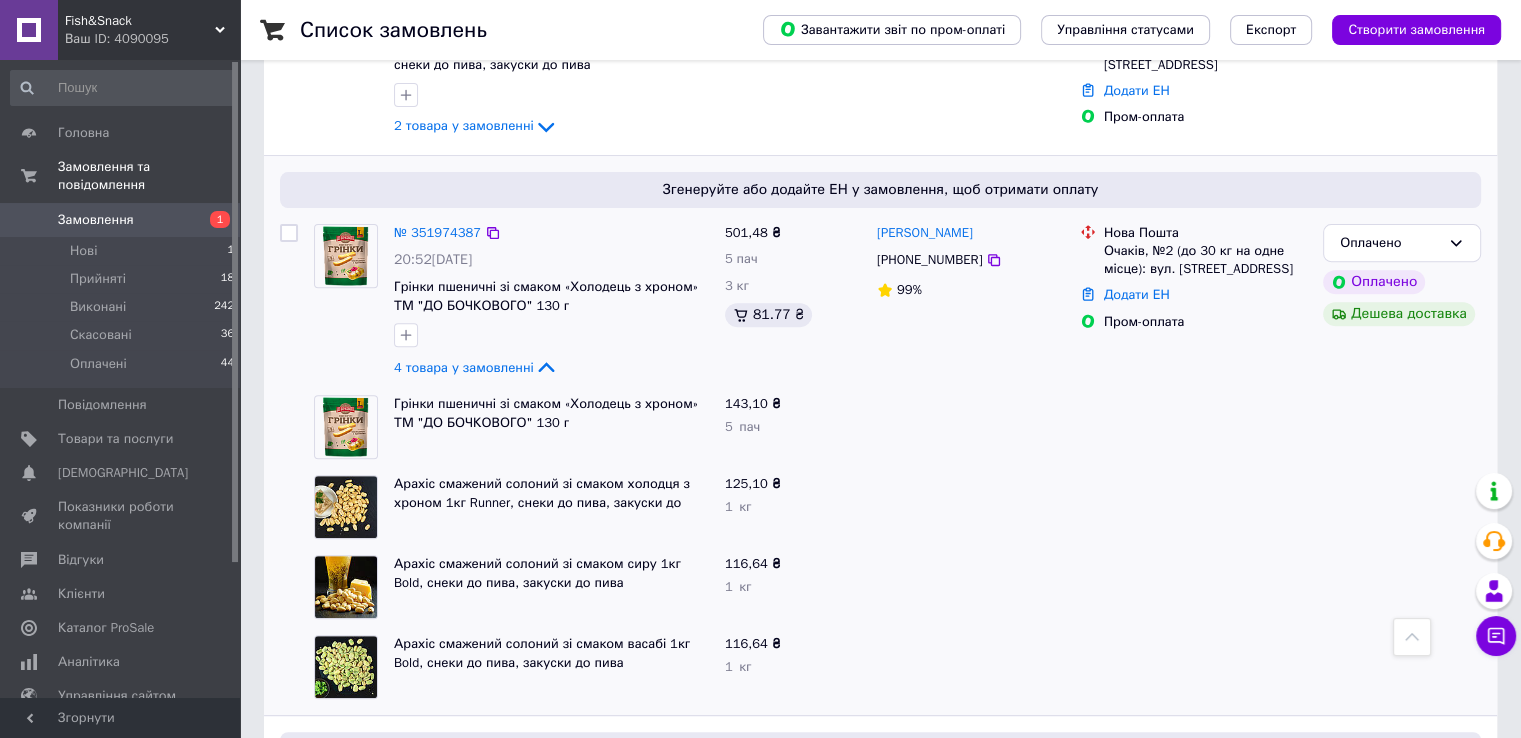 scroll, scrollTop: 700, scrollLeft: 0, axis: vertical 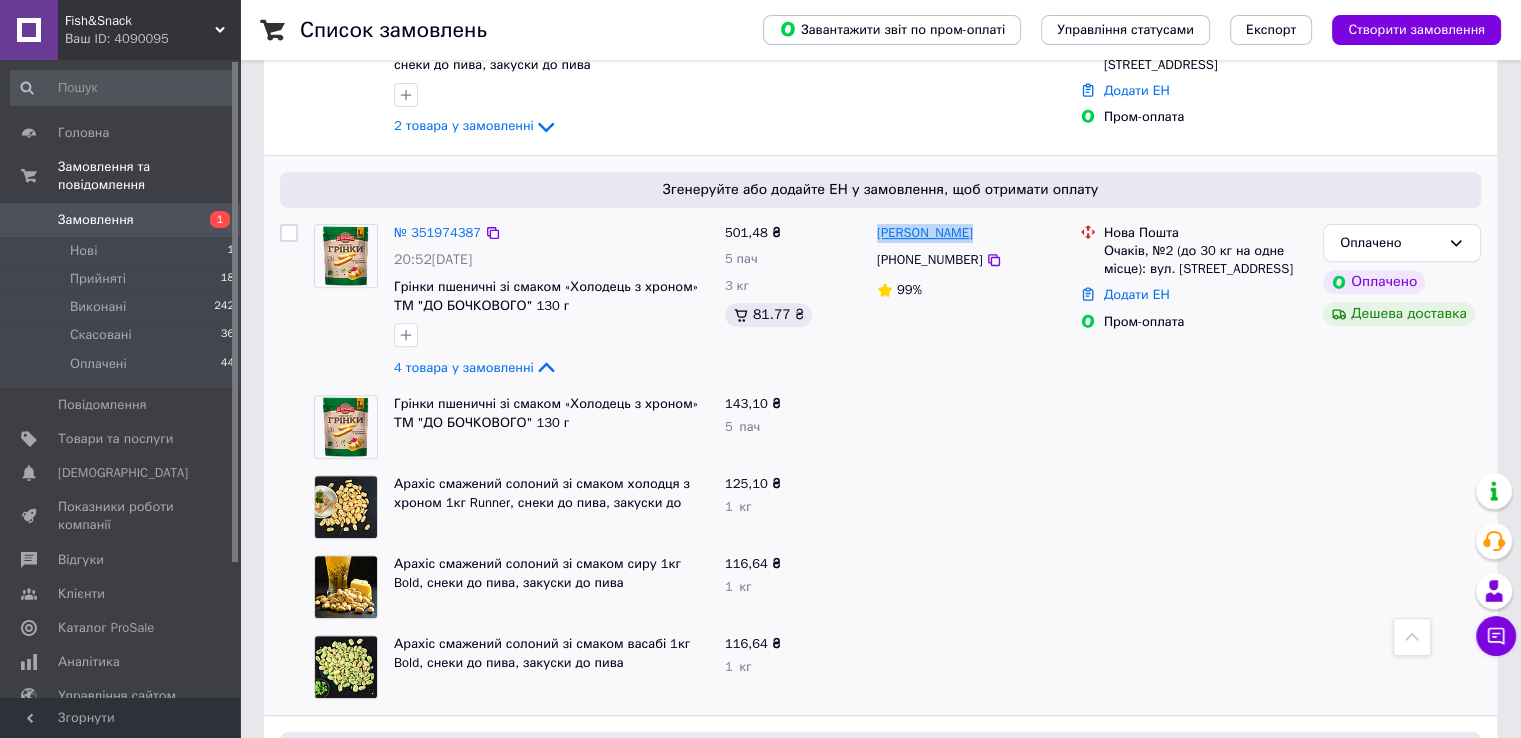 drag, startPoint x: 993, startPoint y: 223, endPoint x: 876, endPoint y: 227, distance: 117.06836 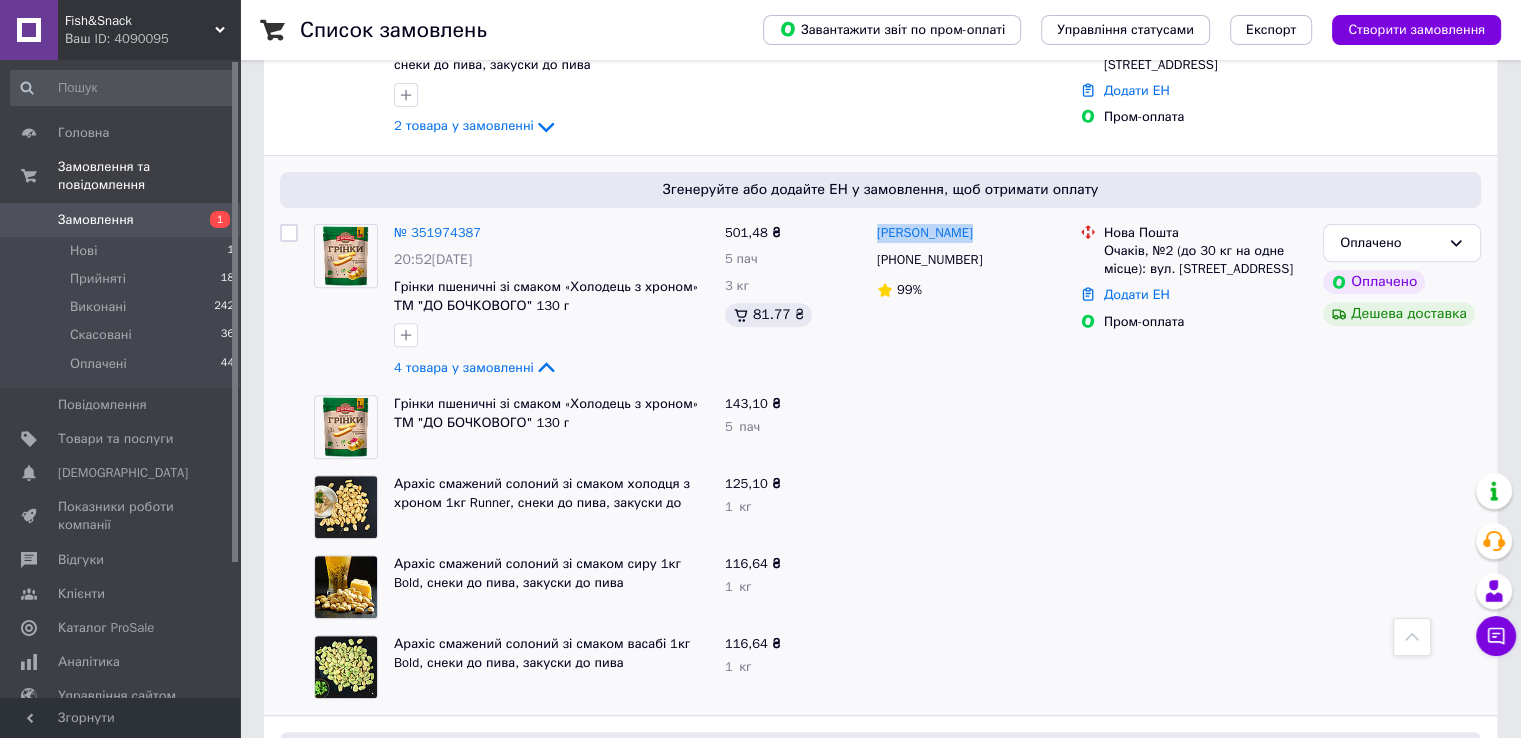copy on "[PERSON_NAME]" 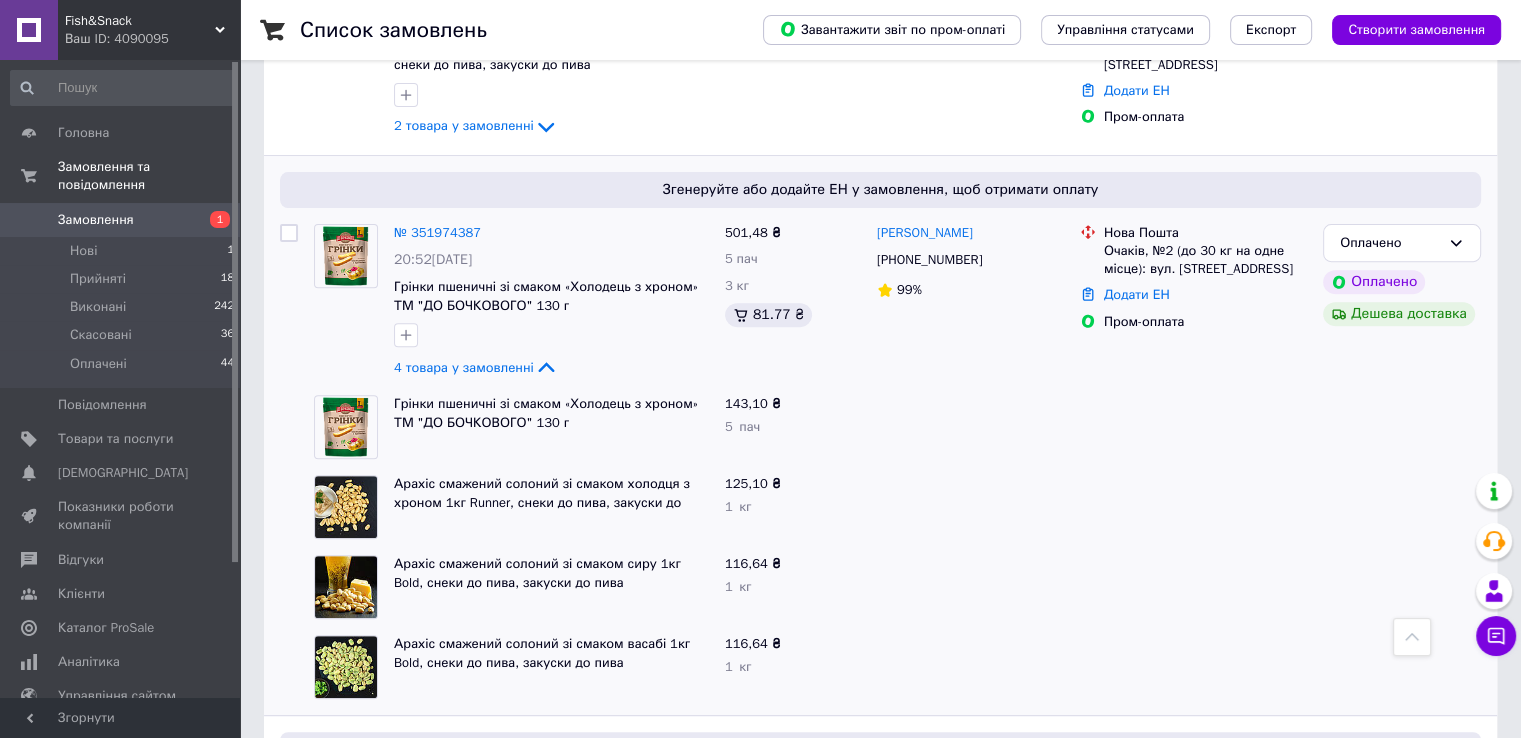 click on "Грінки пшеничні зі смаком «Холодець з хроном» ТМ "ДО БОЧКОВОГО" 130 г" at bounding box center (551, 413) 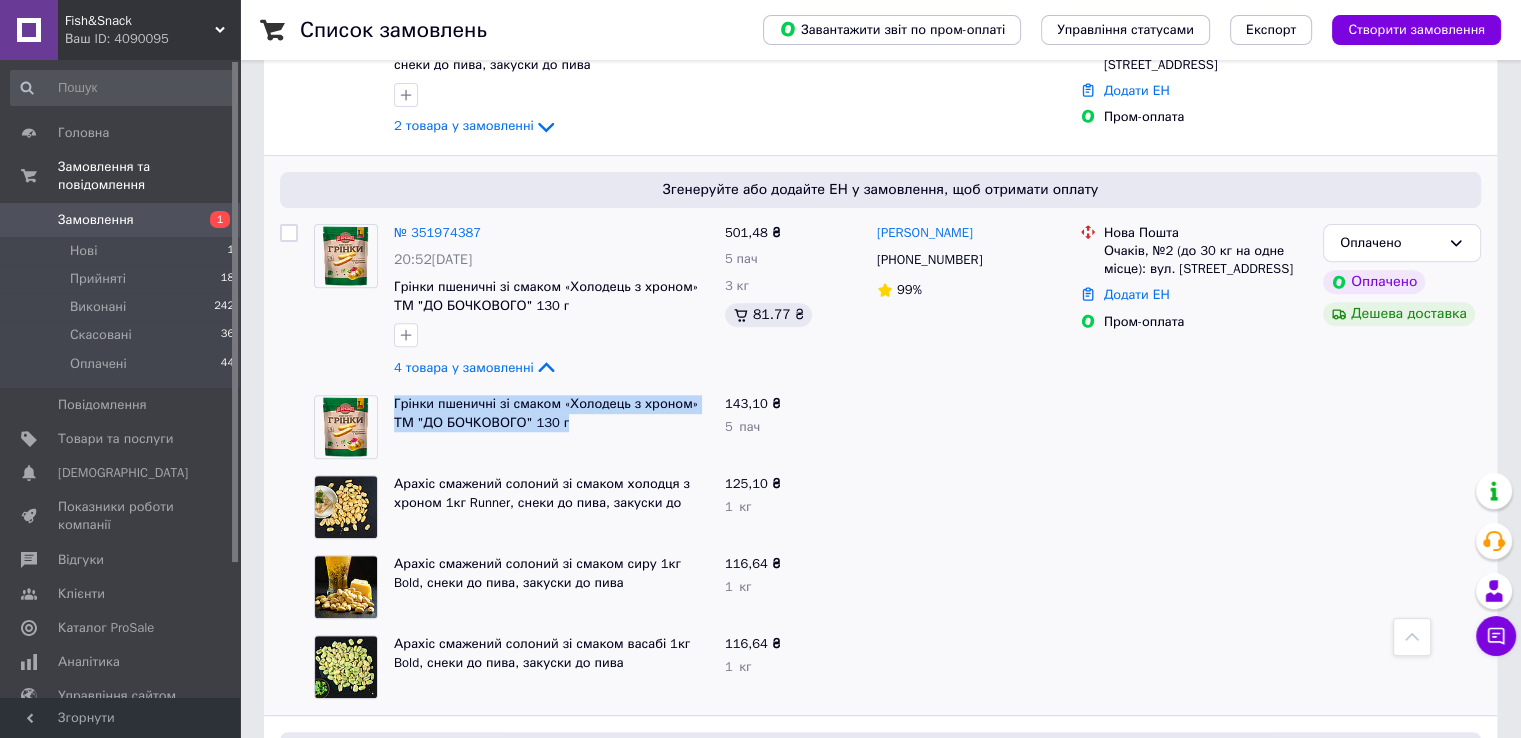 drag, startPoint x: 386, startPoint y: 379, endPoint x: 579, endPoint y: 421, distance: 197.51709 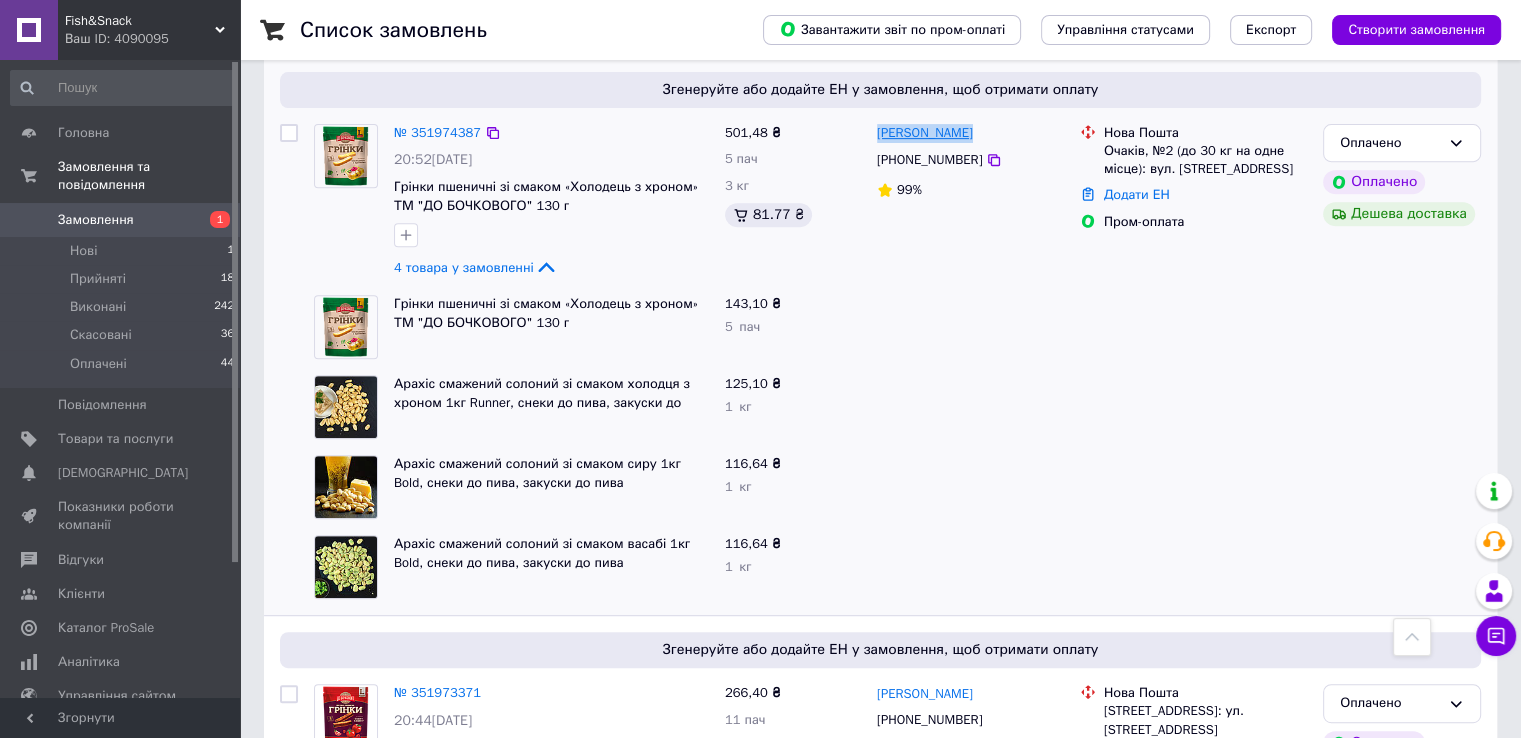 drag, startPoint x: 989, startPoint y: 117, endPoint x: 878, endPoint y: 116, distance: 111.0045 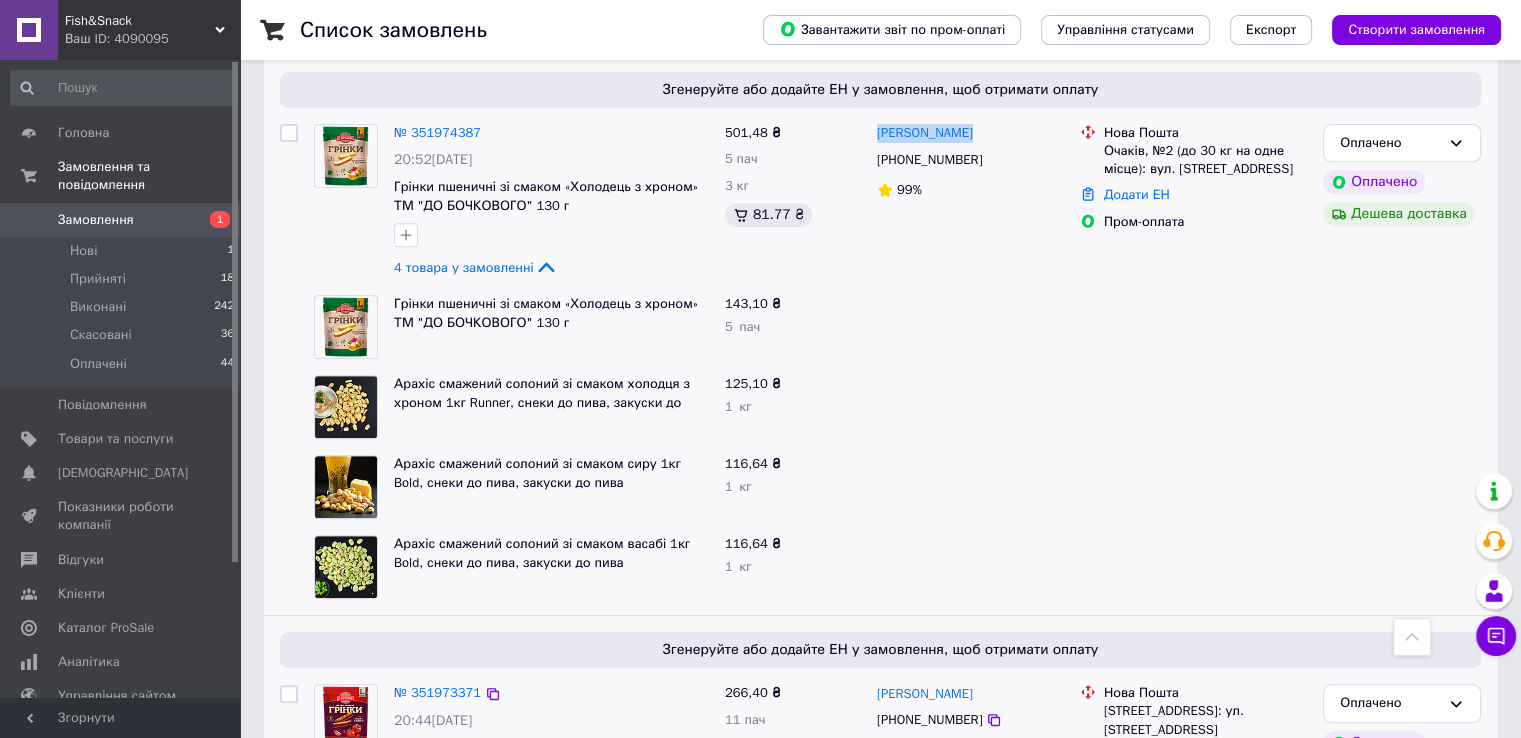 copy on "[PERSON_NAME]" 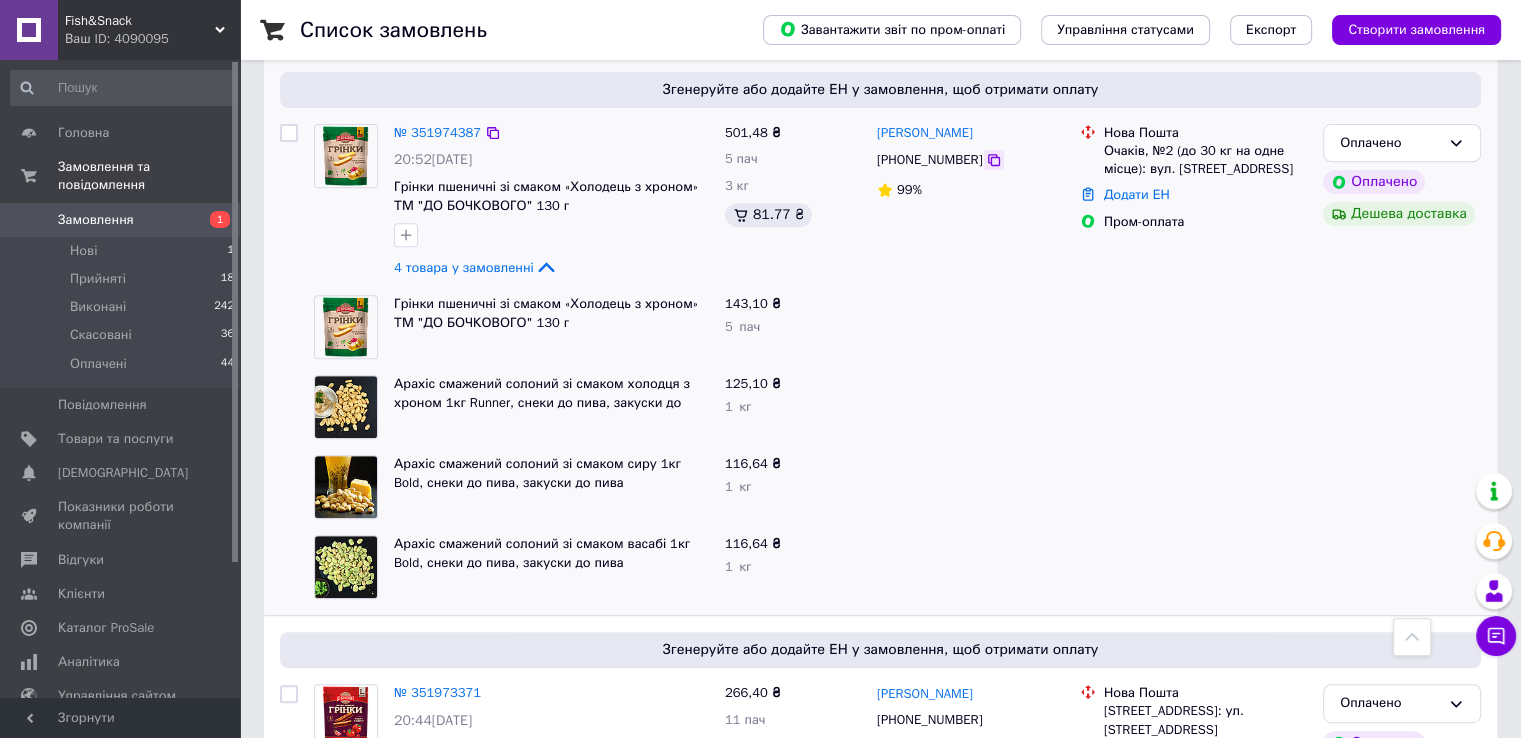 click 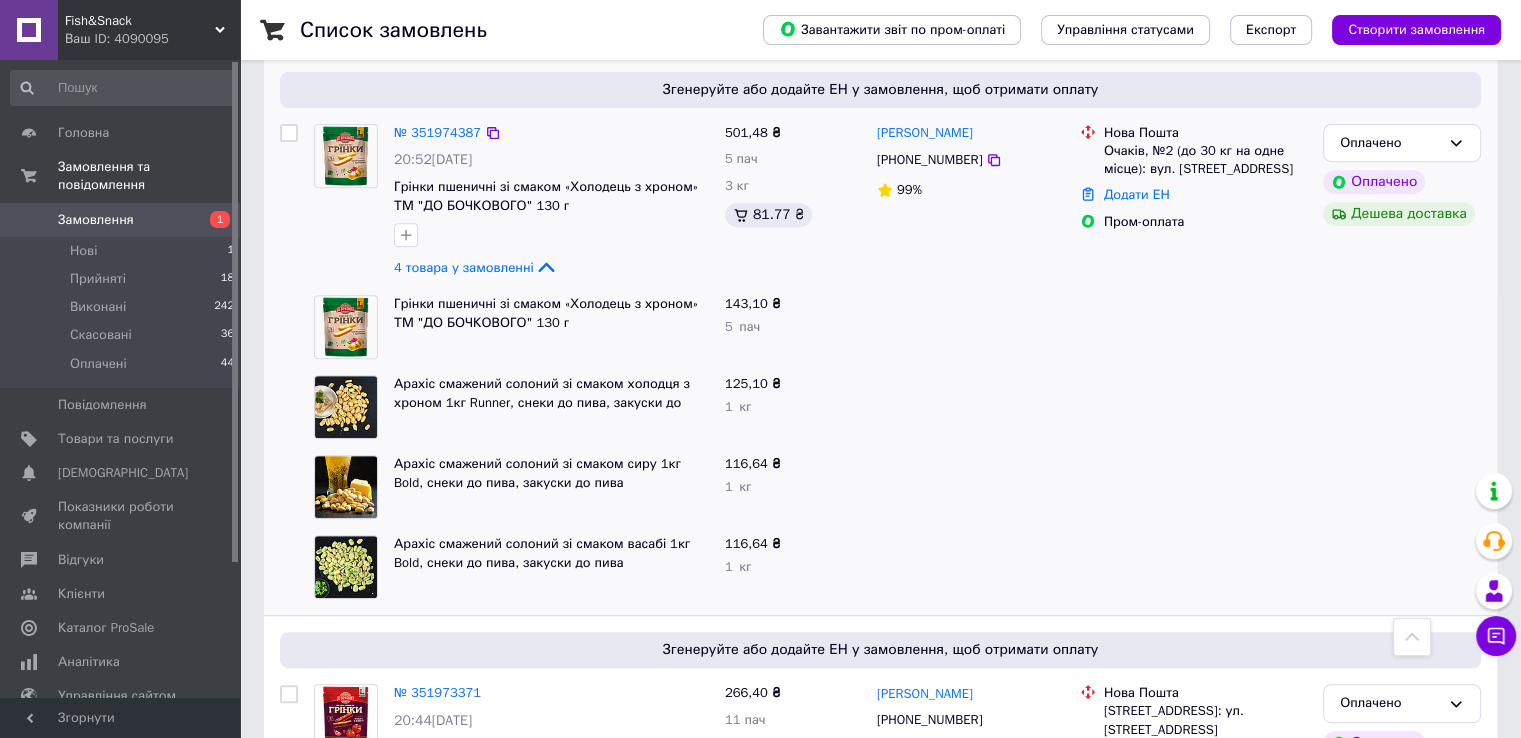 drag, startPoint x: 1296, startPoint y: 154, endPoint x: 1104, endPoint y: 139, distance: 192.58505 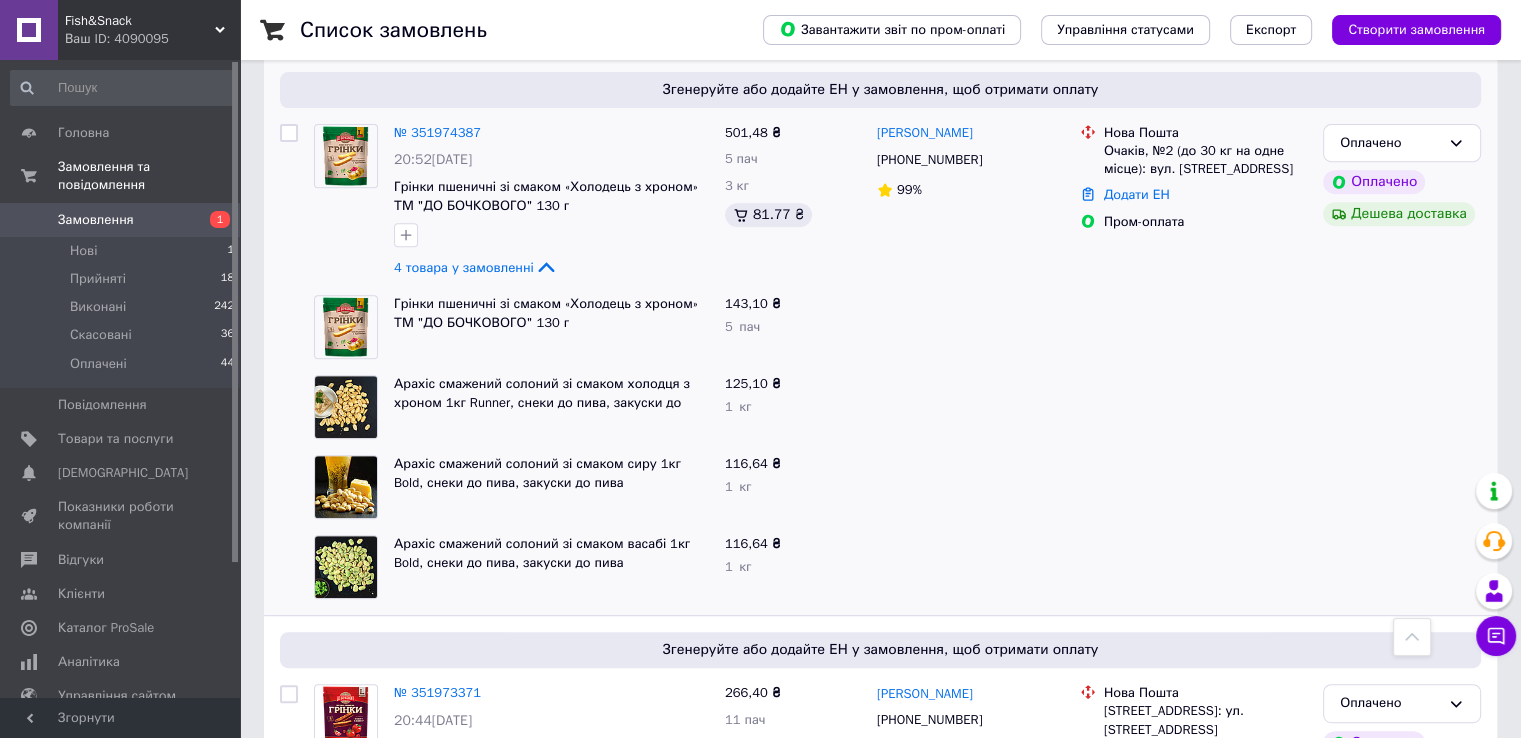 copy on "Очаків, №2 (до 30 кг на одне місце): вул. [STREET_ADDRESS]" 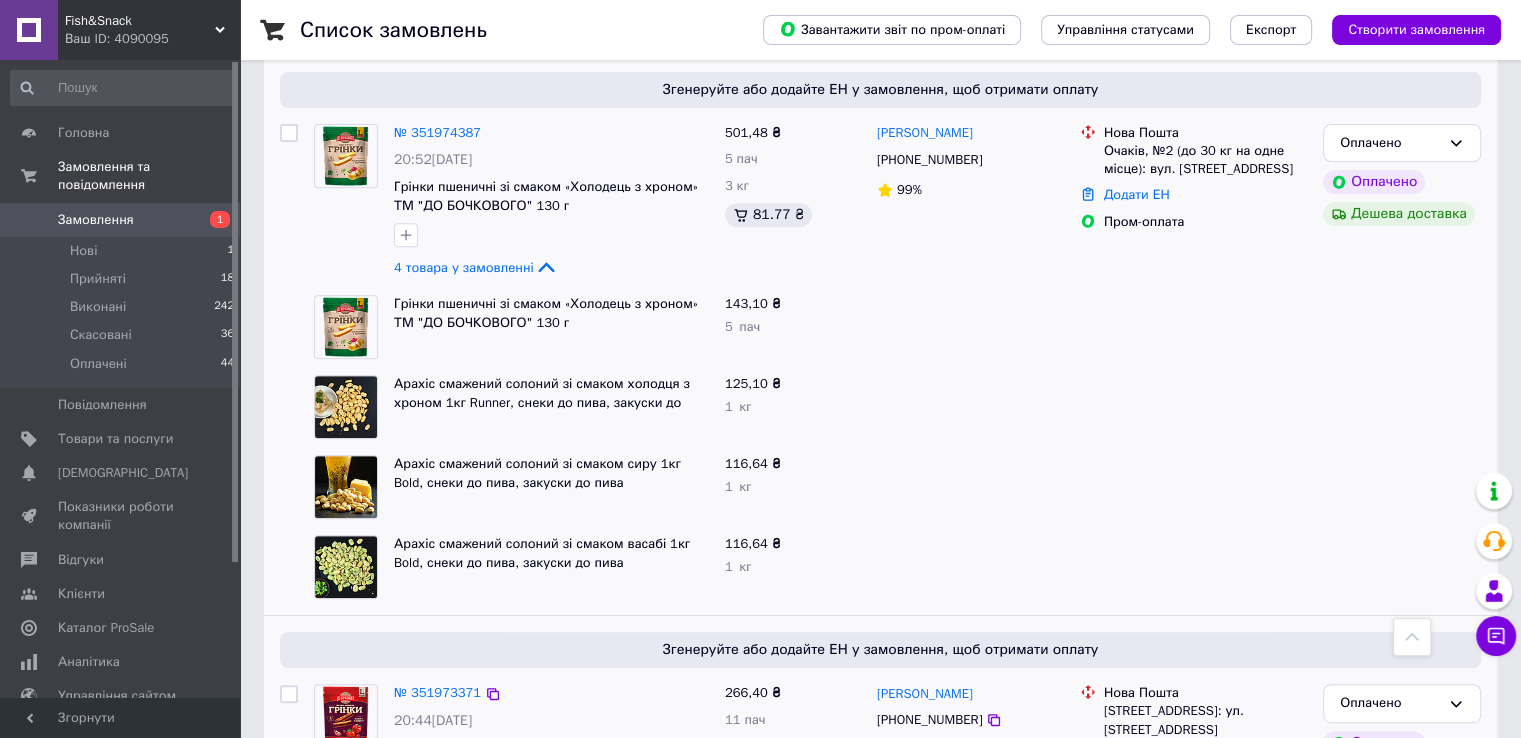 click on "4 товара у замовленні" at bounding box center (464, 266) 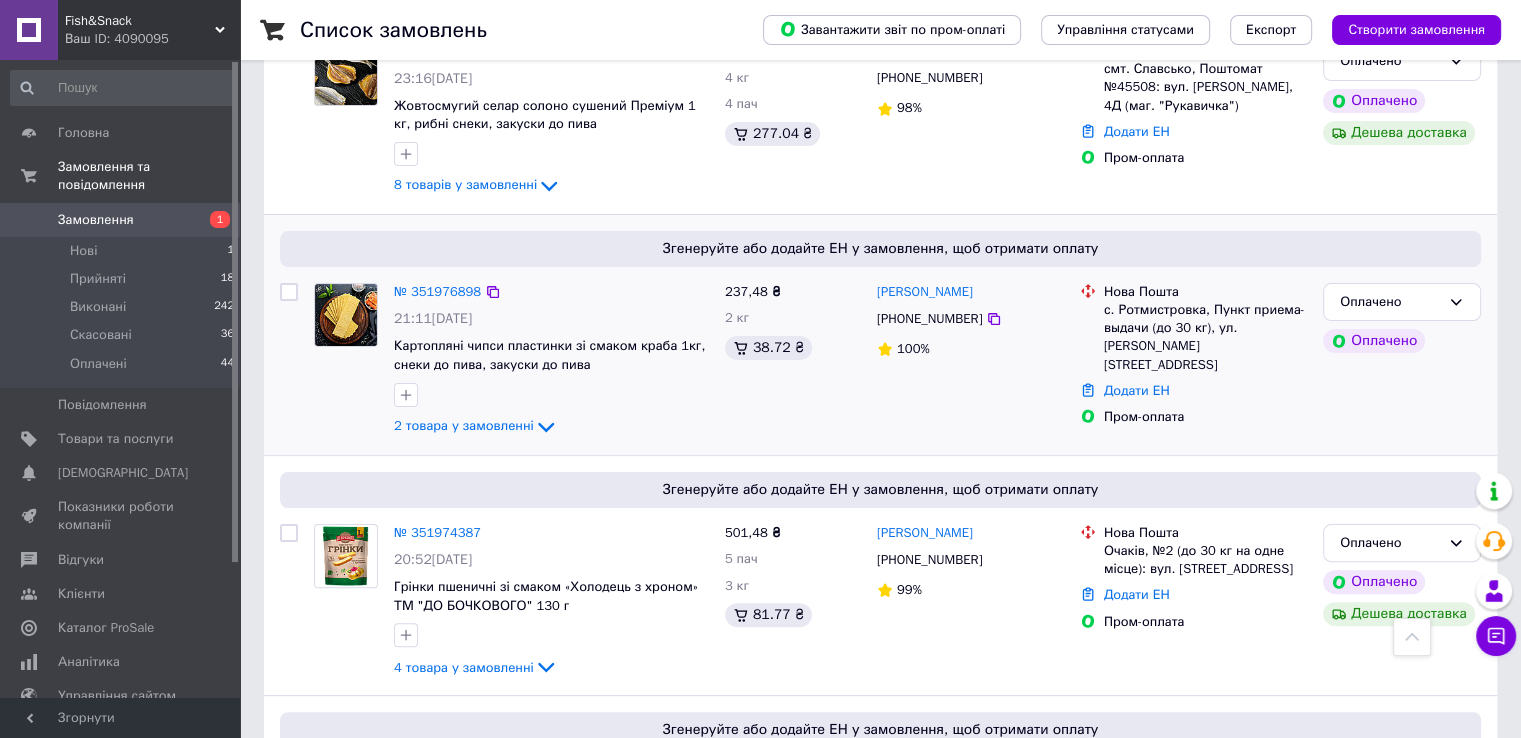 scroll, scrollTop: 300, scrollLeft: 0, axis: vertical 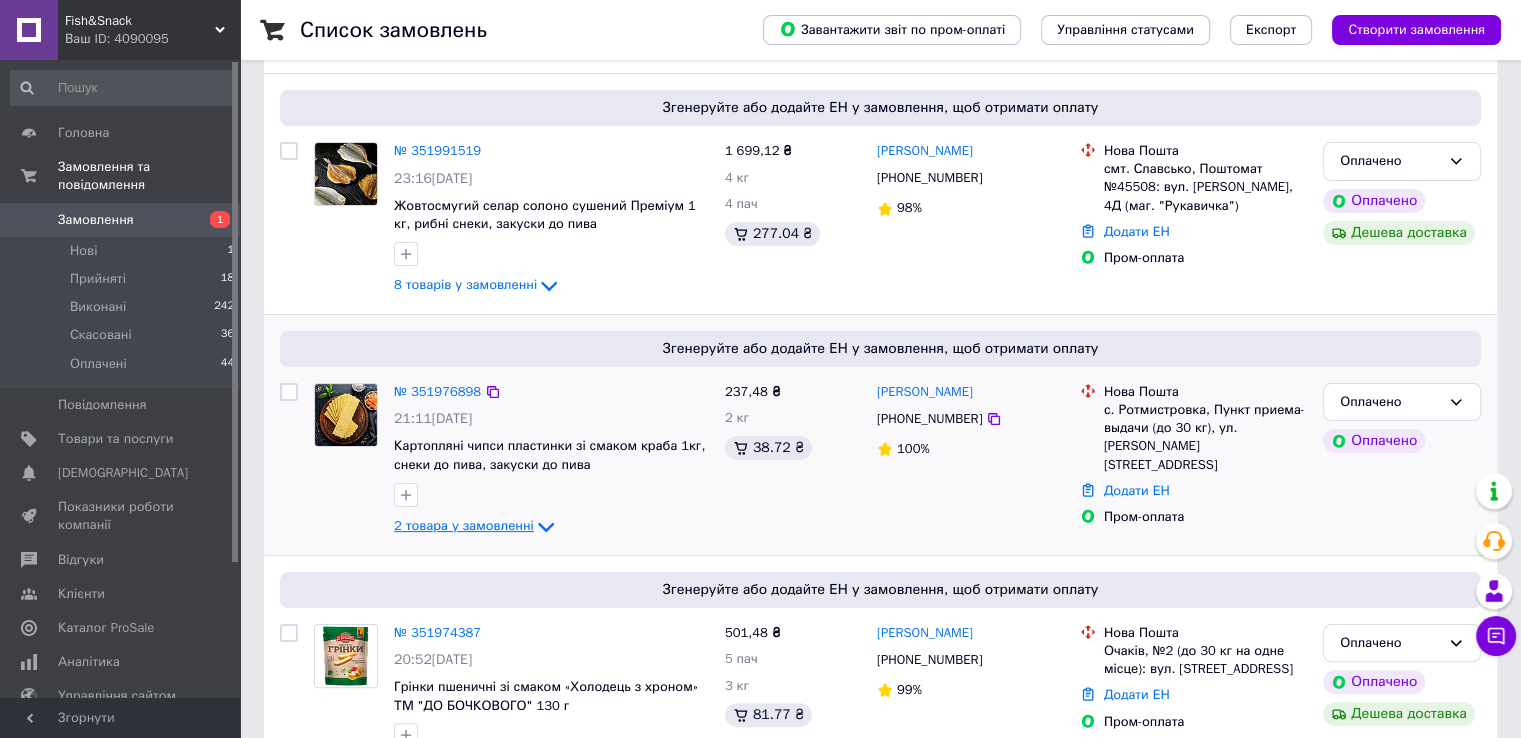 click 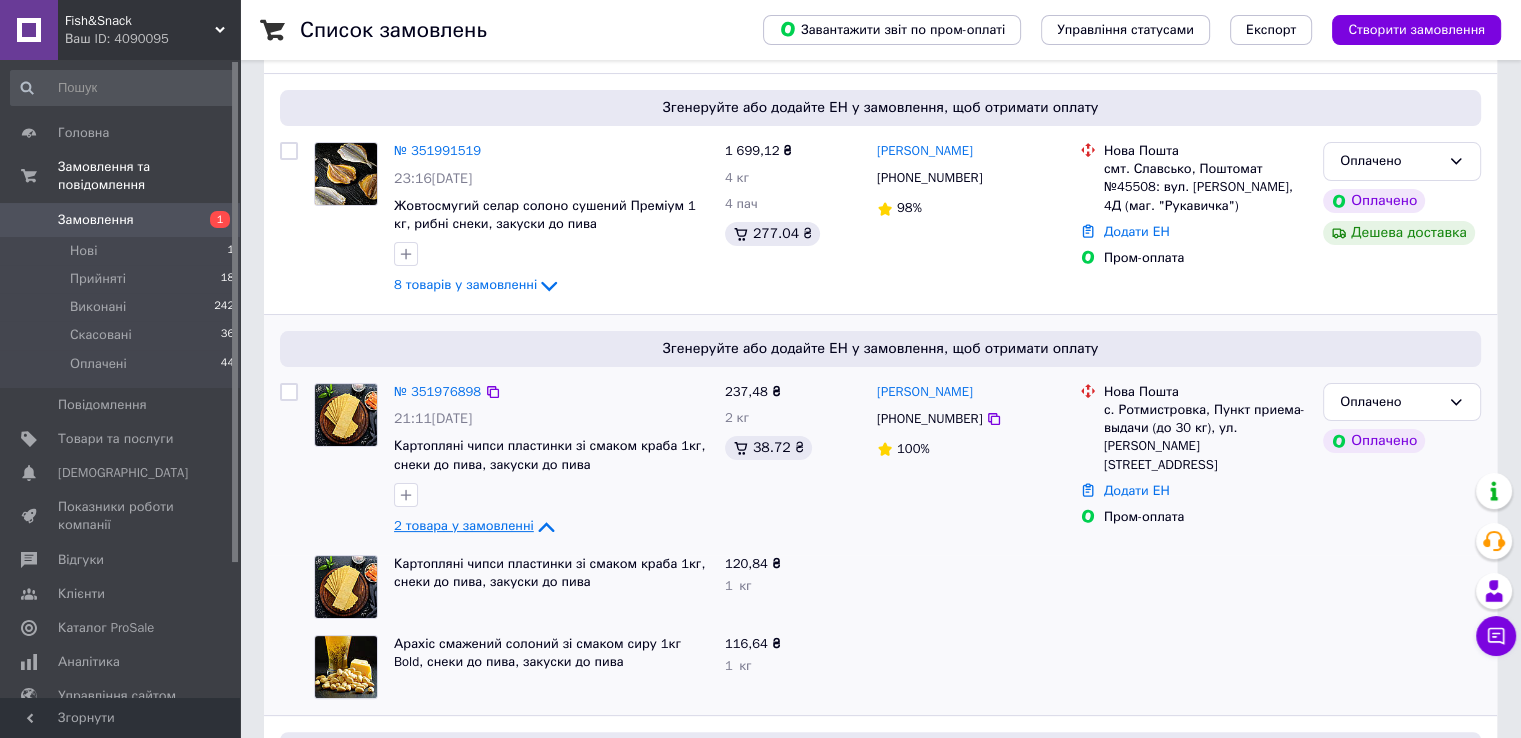 drag, startPoint x: 996, startPoint y: 379, endPoint x: 871, endPoint y: 383, distance: 125.06398 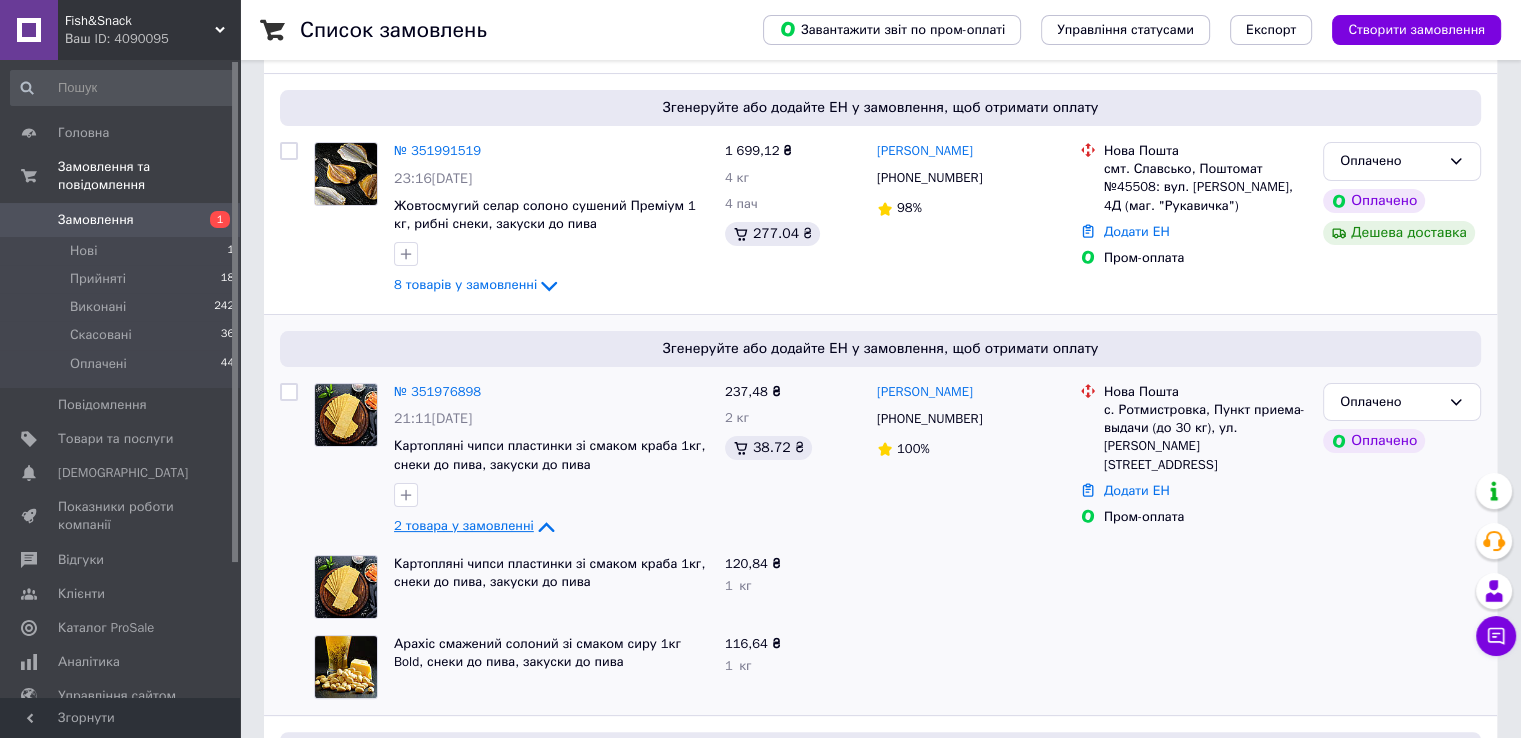 copy on "[PERSON_NAME]" 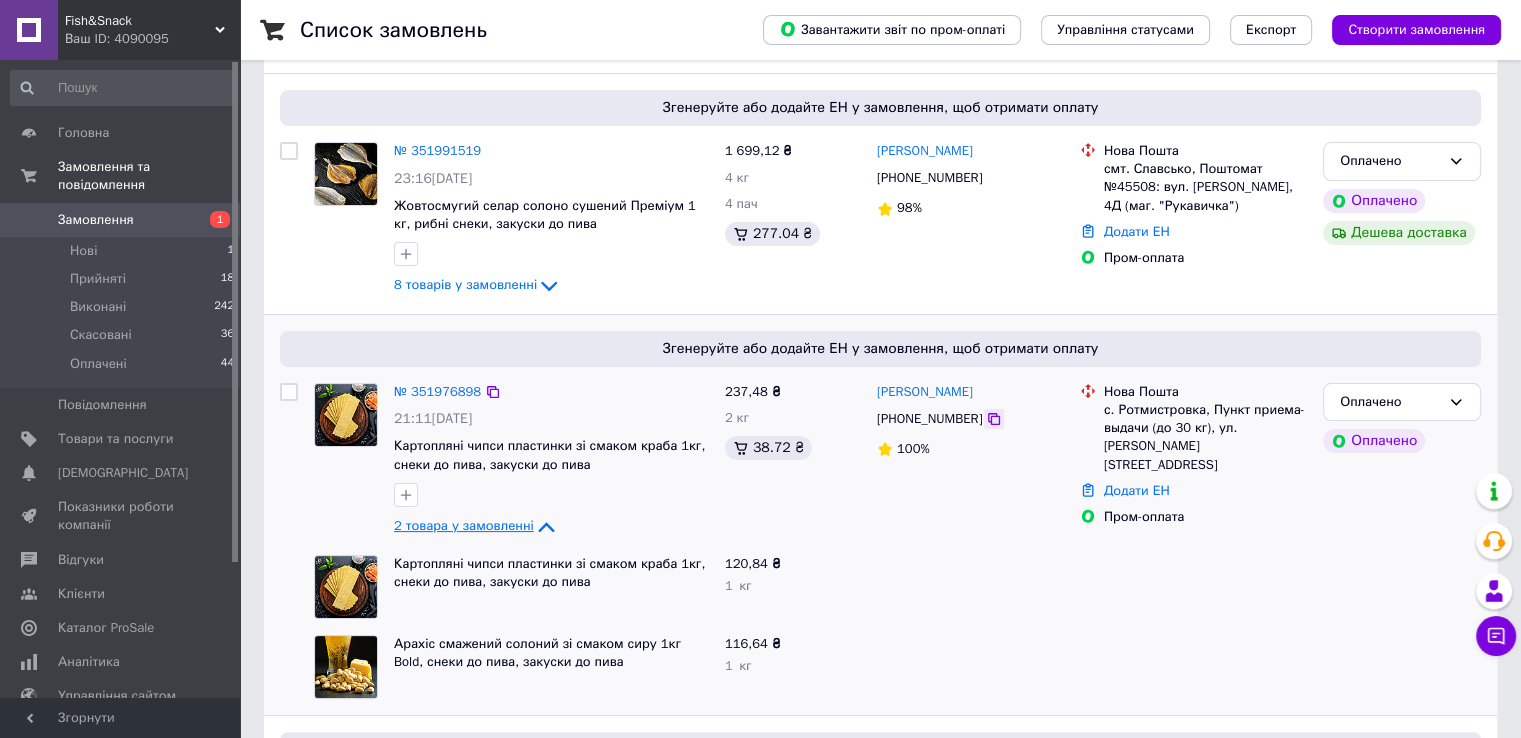 click 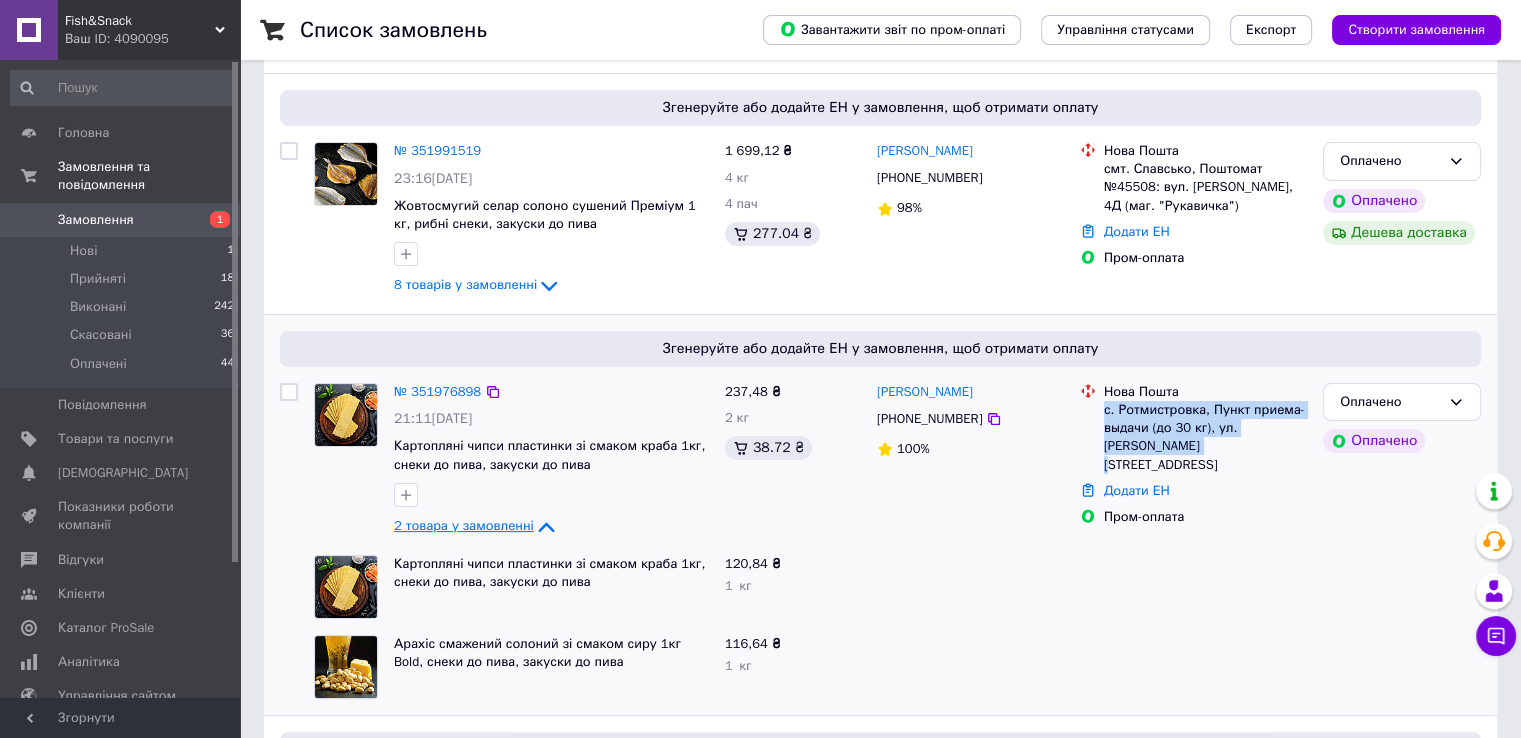 drag, startPoint x: 1228, startPoint y: 433, endPoint x: 1105, endPoint y: 403, distance: 126.60569 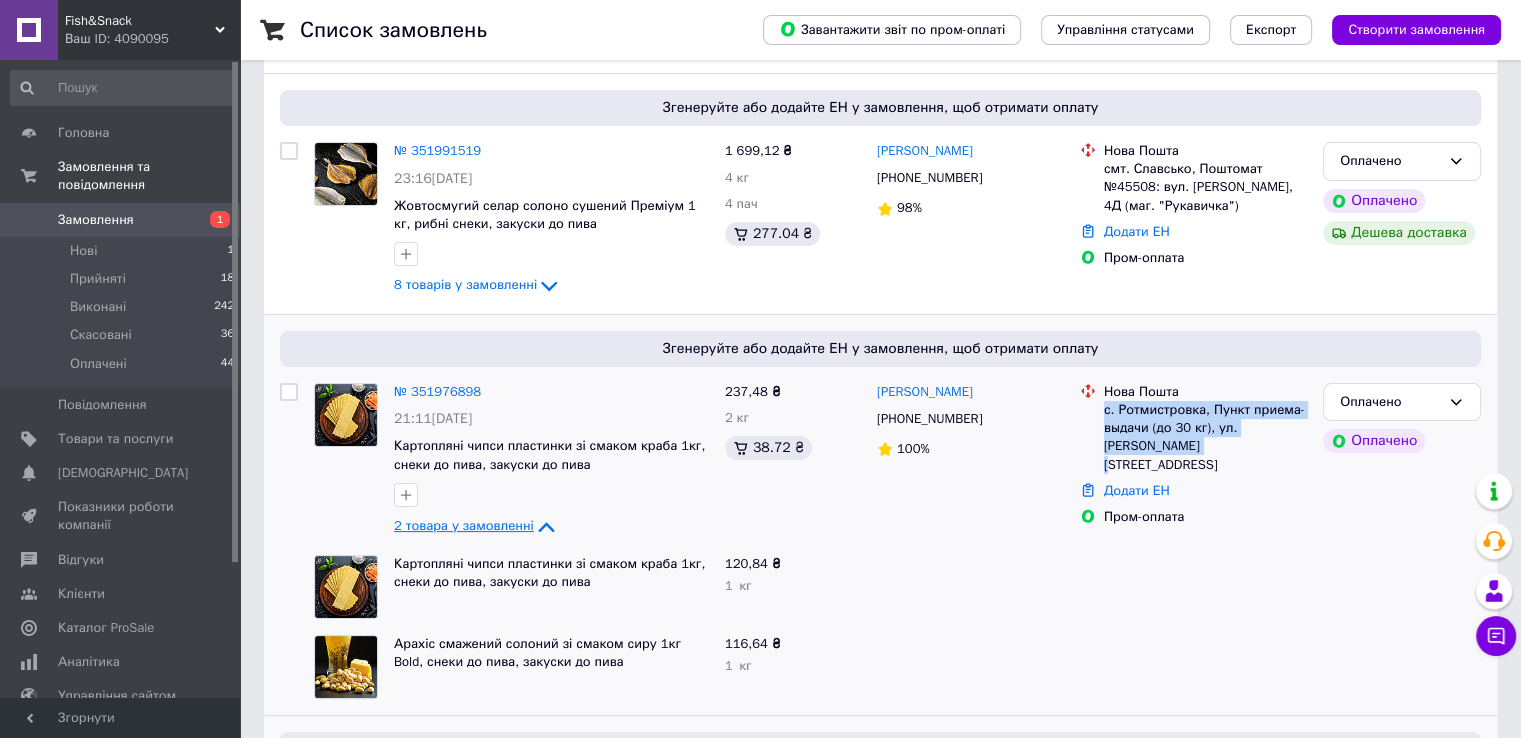 copy on "с. Ротмистровка, Пункт приема-выдачи (до 30 кг), ул. [PERSON_NAME][STREET_ADDRESS]" 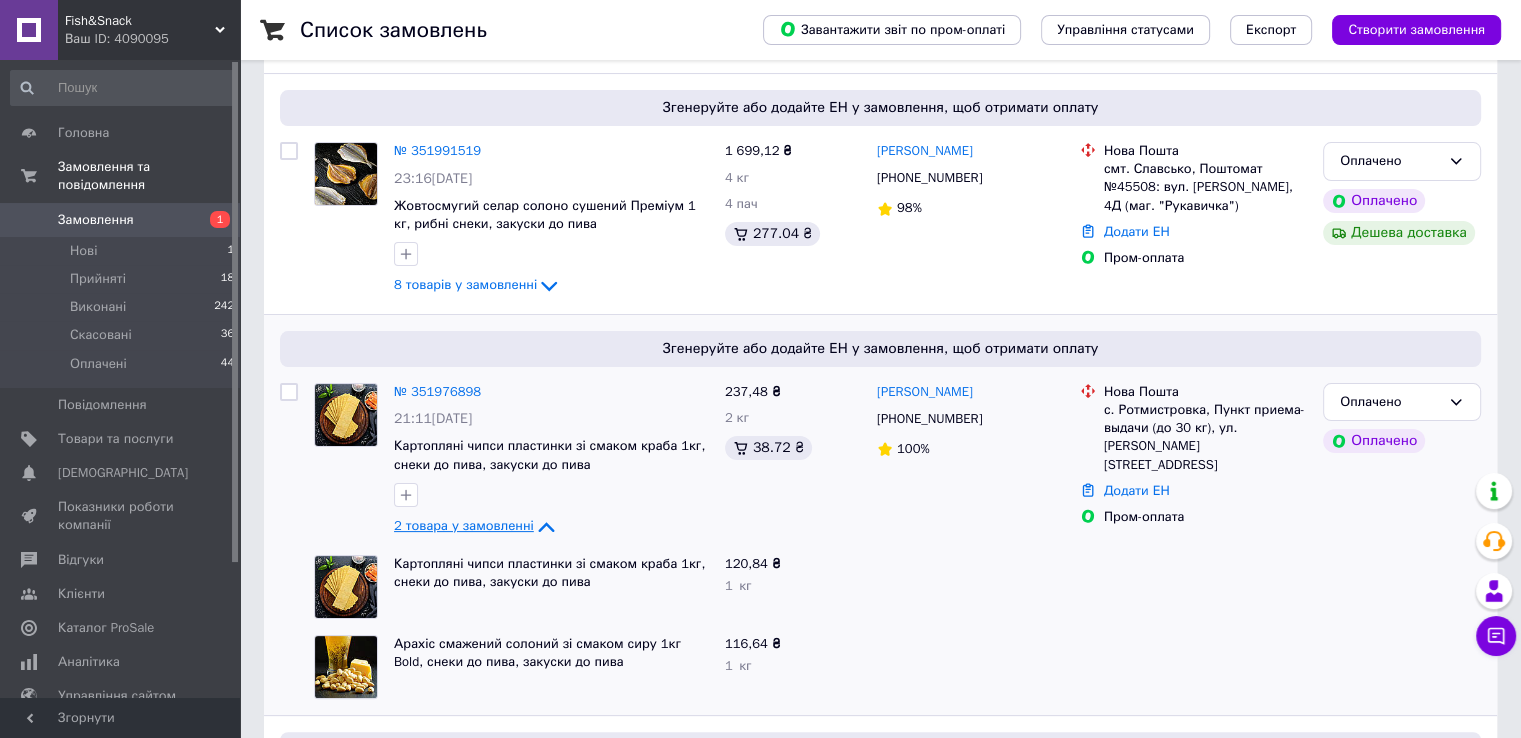 click 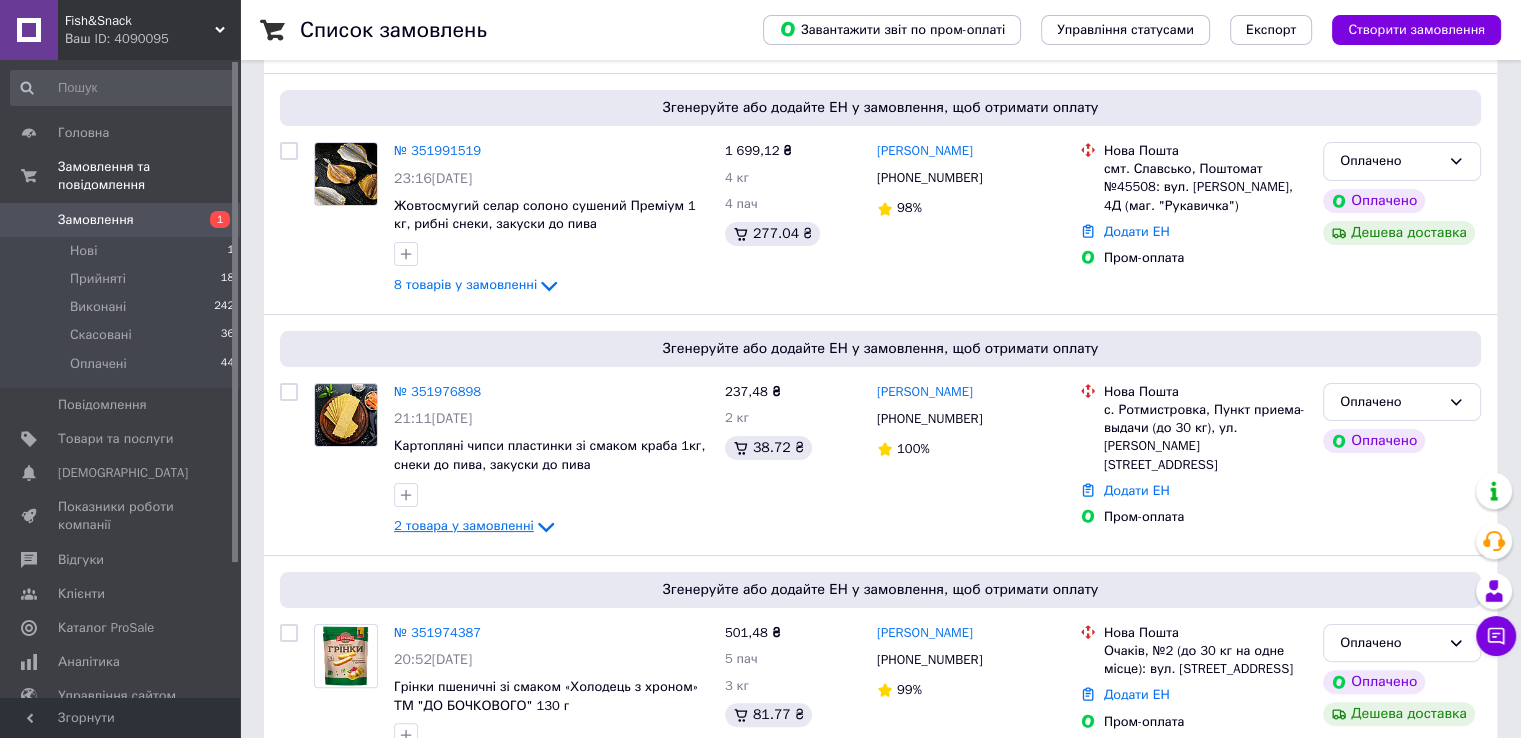 scroll, scrollTop: 200, scrollLeft: 0, axis: vertical 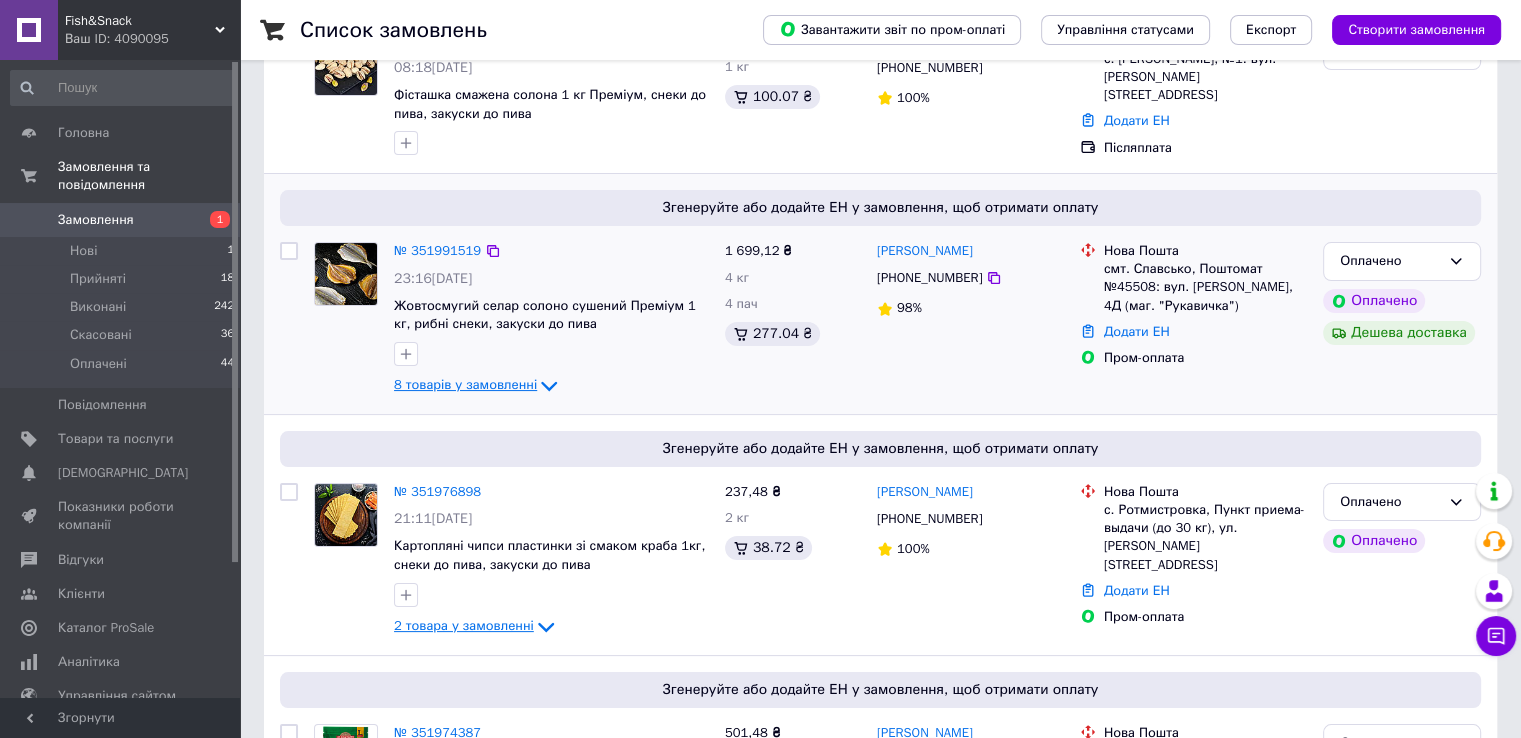 click on "8 товарів у замовленні" at bounding box center (465, 385) 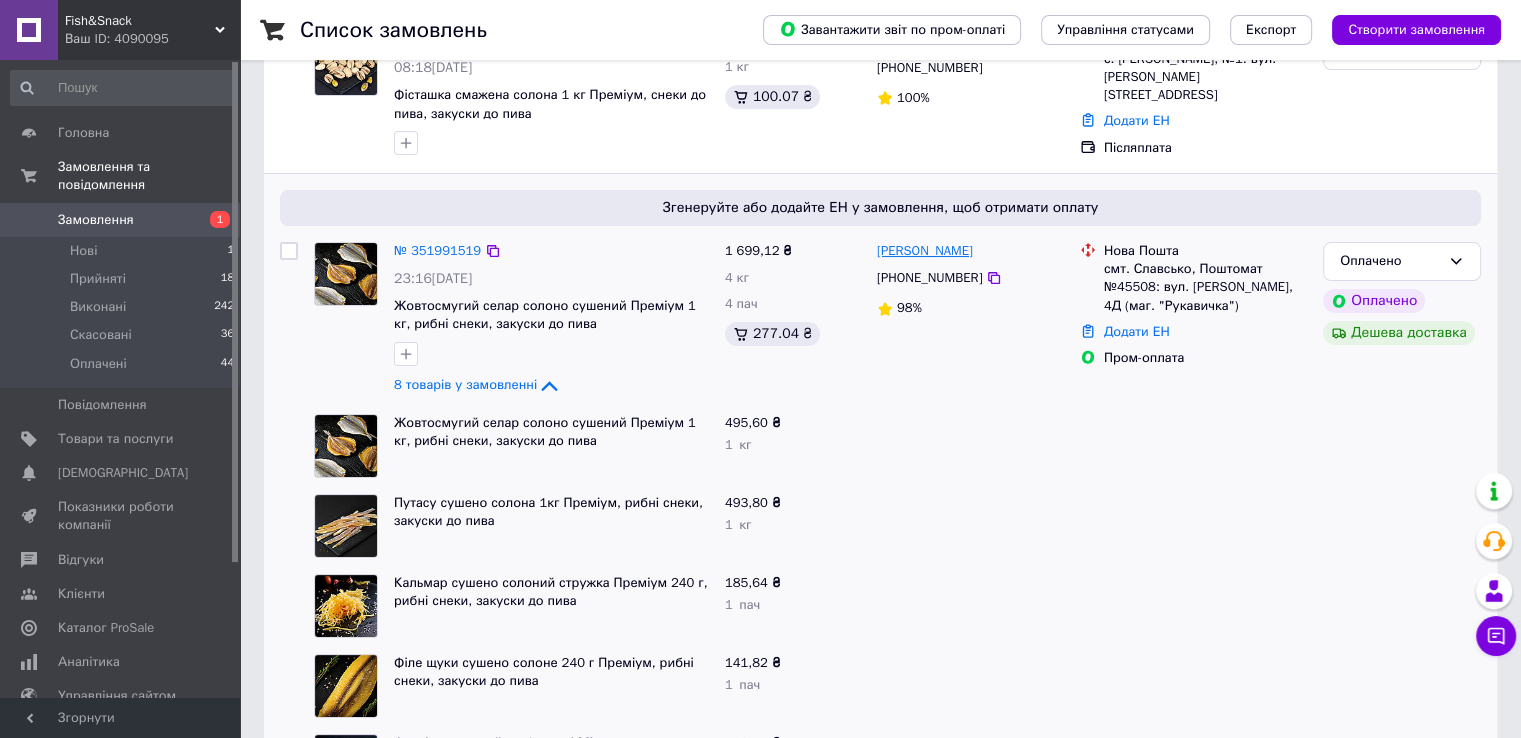 drag, startPoint x: 991, startPoint y: 243, endPoint x: 878, endPoint y: 253, distance: 113.44161 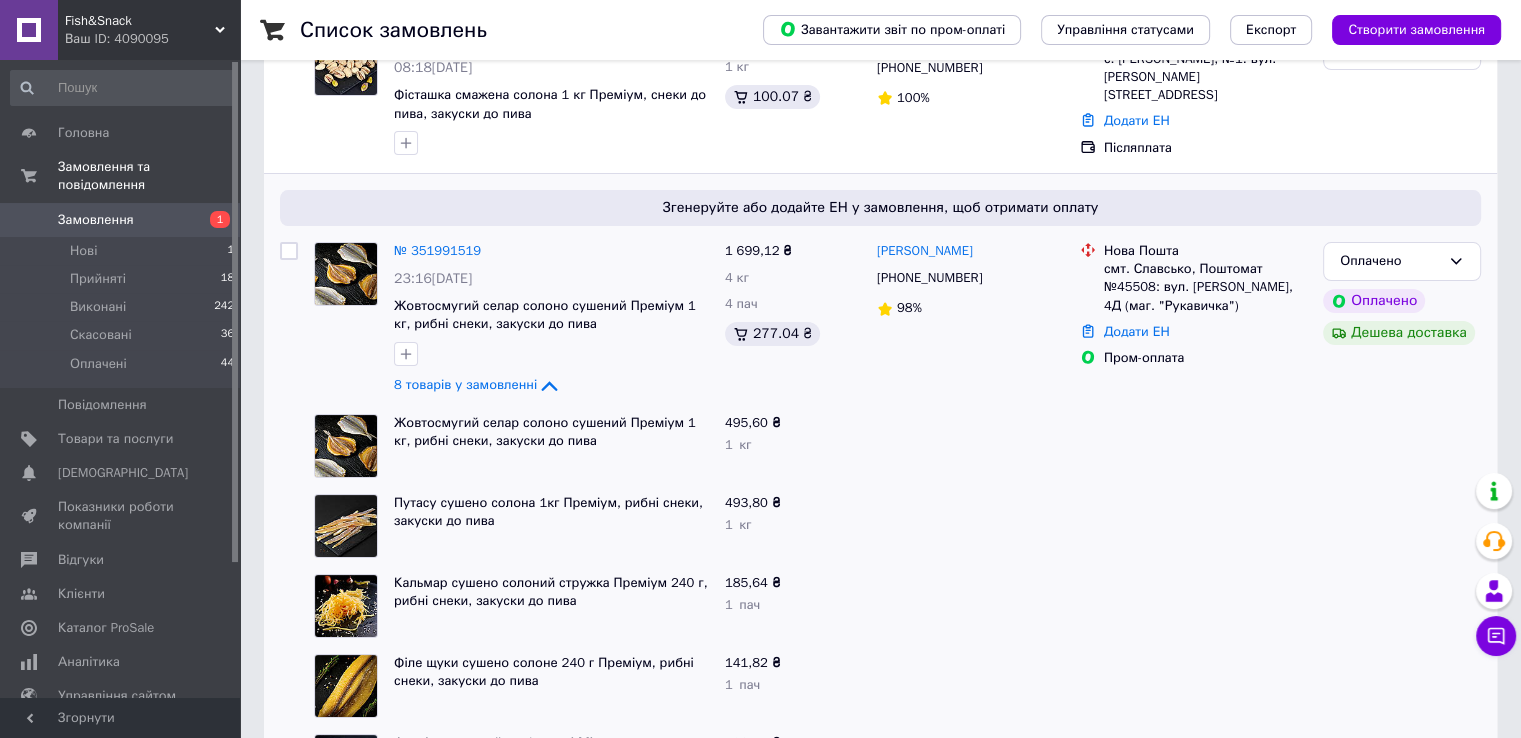 copy on "[PERSON_NAME]" 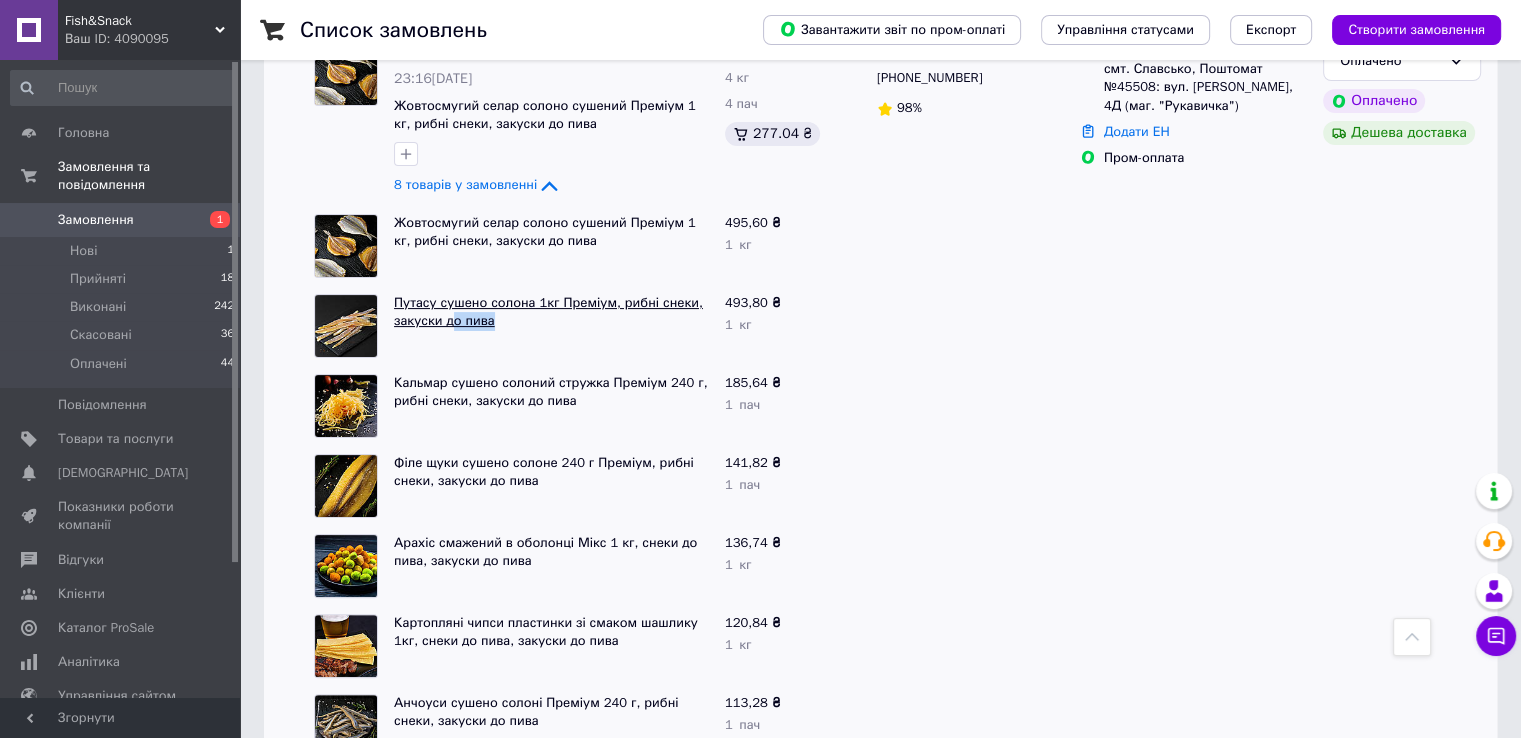 drag, startPoint x: 502, startPoint y: 319, endPoint x: 446, endPoint y: 319, distance: 56 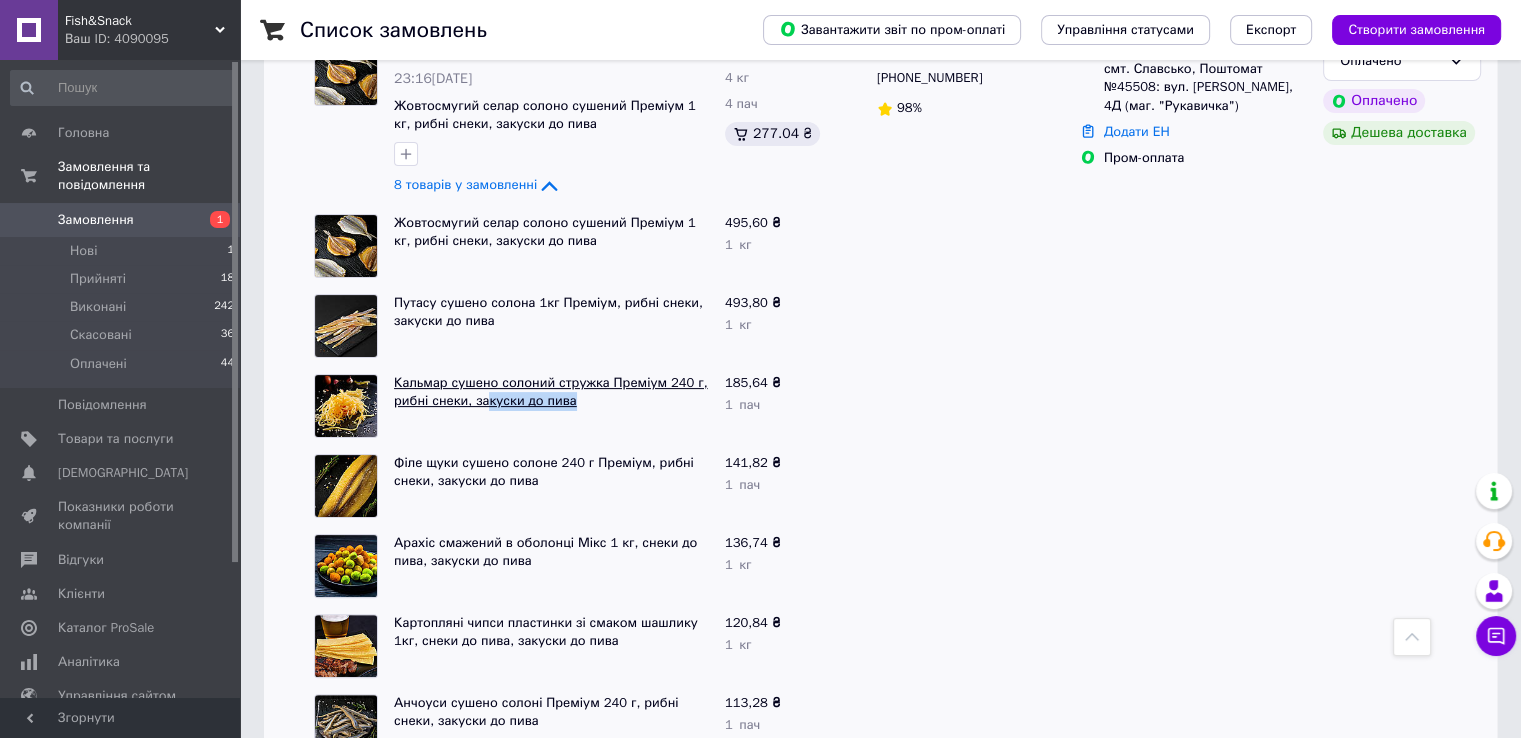 drag, startPoint x: 582, startPoint y: 398, endPoint x: 480, endPoint y: 400, distance: 102.01961 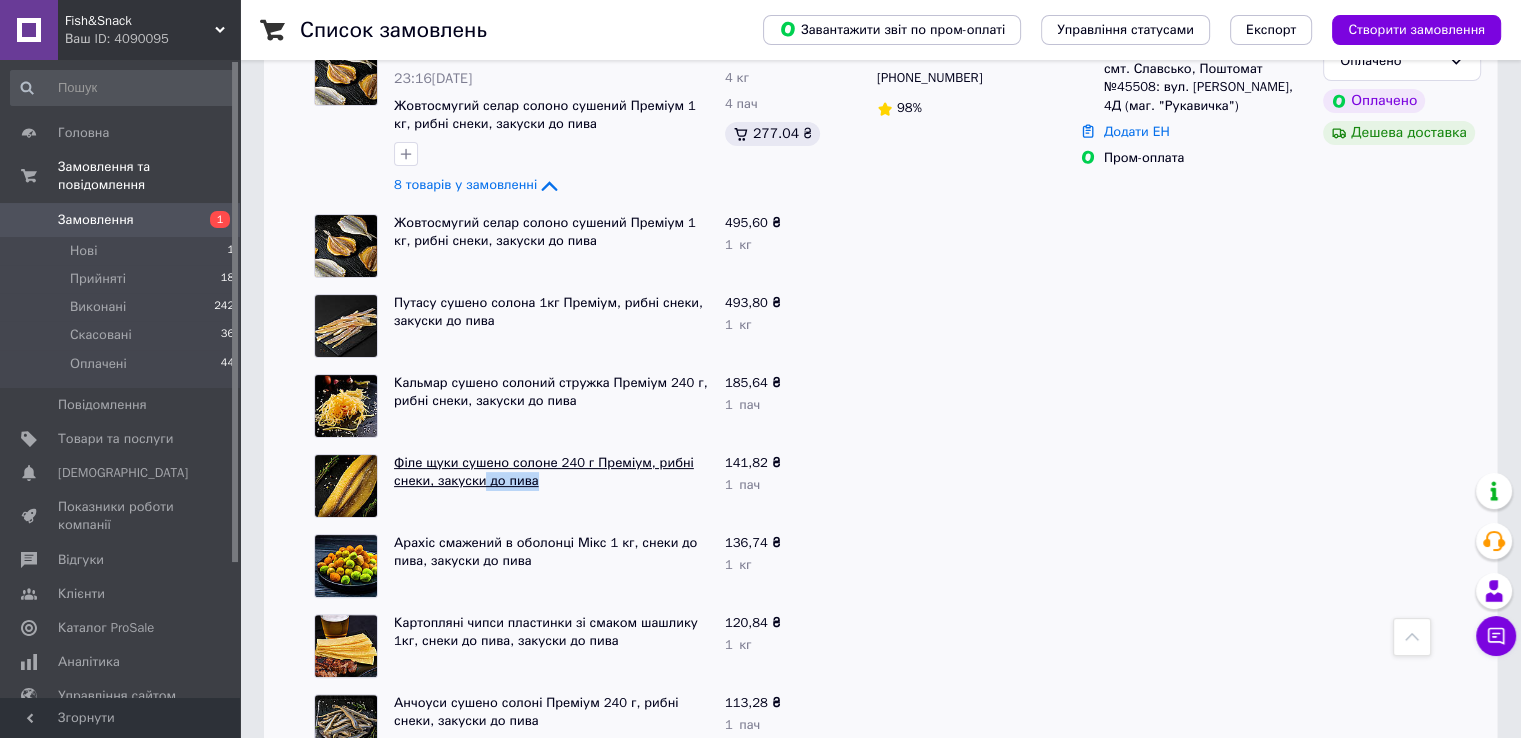 drag, startPoint x: 560, startPoint y: 481, endPoint x: 477, endPoint y: 479, distance: 83.02409 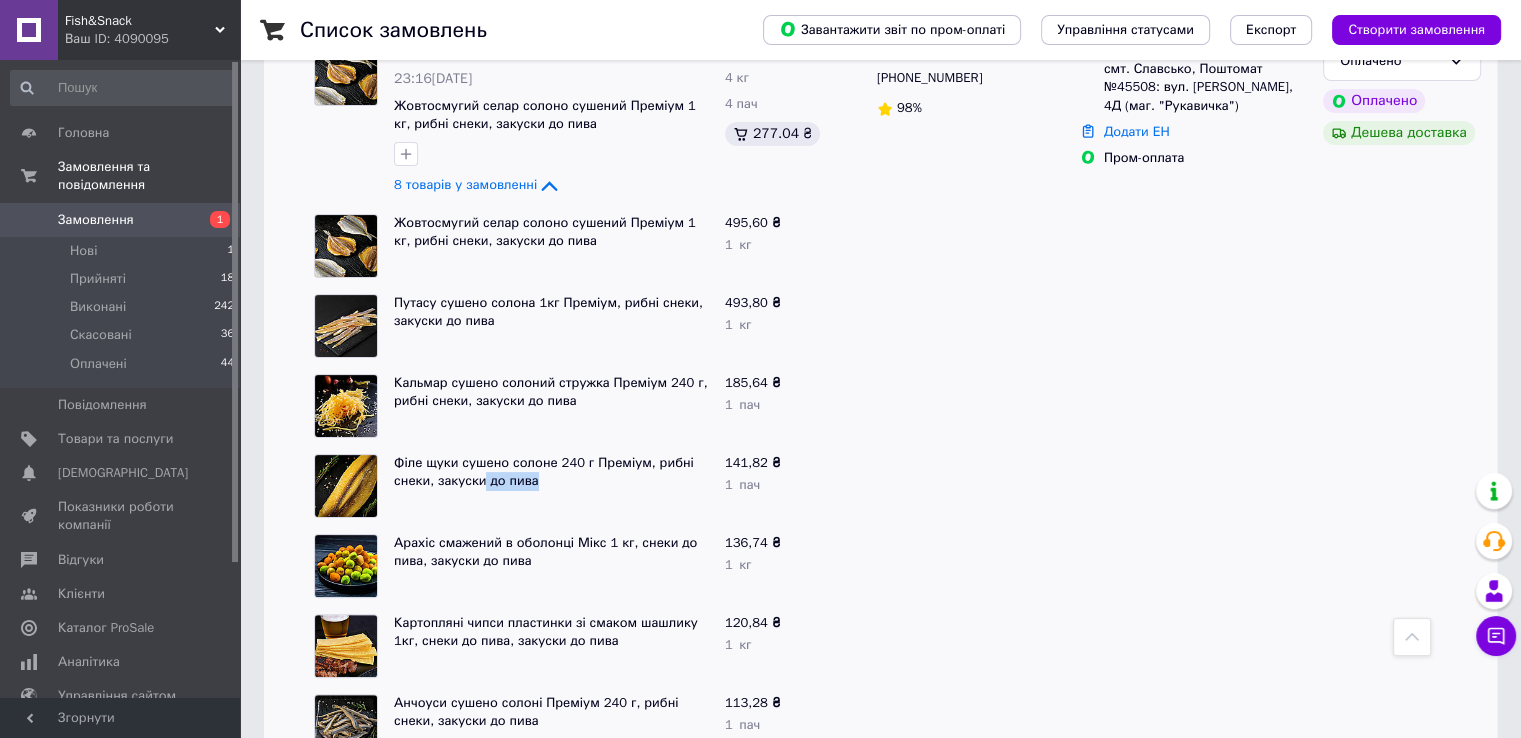 scroll, scrollTop: 600, scrollLeft: 0, axis: vertical 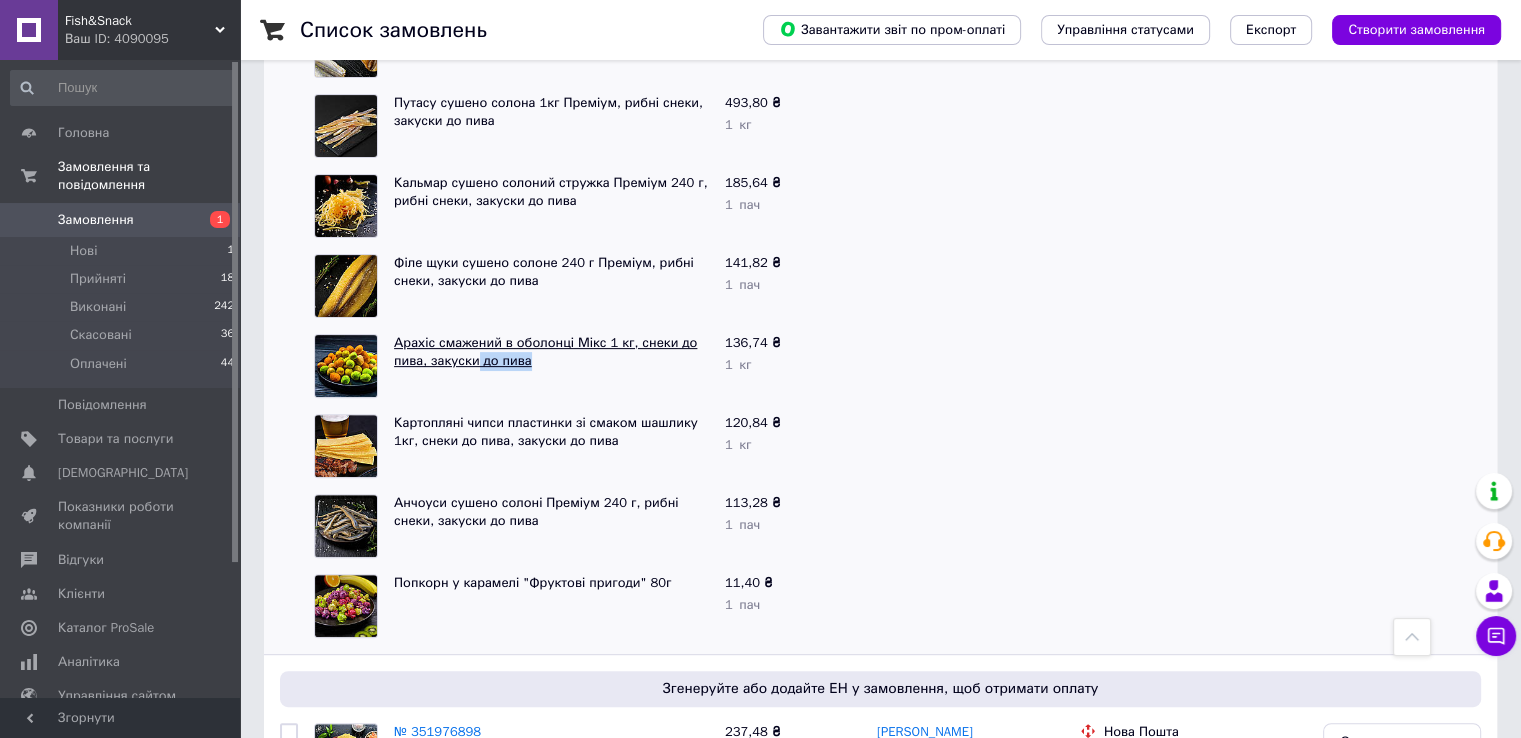 drag, startPoint x: 543, startPoint y: 357, endPoint x: 475, endPoint y: 357, distance: 68 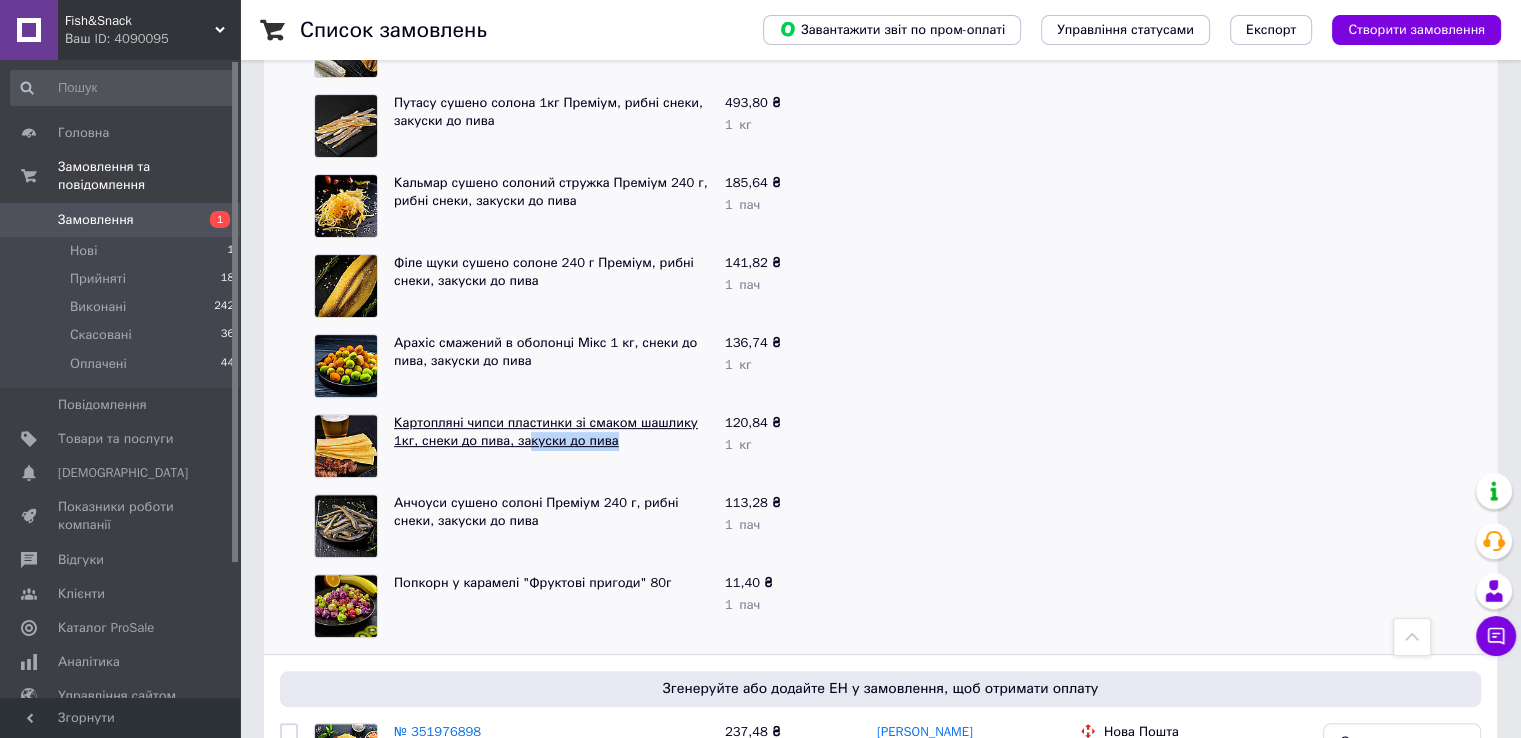 drag, startPoint x: 606, startPoint y: 433, endPoint x: 489, endPoint y: 427, distance: 117.15375 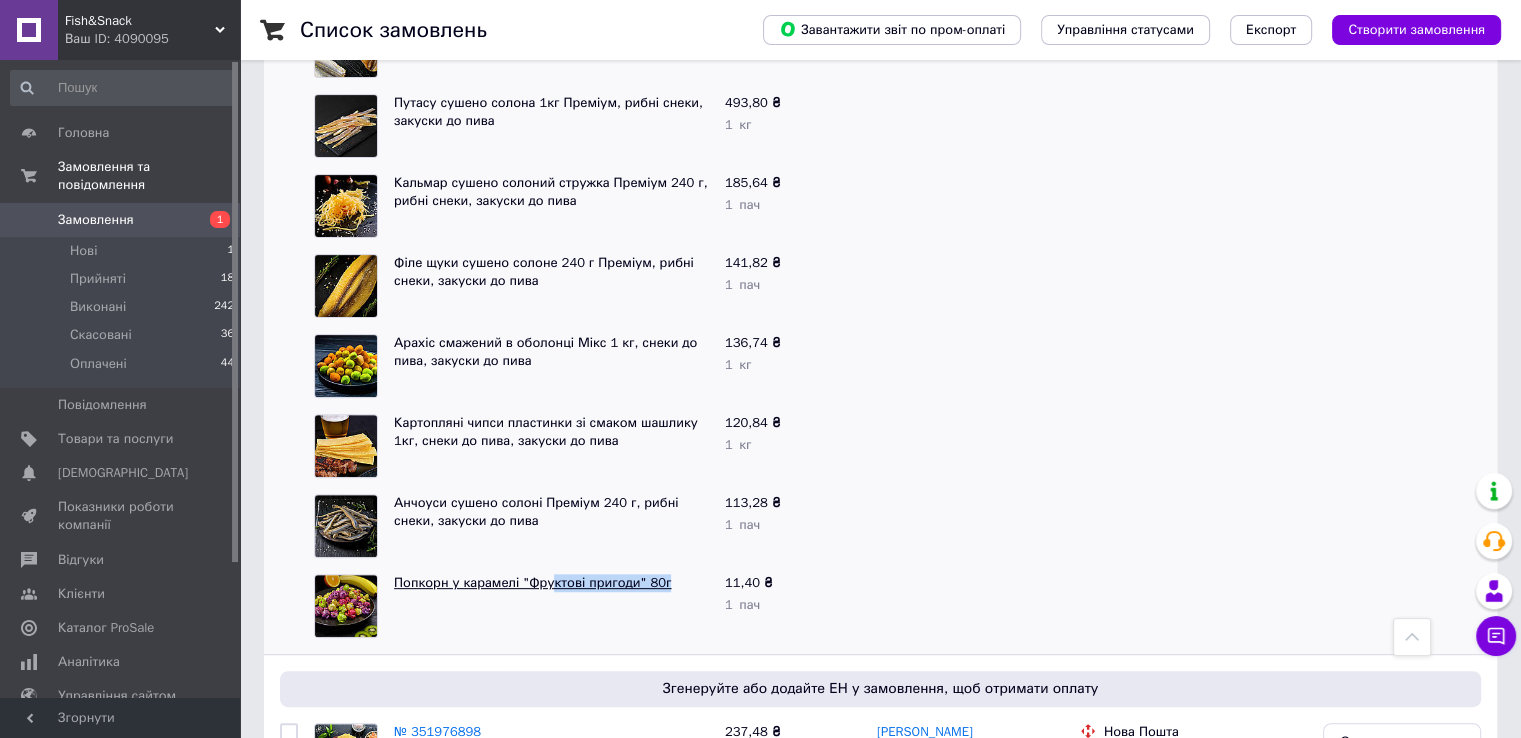 drag, startPoint x: 669, startPoint y: 574, endPoint x: 544, endPoint y: 574, distance: 125 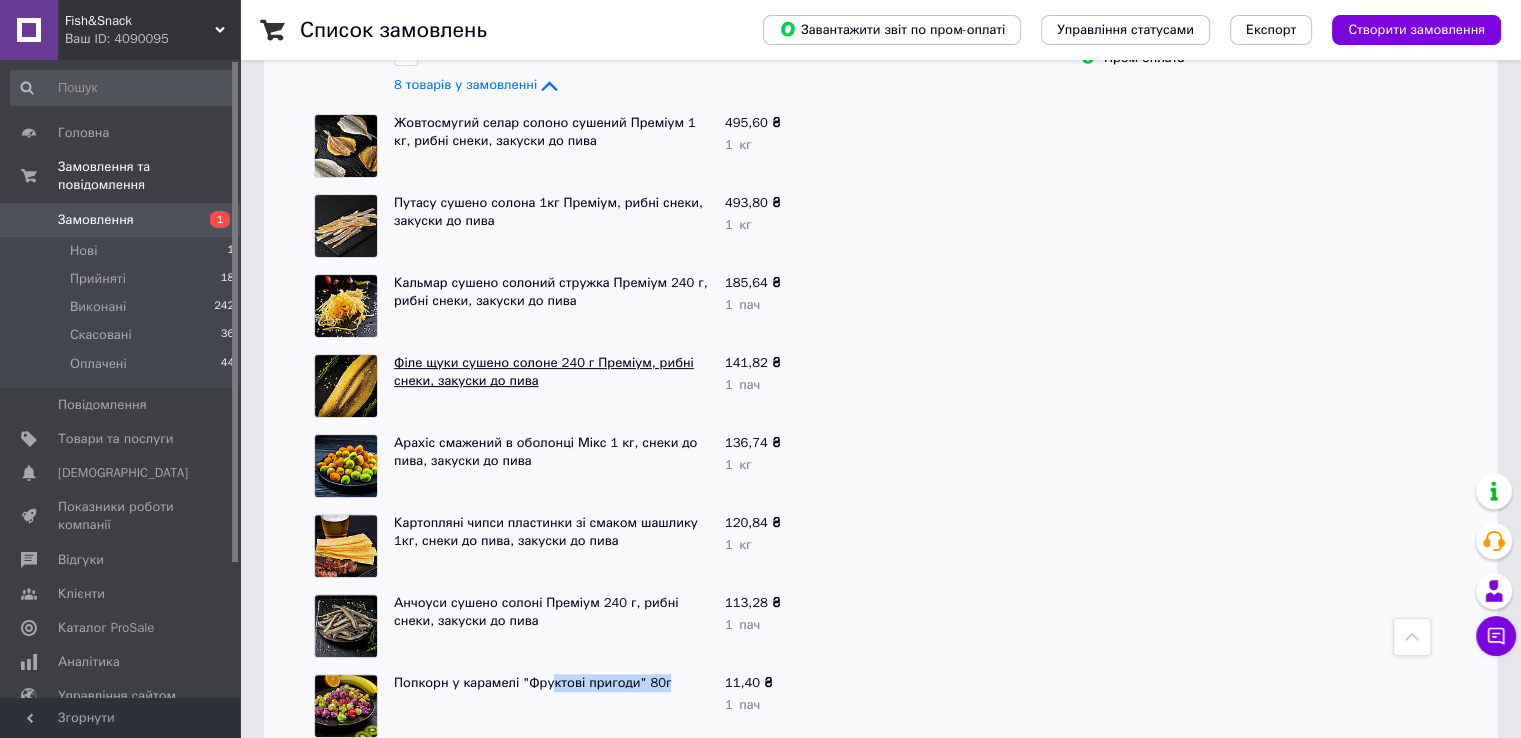 scroll, scrollTop: 400, scrollLeft: 0, axis: vertical 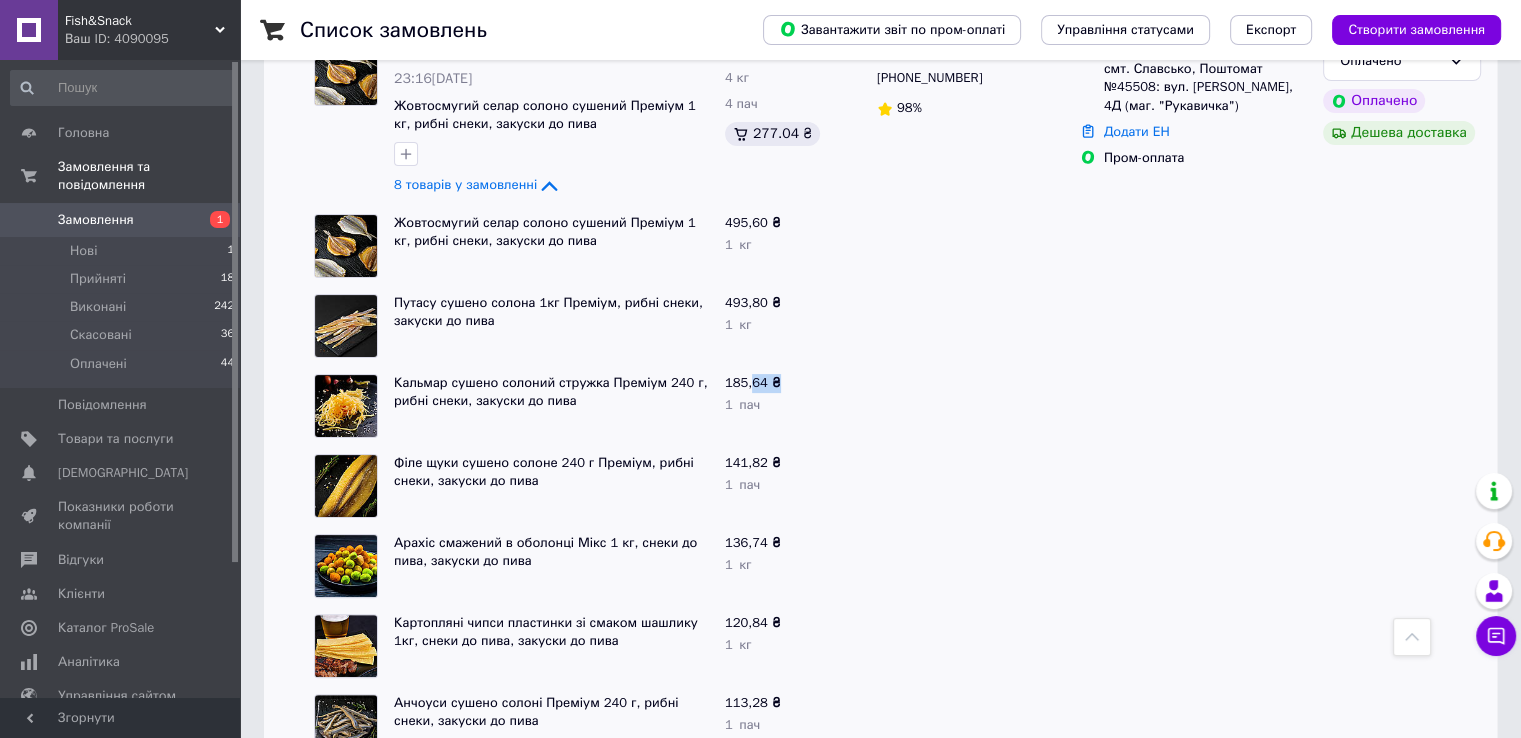 drag, startPoint x: 822, startPoint y: 377, endPoint x: 750, endPoint y: 378, distance: 72.00694 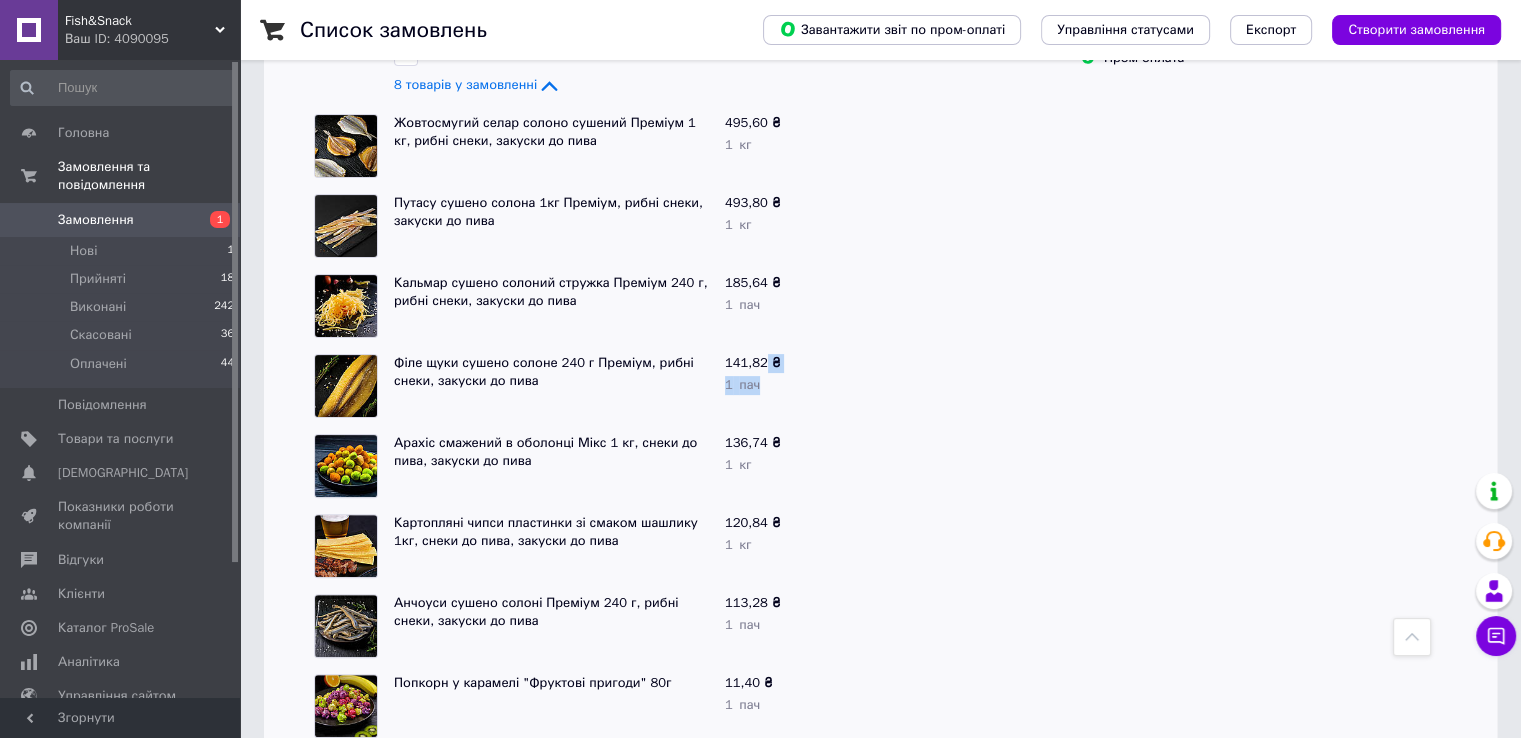 drag, startPoint x: 828, startPoint y: 373, endPoint x: 766, endPoint y: 363, distance: 62.801273 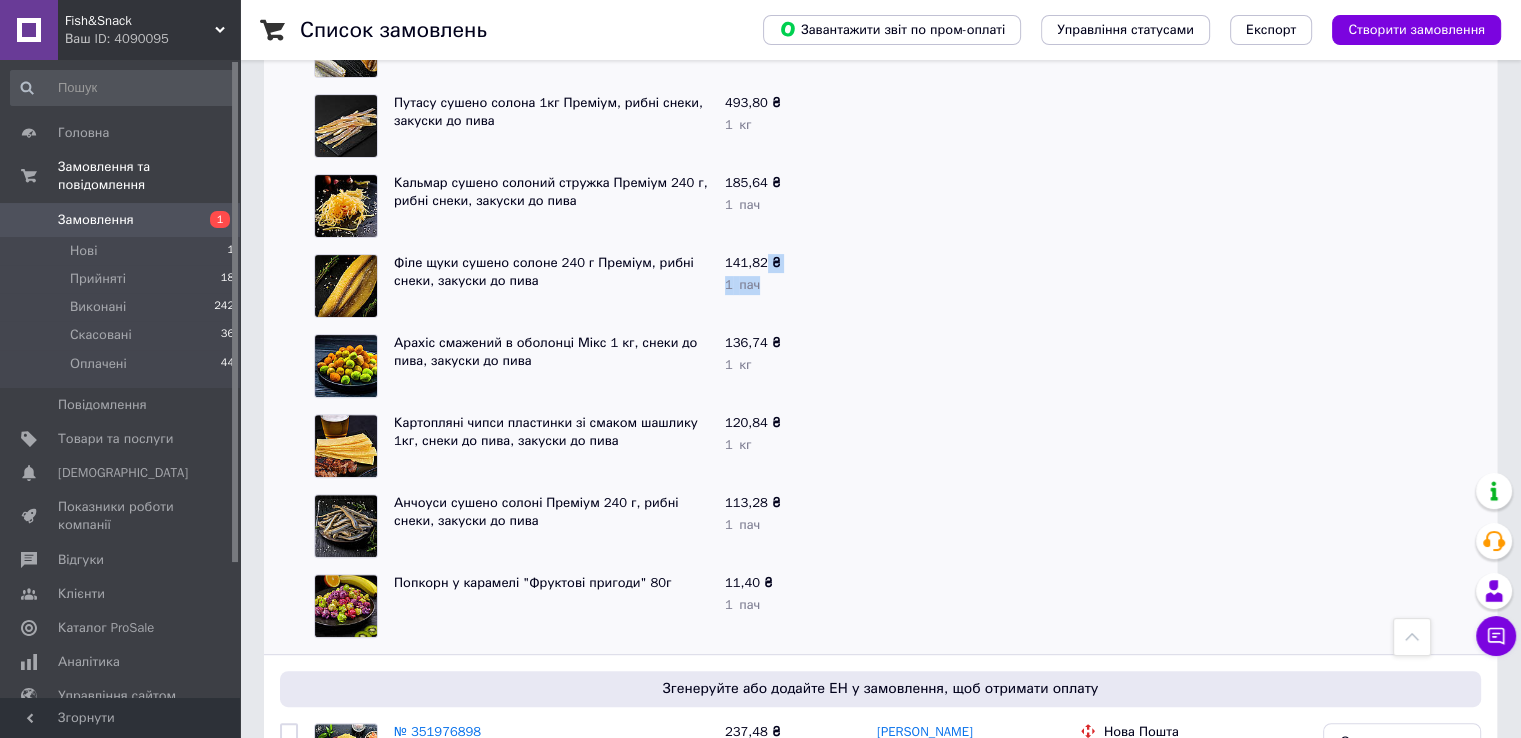 scroll, scrollTop: 300, scrollLeft: 0, axis: vertical 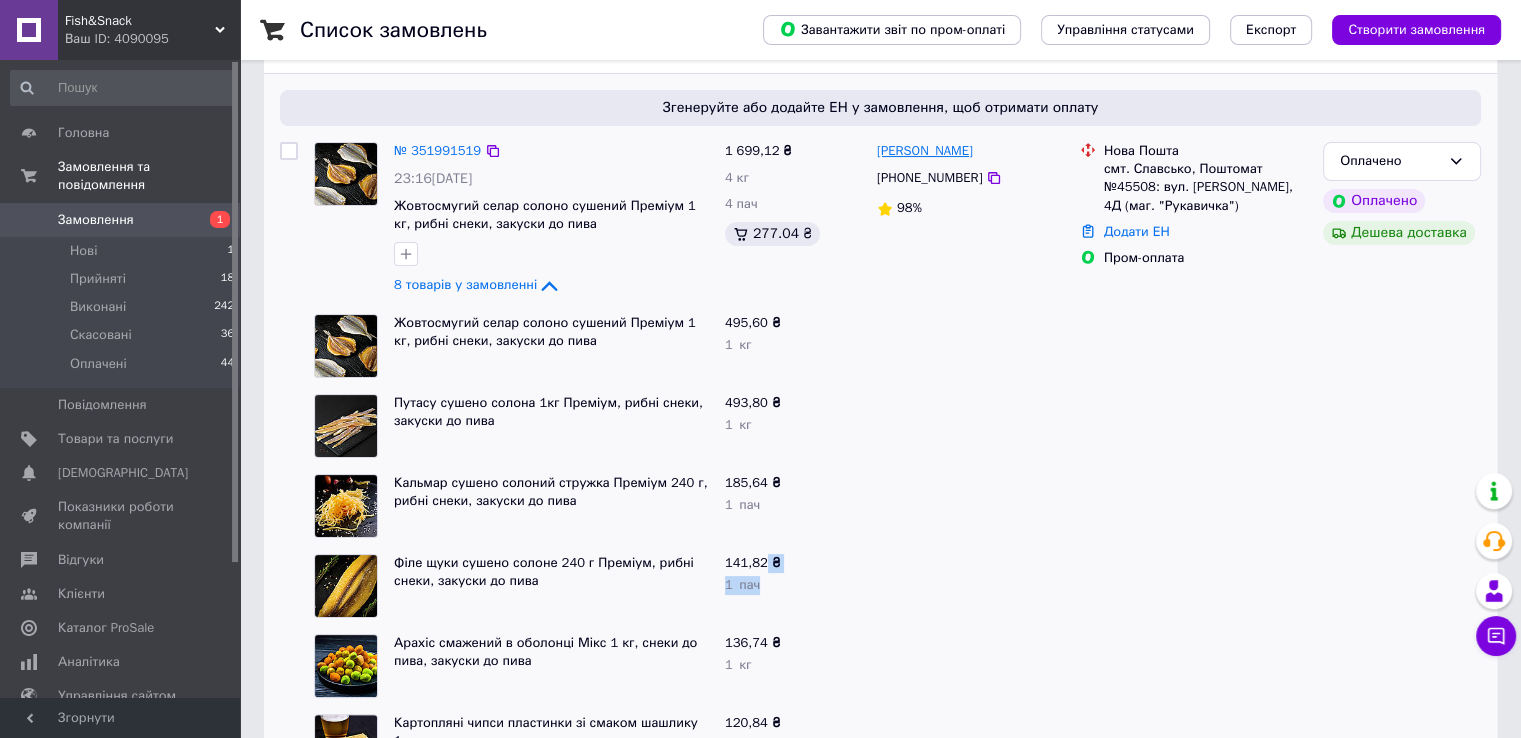 drag, startPoint x: 996, startPoint y: 152, endPoint x: 880, endPoint y: 149, distance: 116.03879 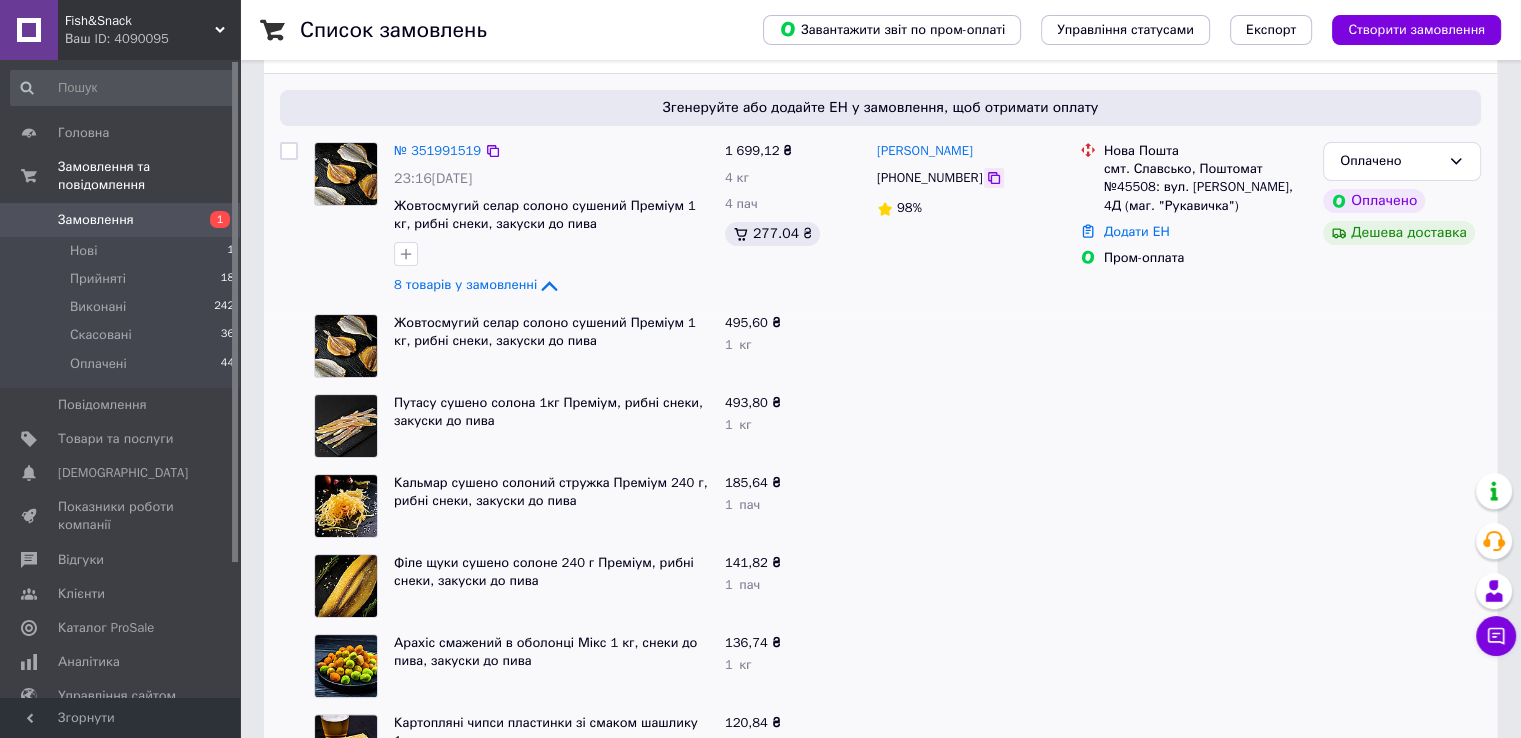 click 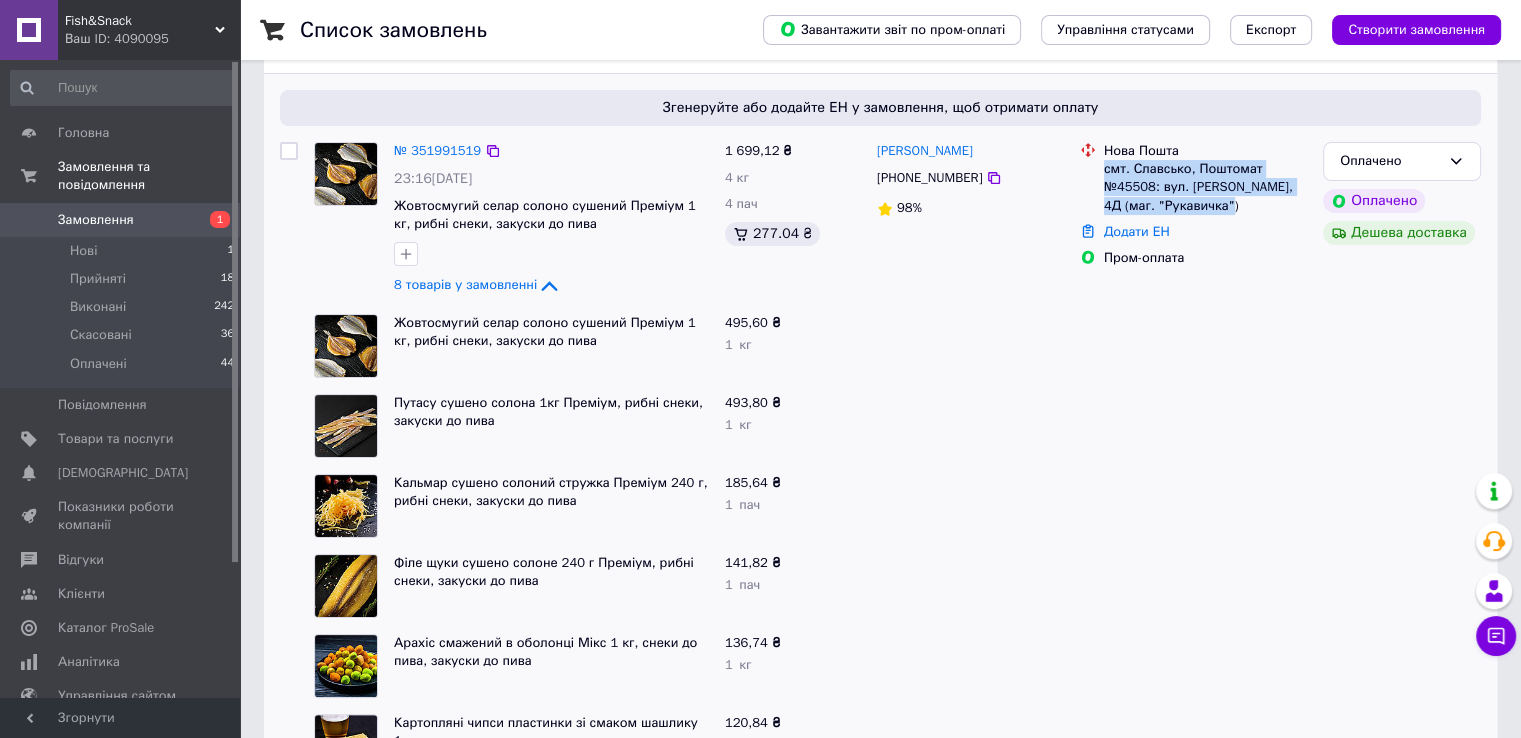 drag, startPoint x: 1200, startPoint y: 202, endPoint x: 1102, endPoint y: 167, distance: 104.062485 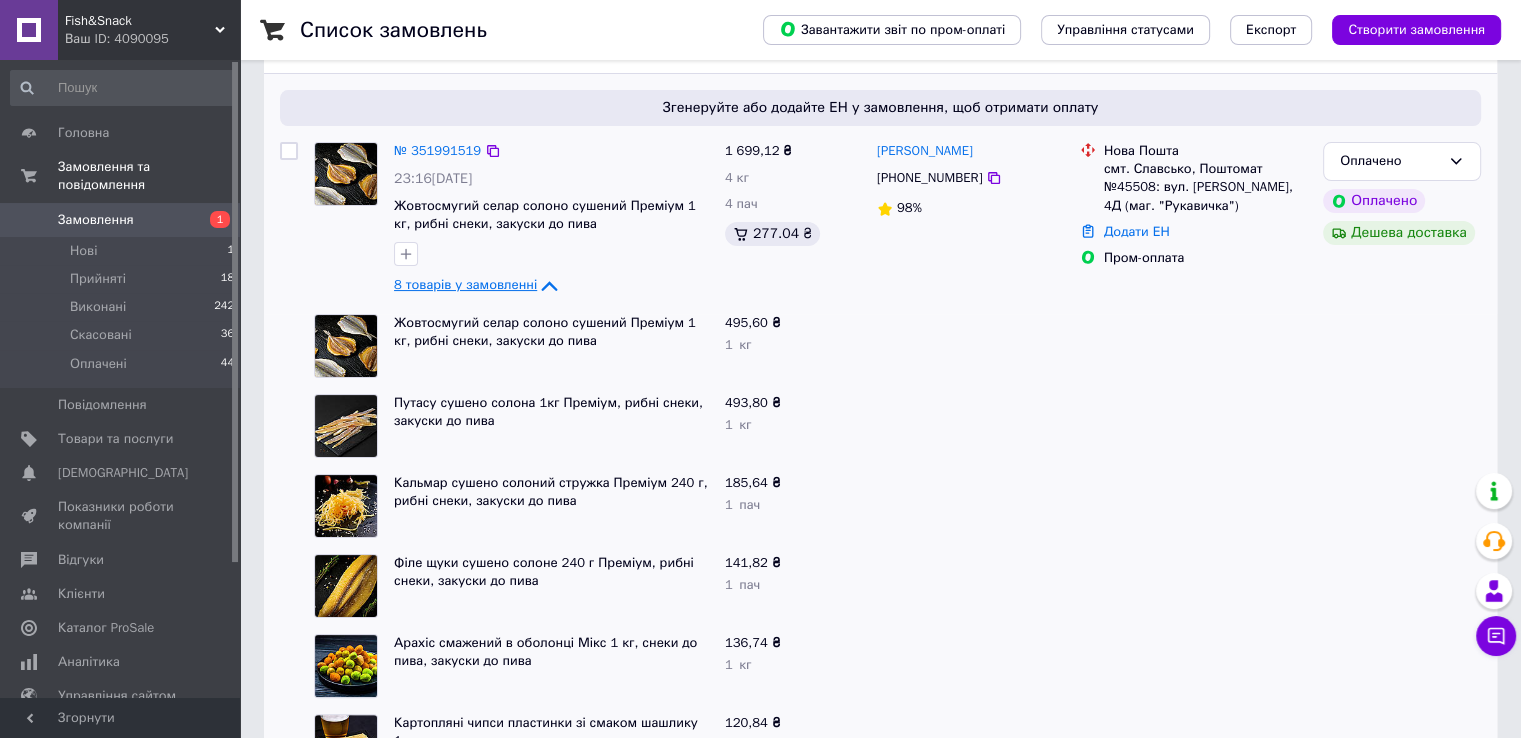 click on "8 товарів у замовленні" at bounding box center (465, 285) 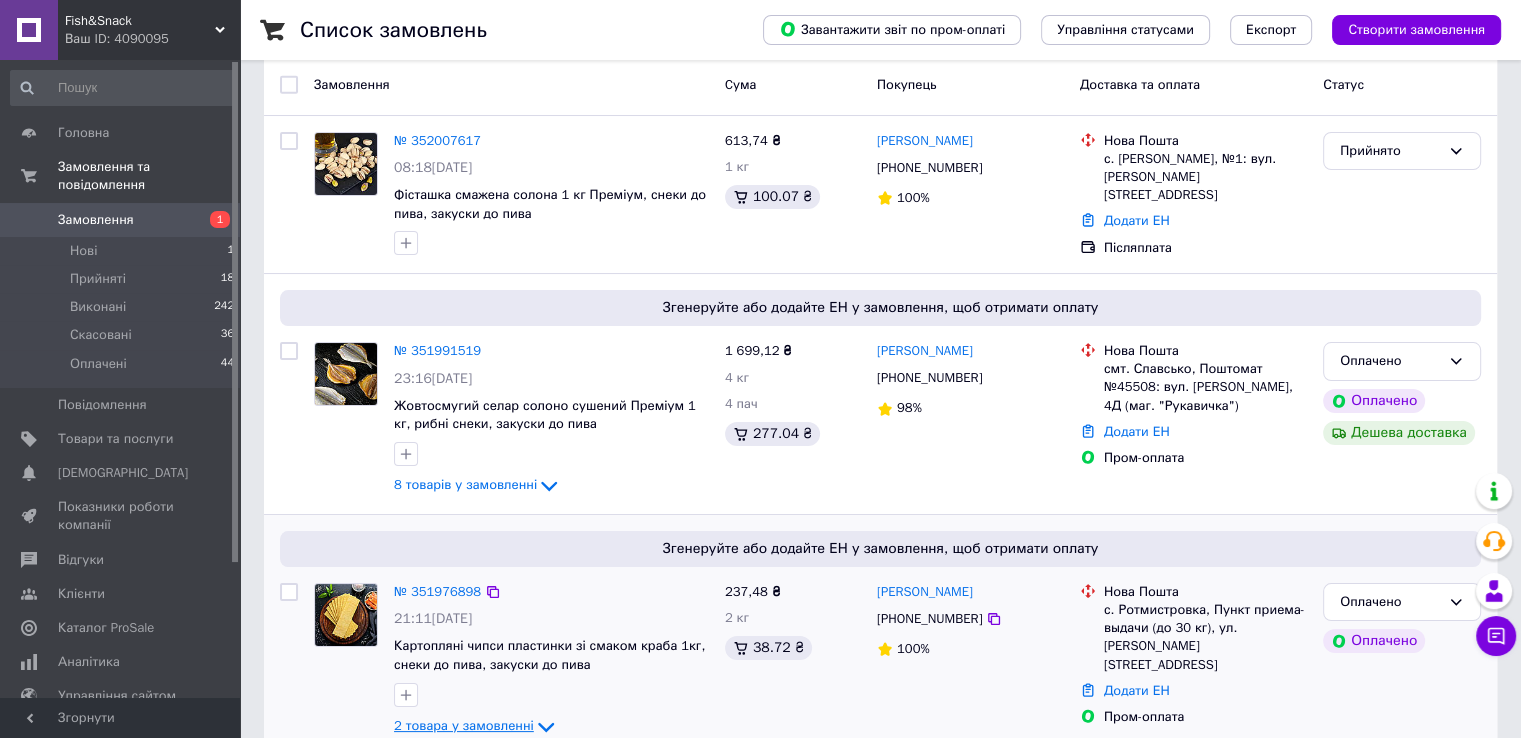 scroll, scrollTop: 0, scrollLeft: 0, axis: both 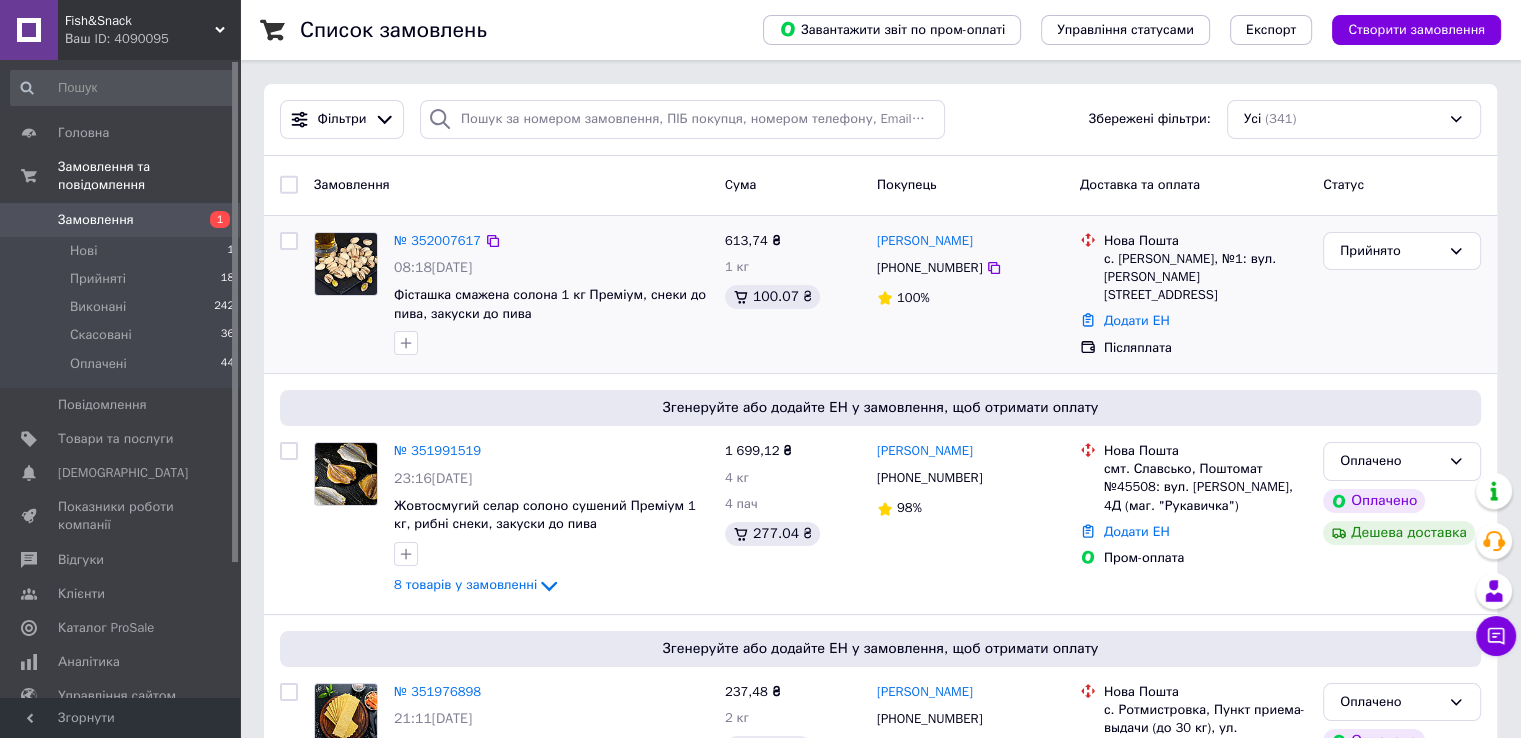 drag, startPoint x: 991, startPoint y: 240, endPoint x: 872, endPoint y: 245, distance: 119.104996 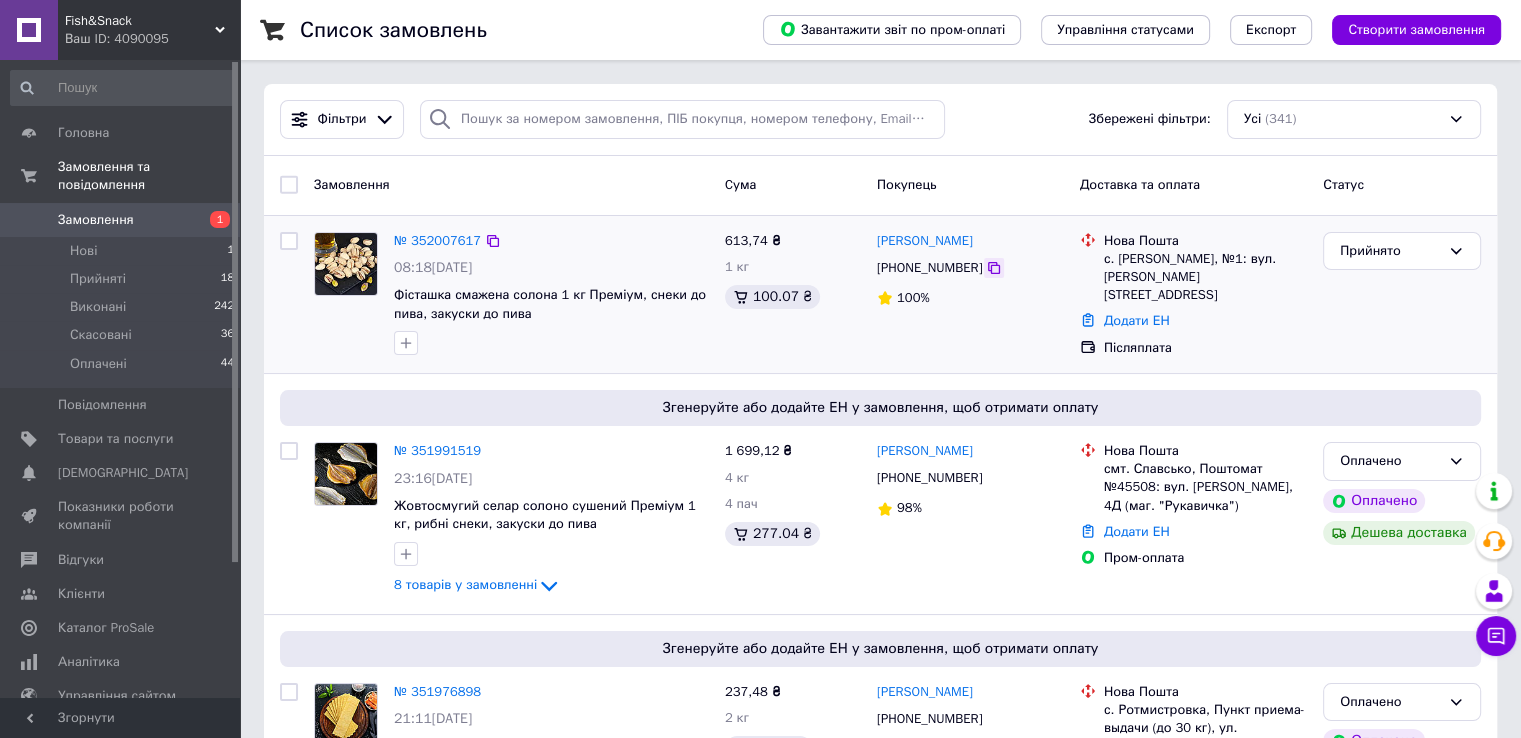click 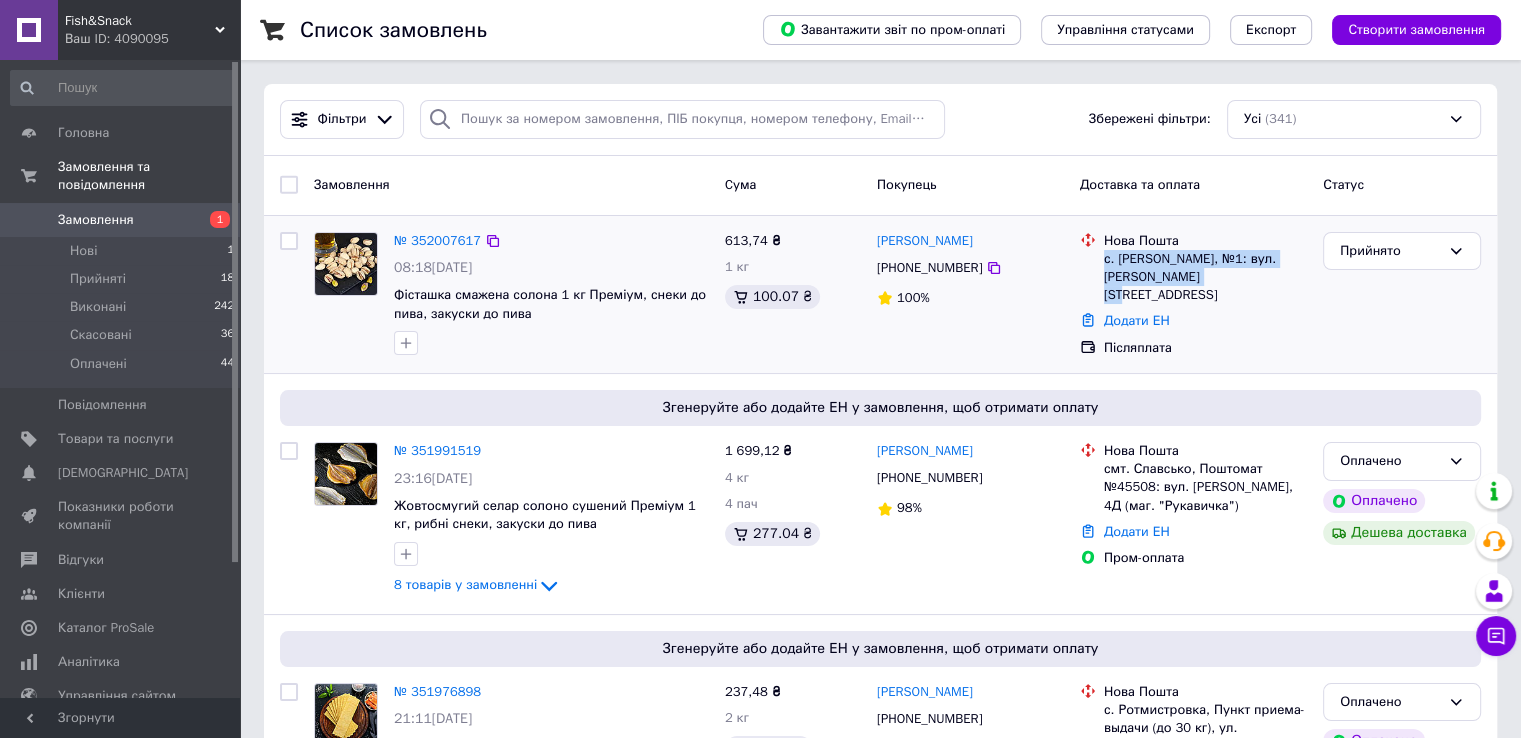 drag, startPoint x: 1202, startPoint y: 278, endPoint x: 1104, endPoint y: 252, distance: 101.390335 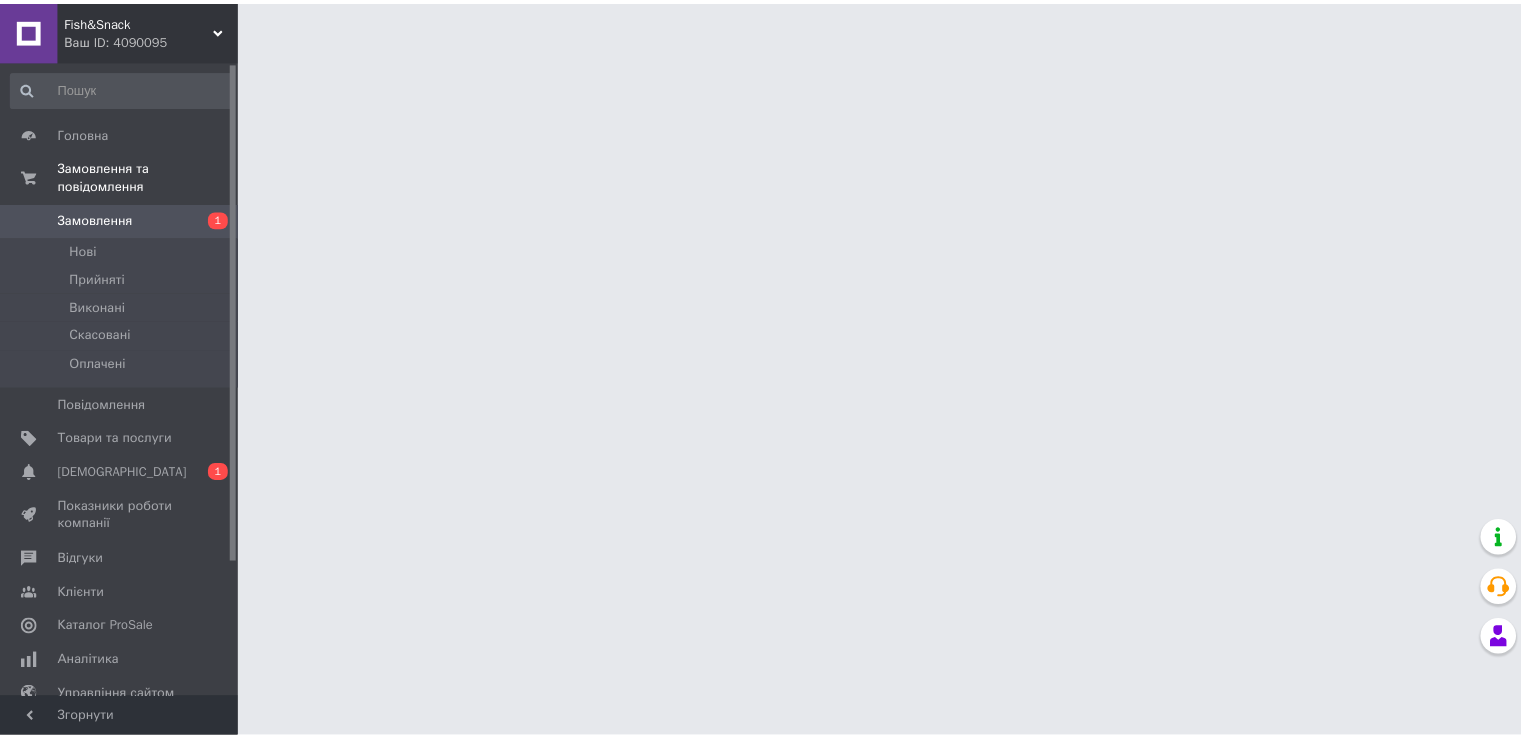 scroll, scrollTop: 0, scrollLeft: 0, axis: both 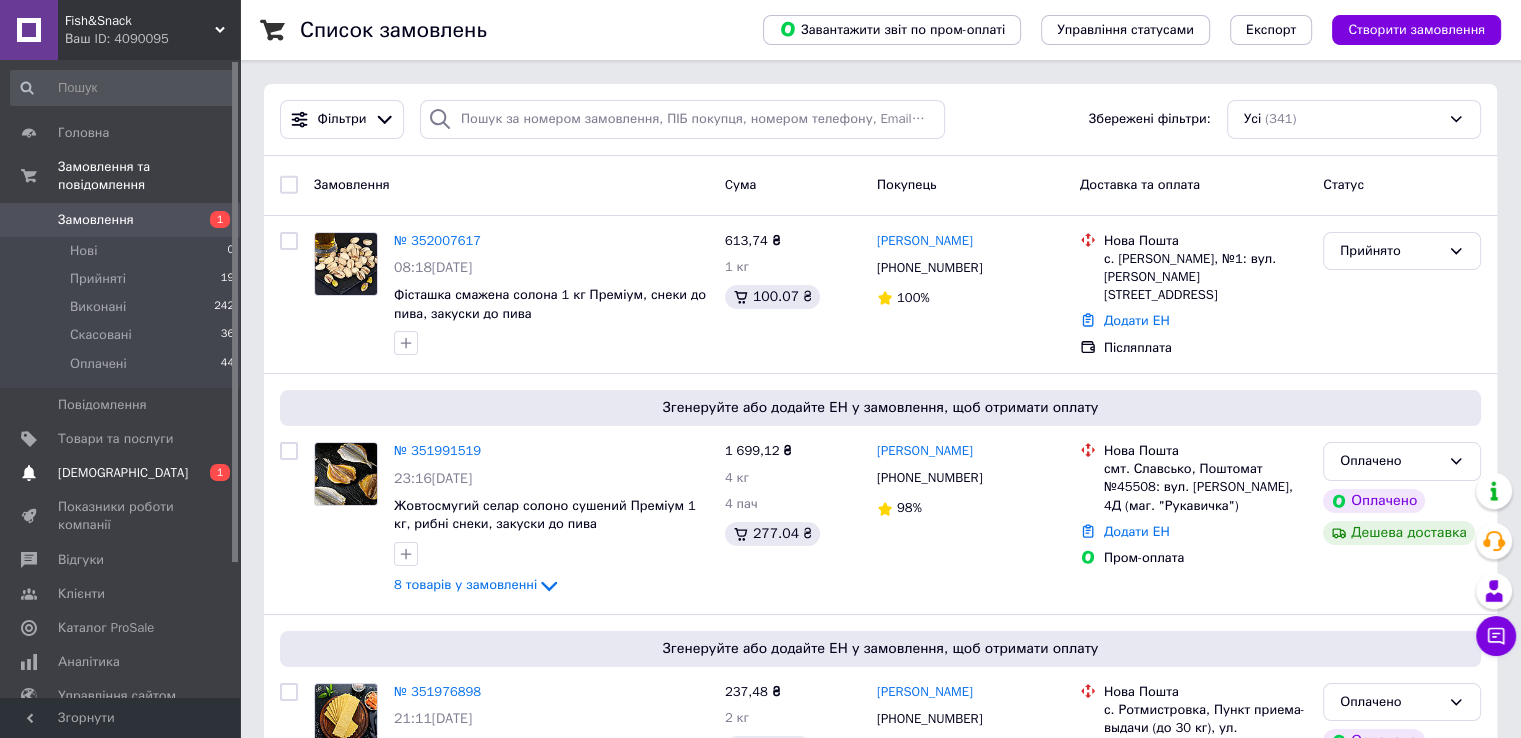 click on "0 1" at bounding box center [212, 473] 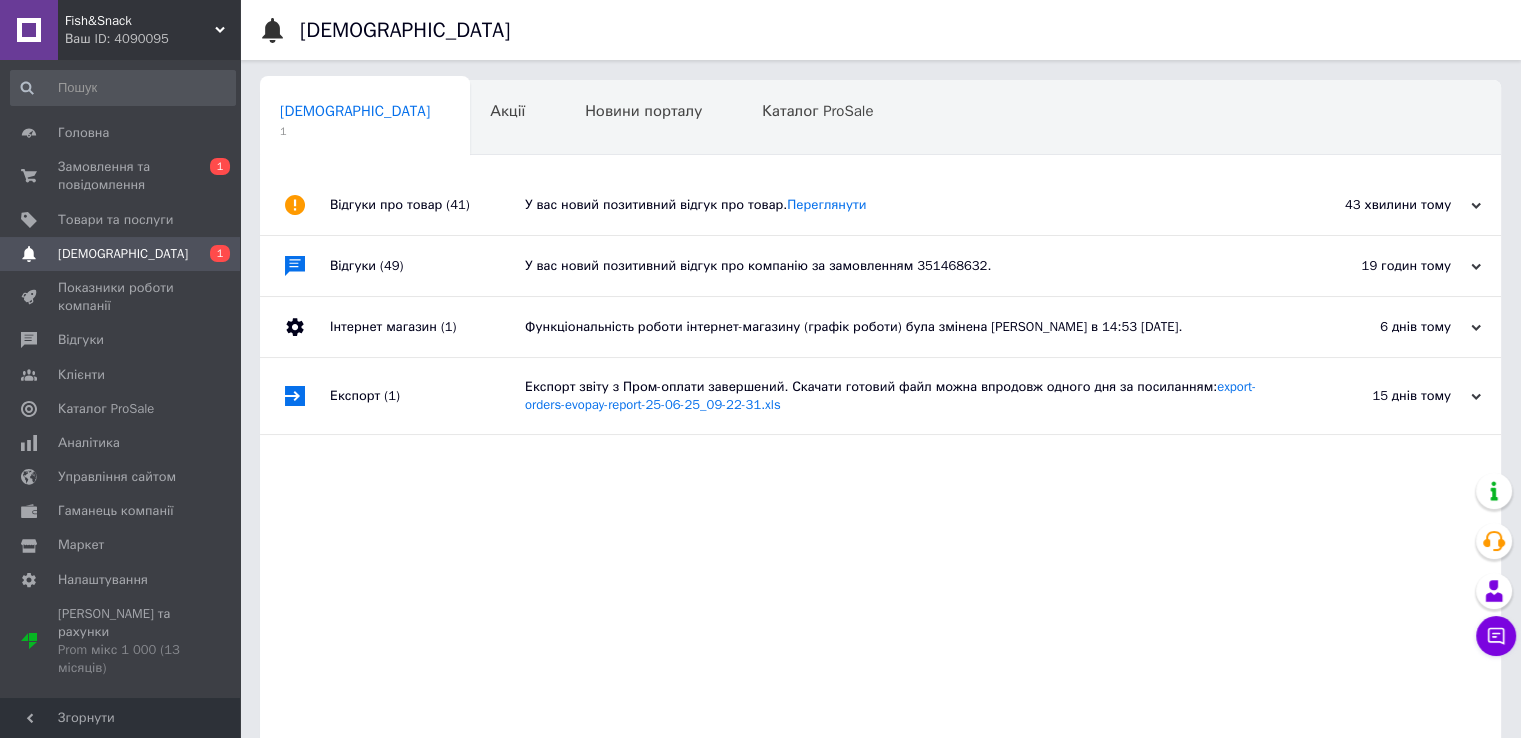 click on "У вас новий позитивний відгук про товар.  [GEOGRAPHIC_DATA]" at bounding box center (903, 205) 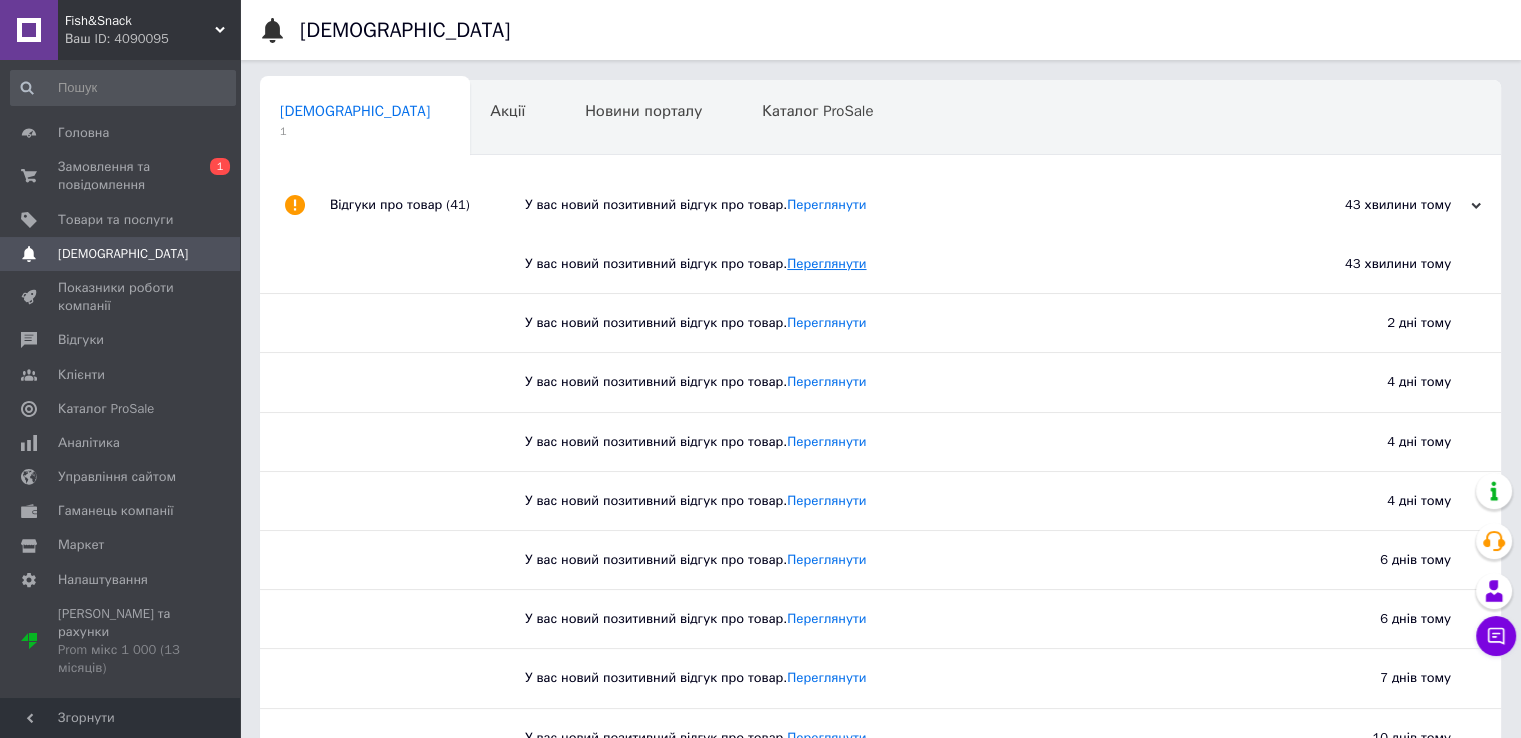 click on "Переглянути" at bounding box center [826, 263] 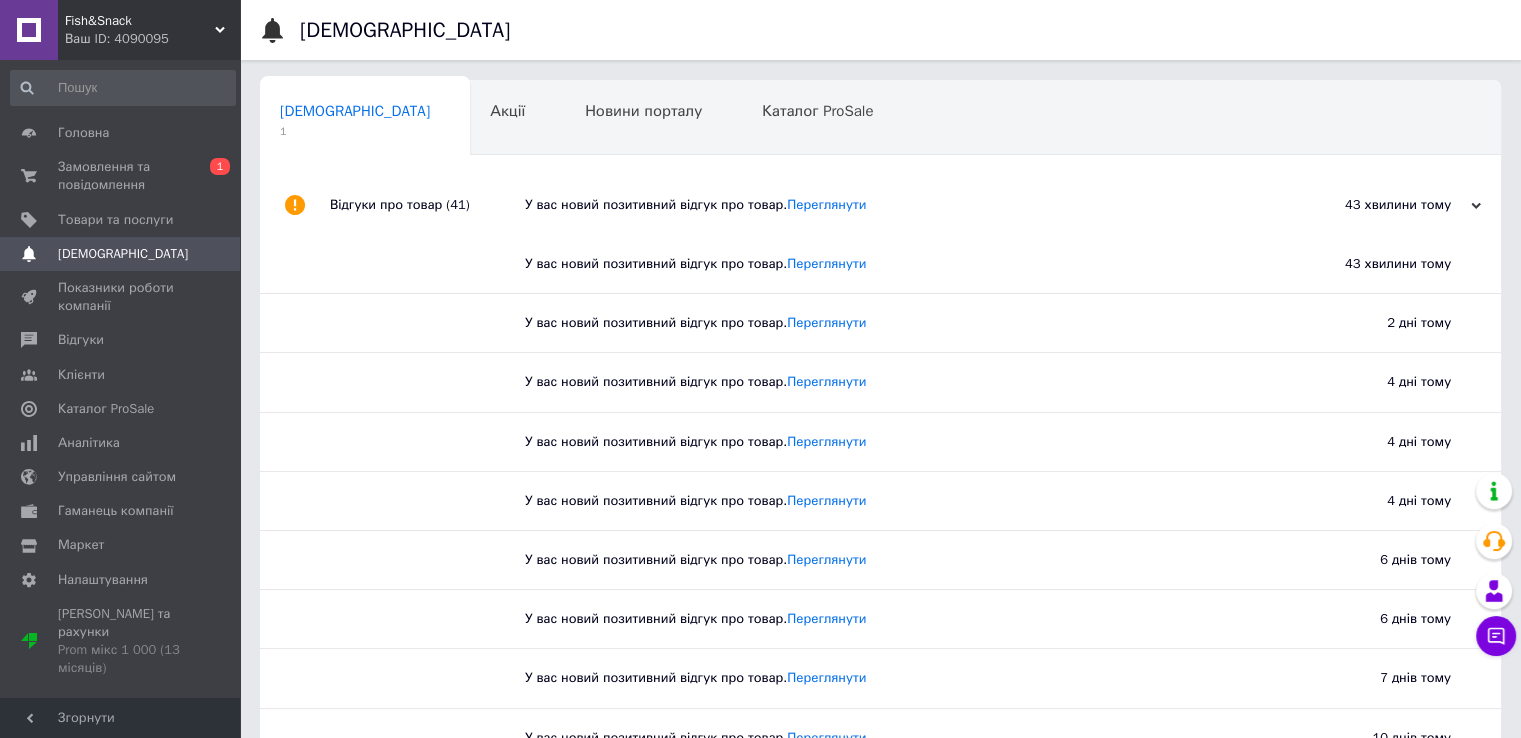 click on "У вас новий позитивний відгук про товар.  [GEOGRAPHIC_DATA]" at bounding box center [903, 205] 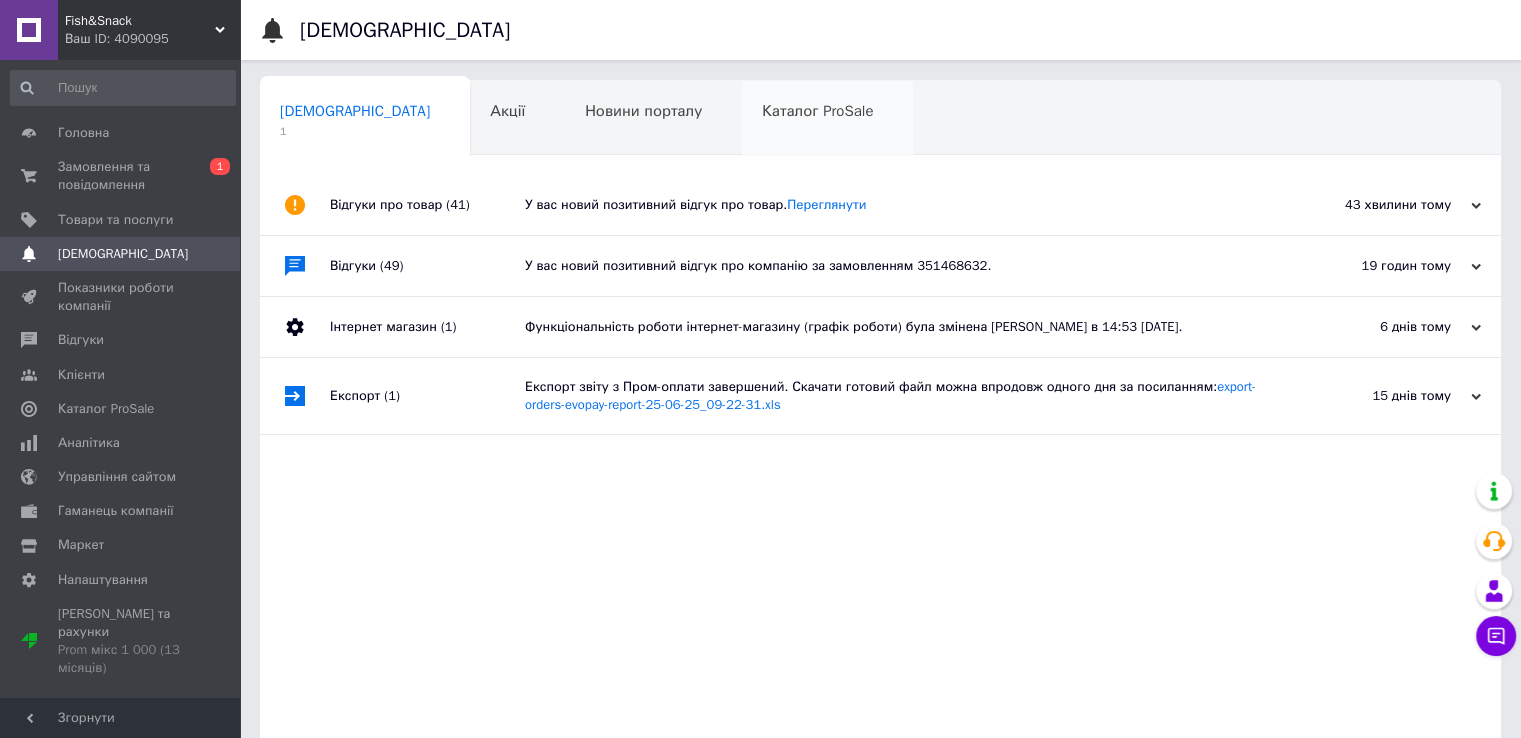 click on "Каталог ProSale 0" at bounding box center (827, 119) 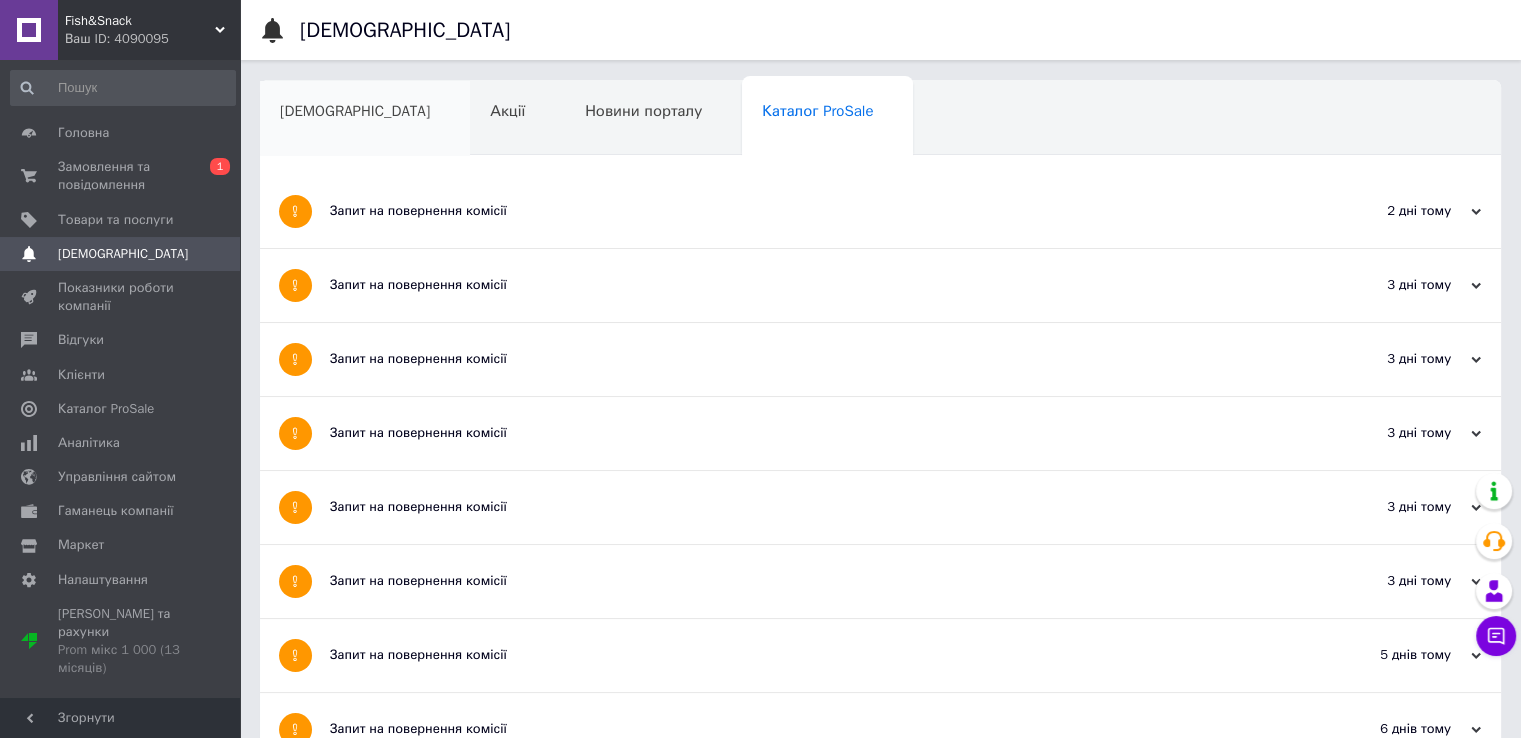 click on "[DEMOGRAPHIC_DATA]" at bounding box center (365, 119) 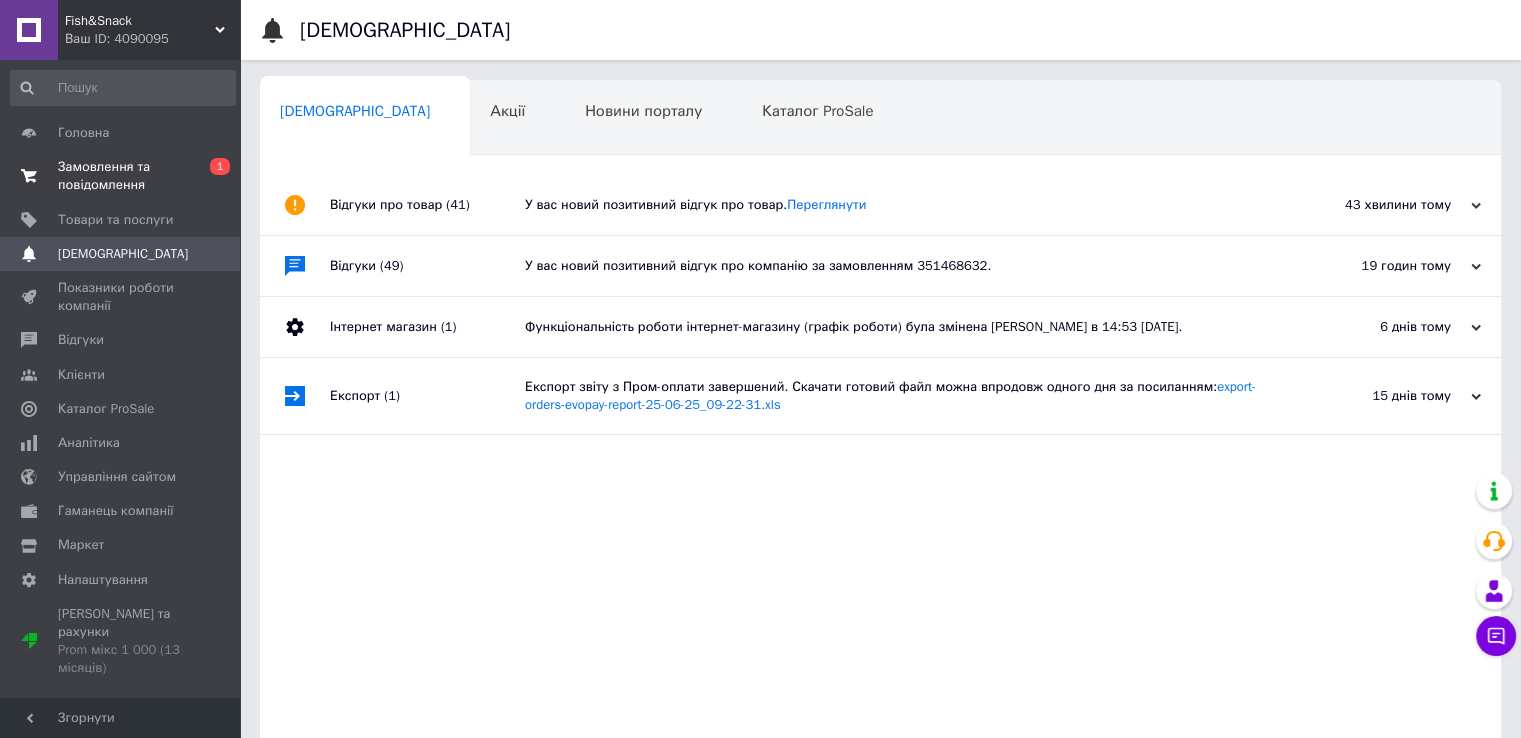 click on "0 1" at bounding box center (212, 176) 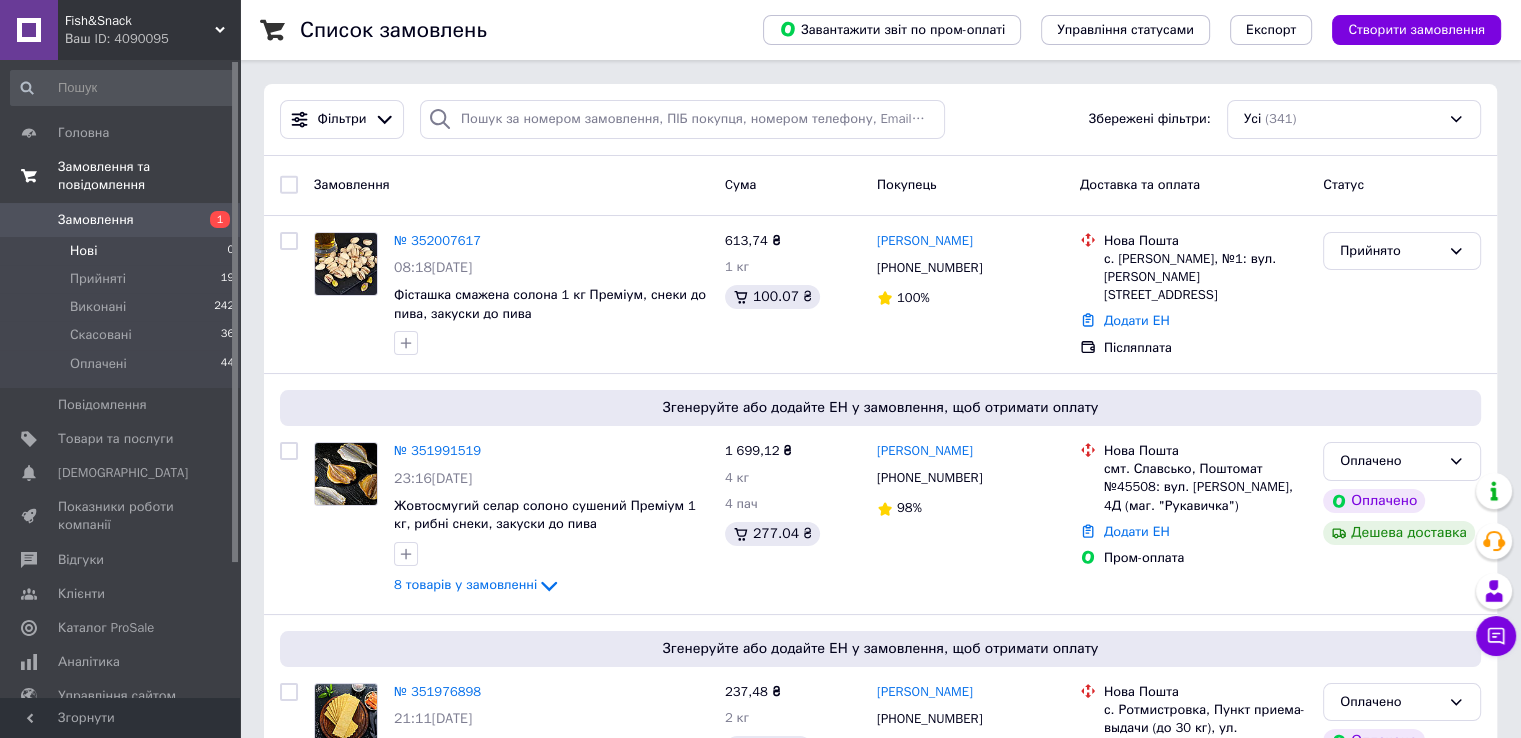click on "Нові 0" at bounding box center [123, 251] 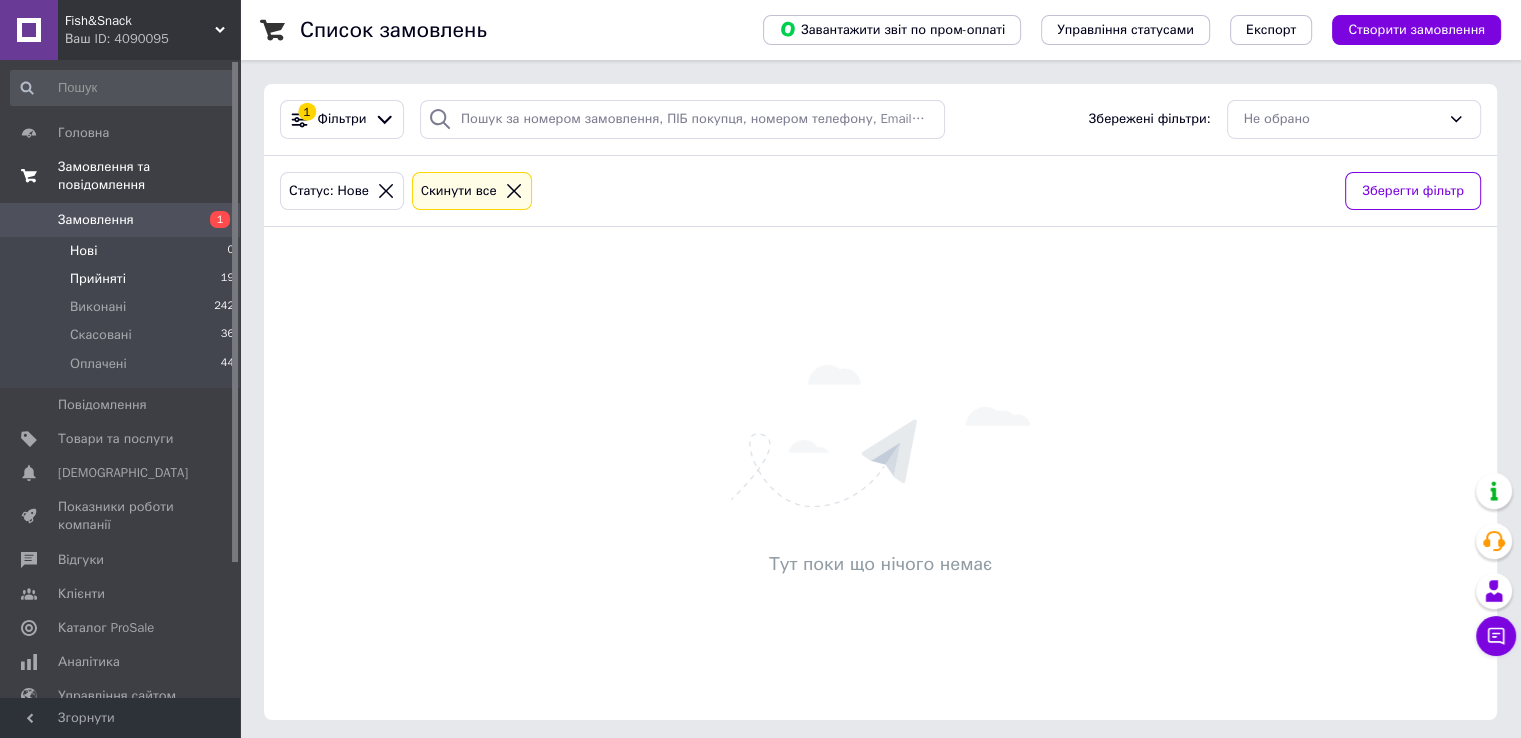 click on "Прийняті 19" at bounding box center (123, 279) 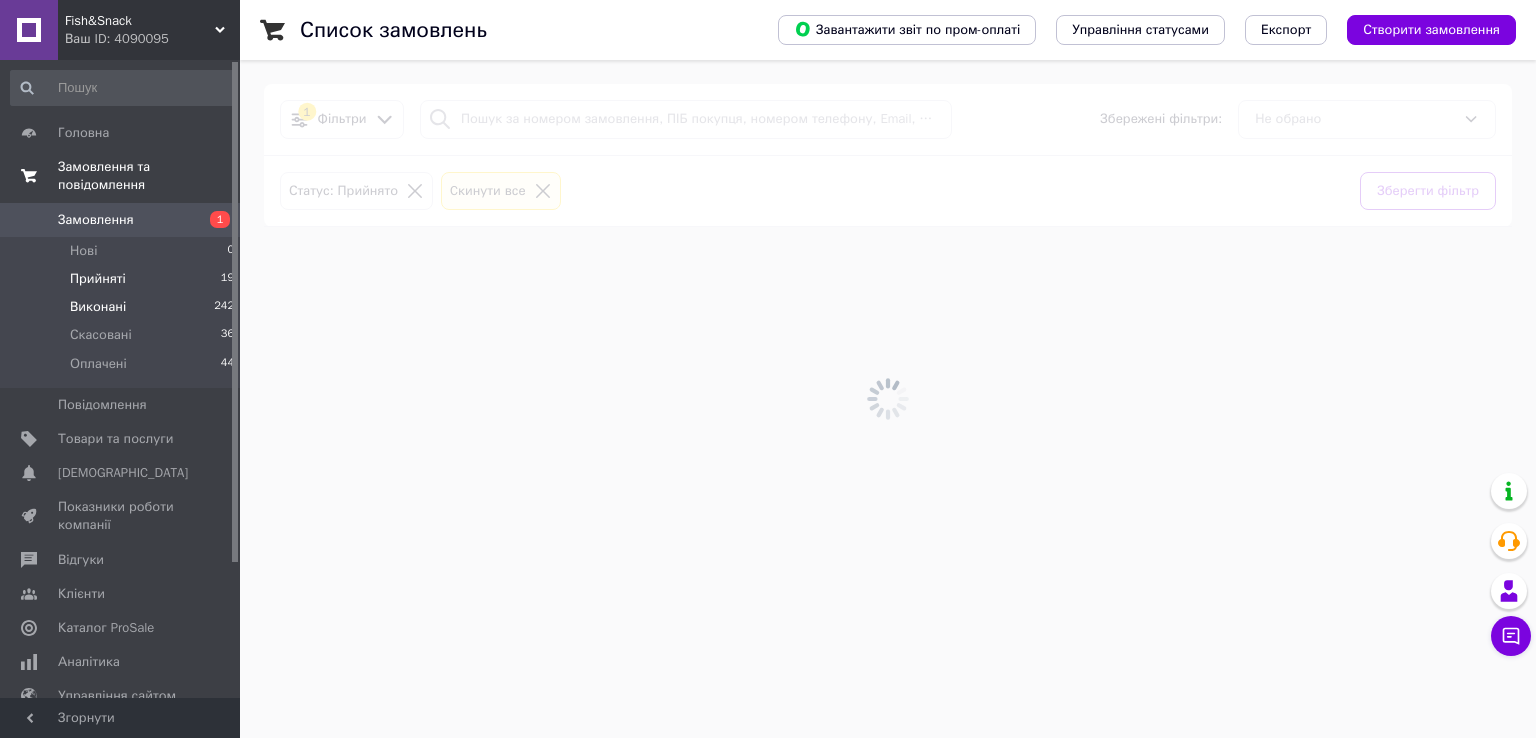 click on "Виконані 242" at bounding box center (123, 307) 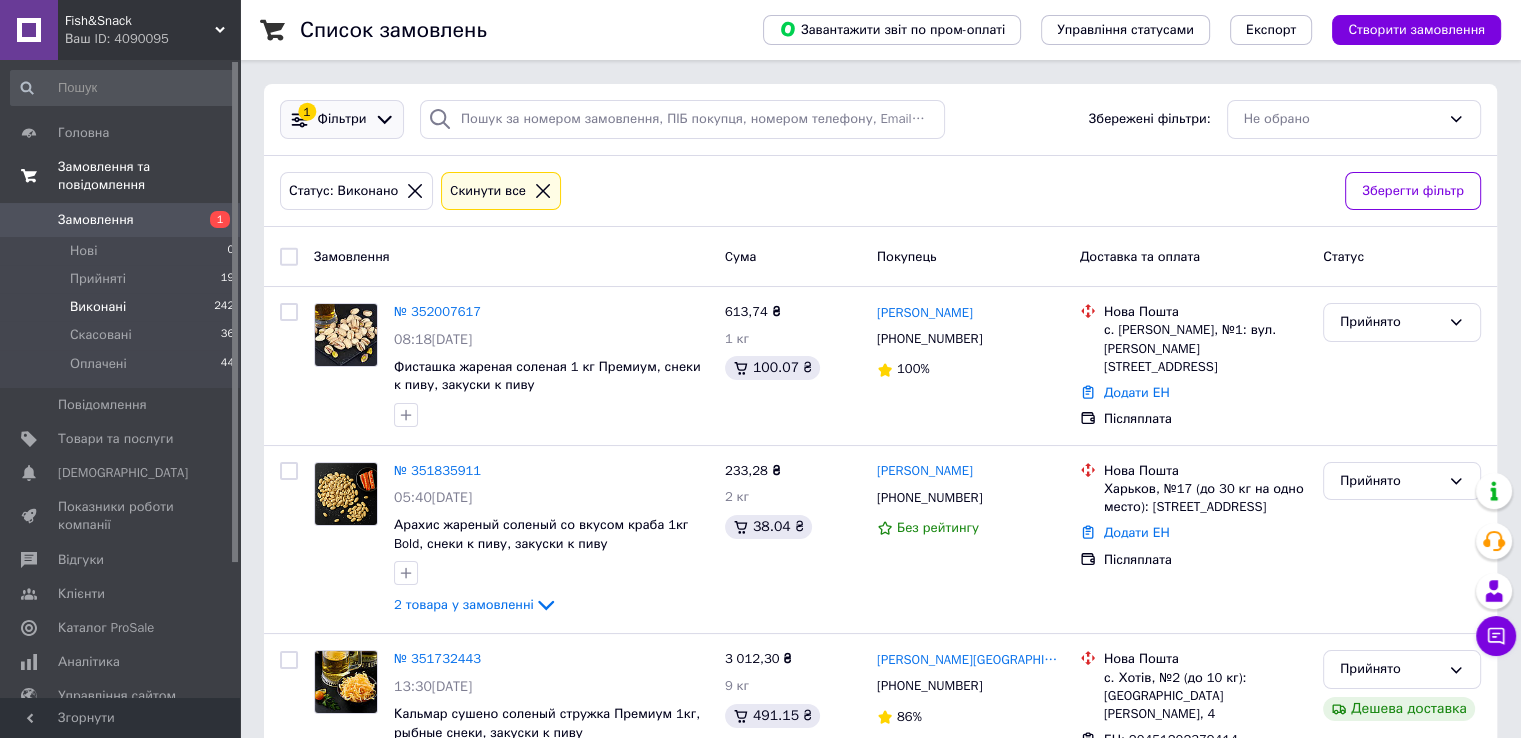 click on "Фільтри" at bounding box center [342, 119] 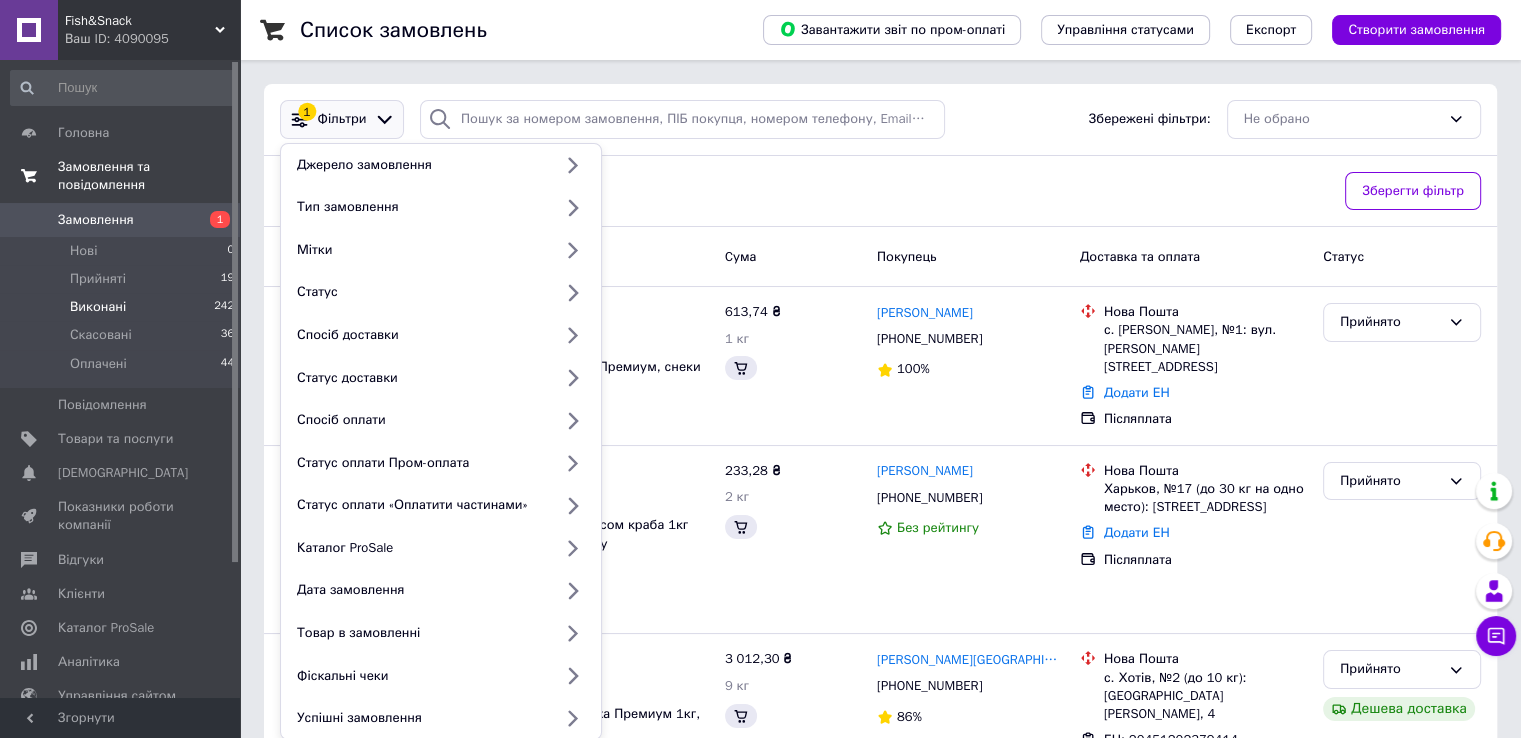 click on "Замовлення" at bounding box center [121, 220] 